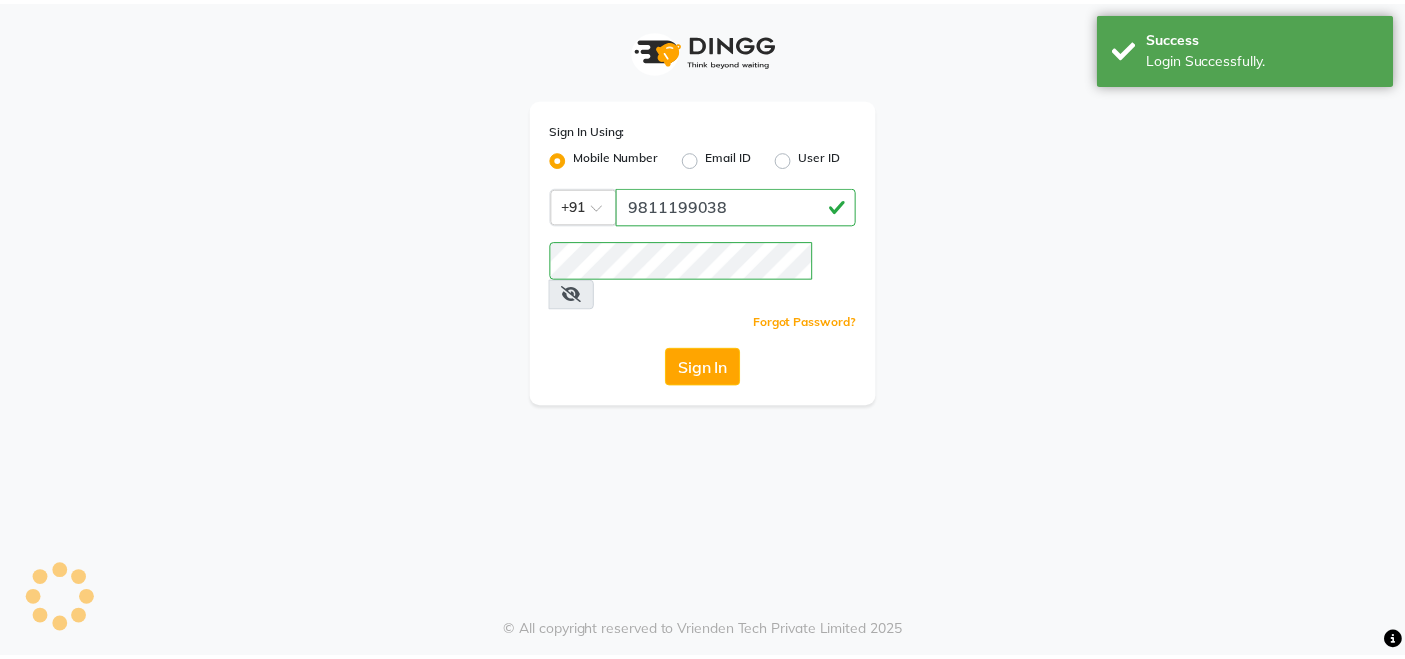scroll, scrollTop: 0, scrollLeft: 0, axis: both 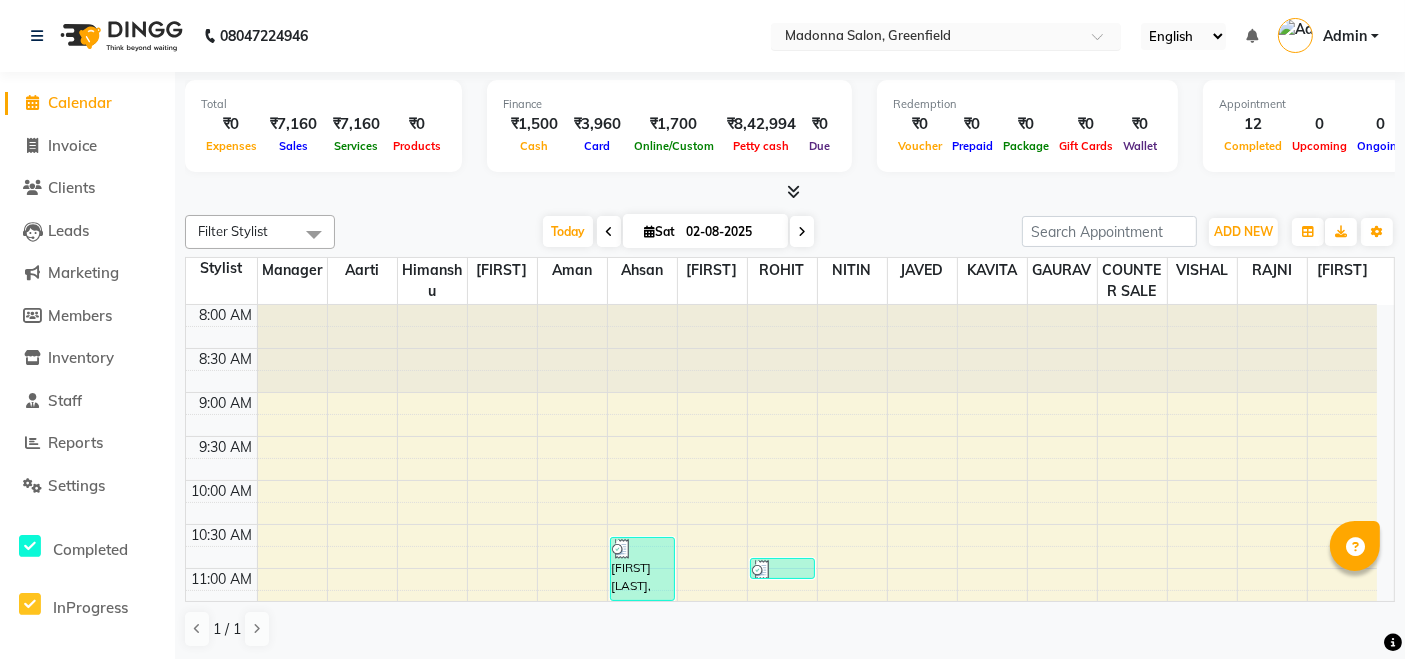 click at bounding box center [926, 38] 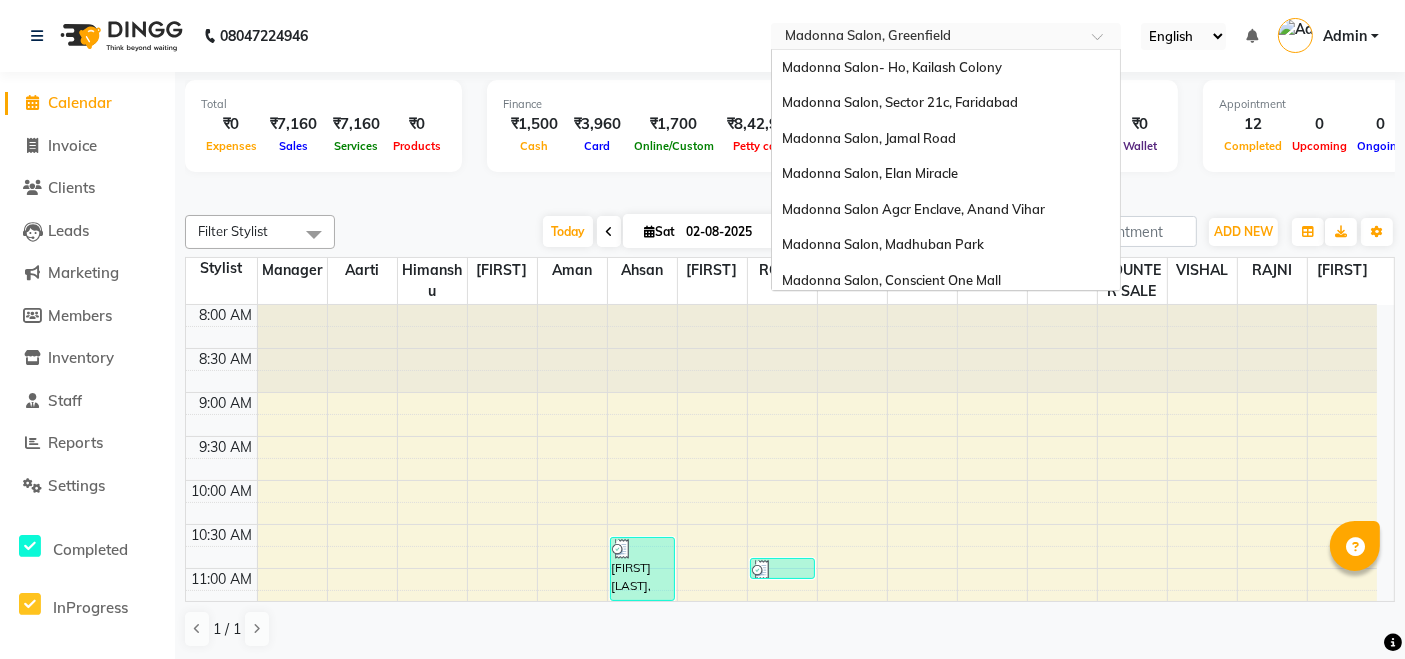 scroll, scrollTop: 292, scrollLeft: 0, axis: vertical 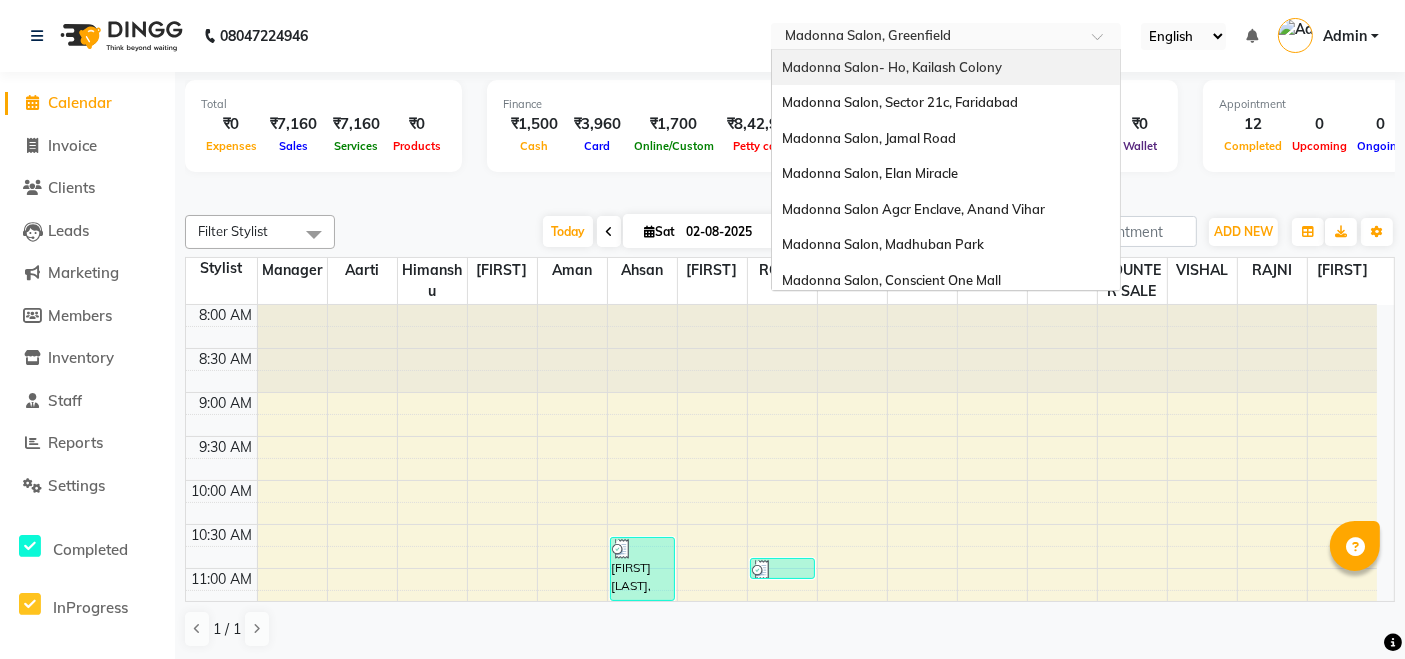 click on "Madonna Salon- Ho, Kailash Colony" at bounding box center (892, 67) 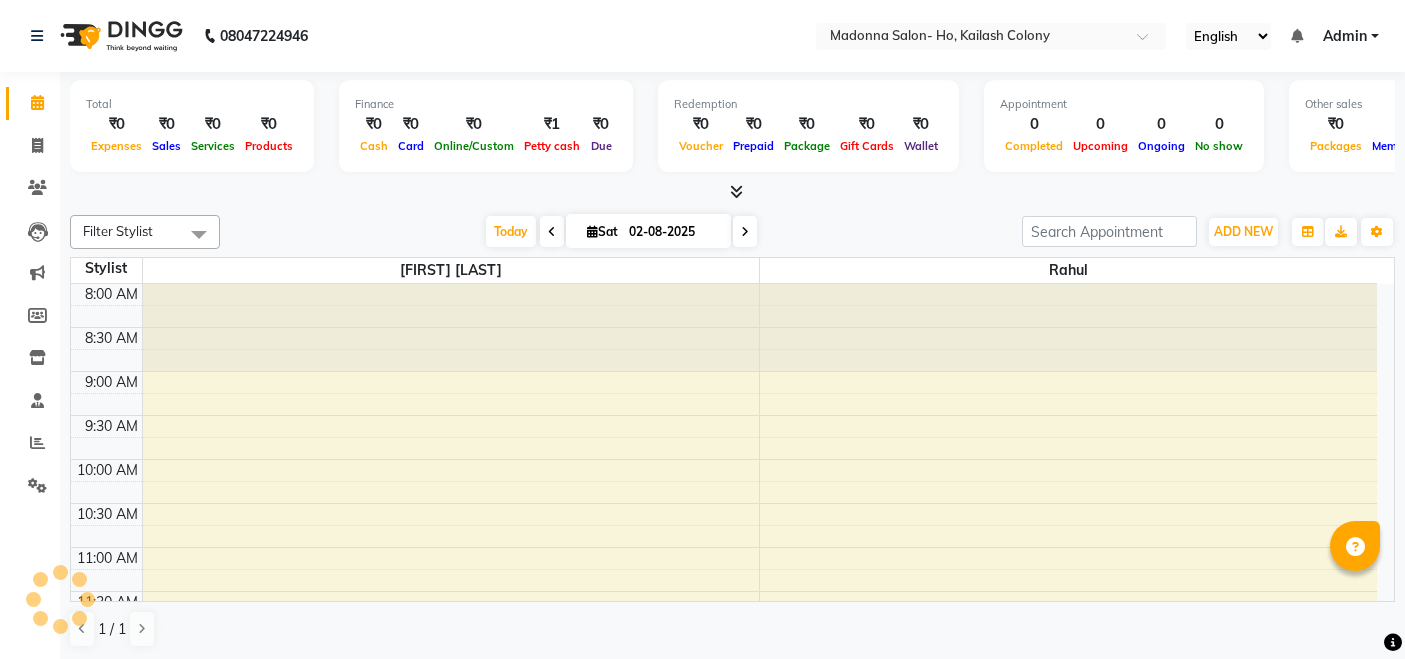 scroll, scrollTop: 0, scrollLeft: 0, axis: both 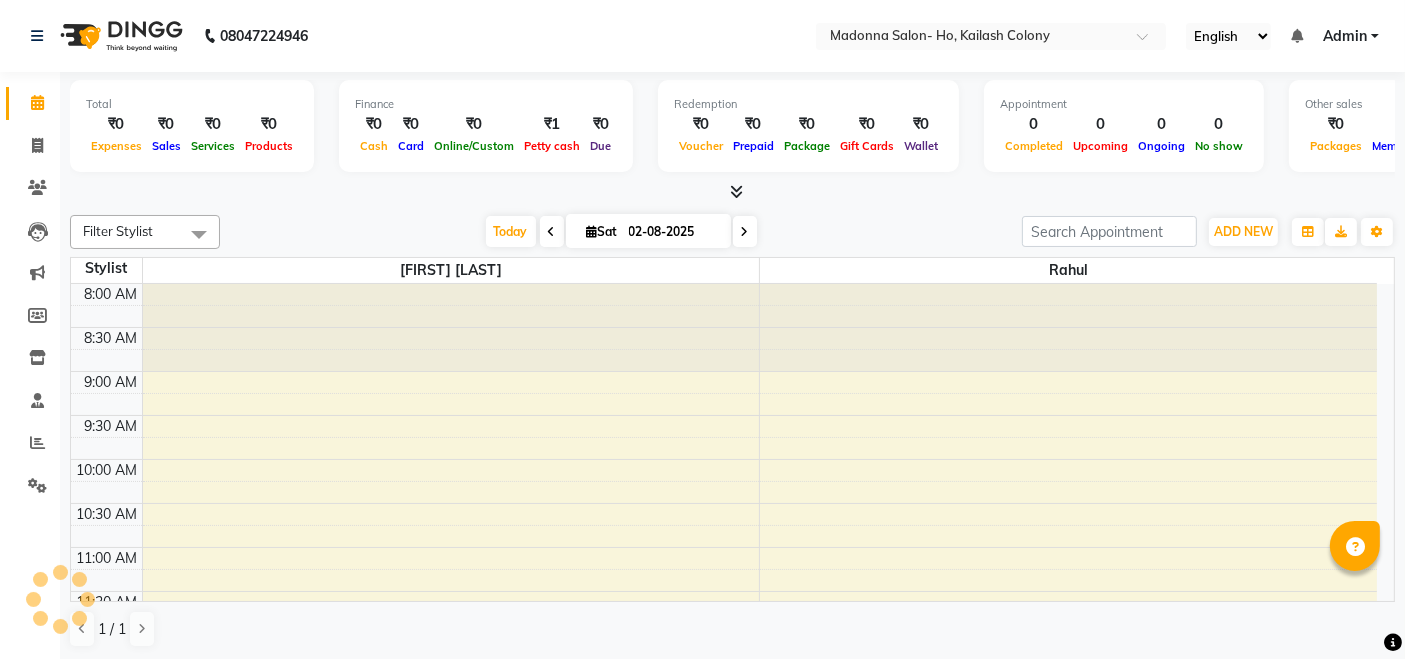 click at bounding box center (37, 36) 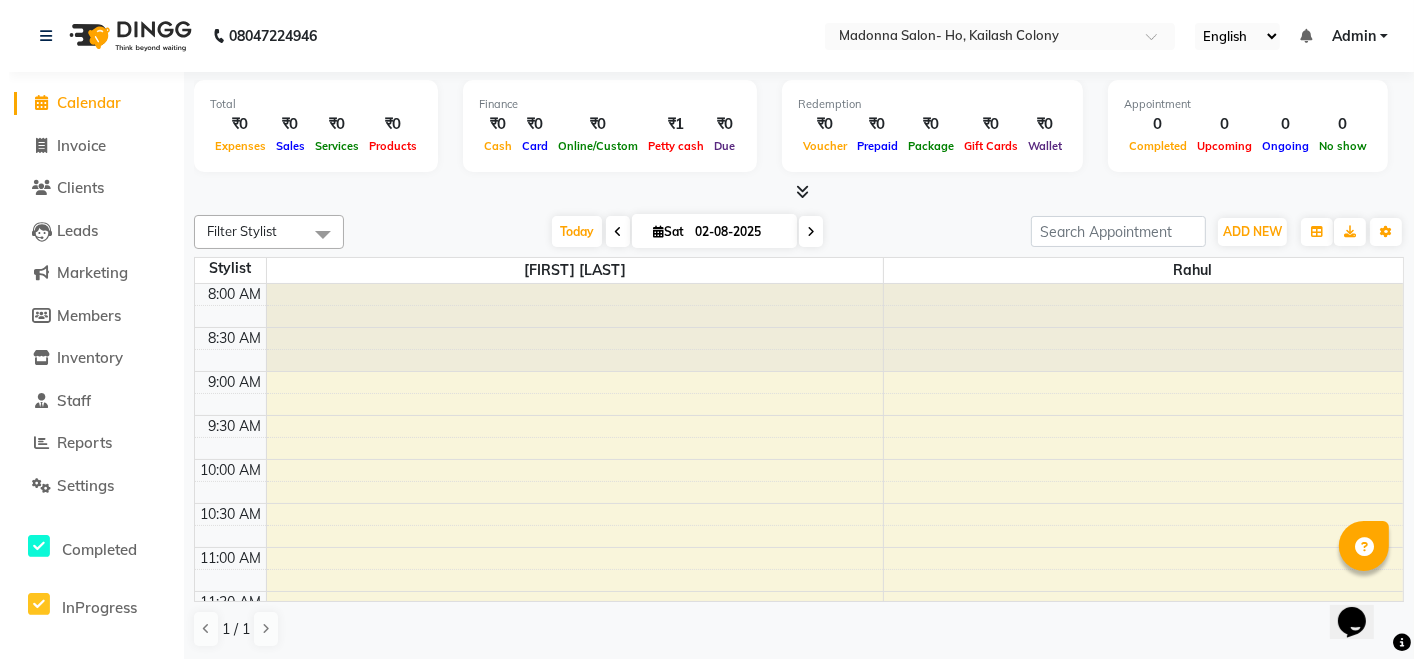 scroll, scrollTop: 0, scrollLeft: 0, axis: both 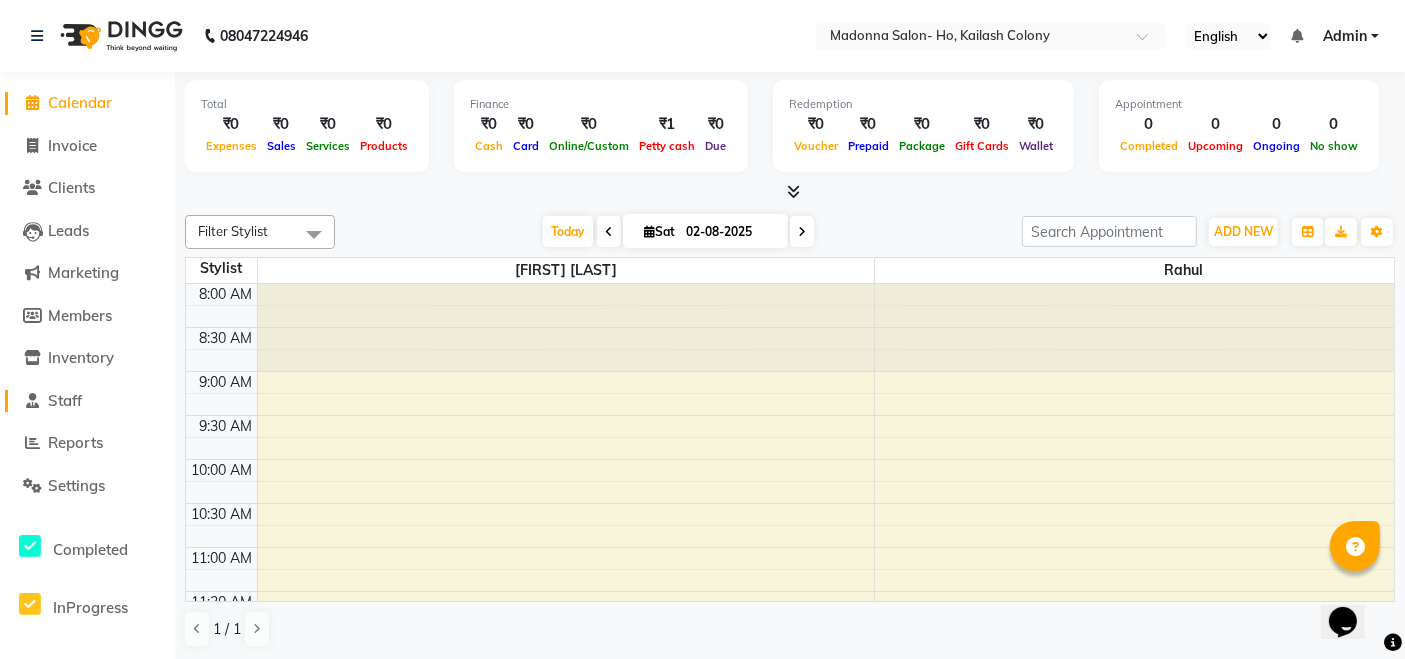 click on "Staff" 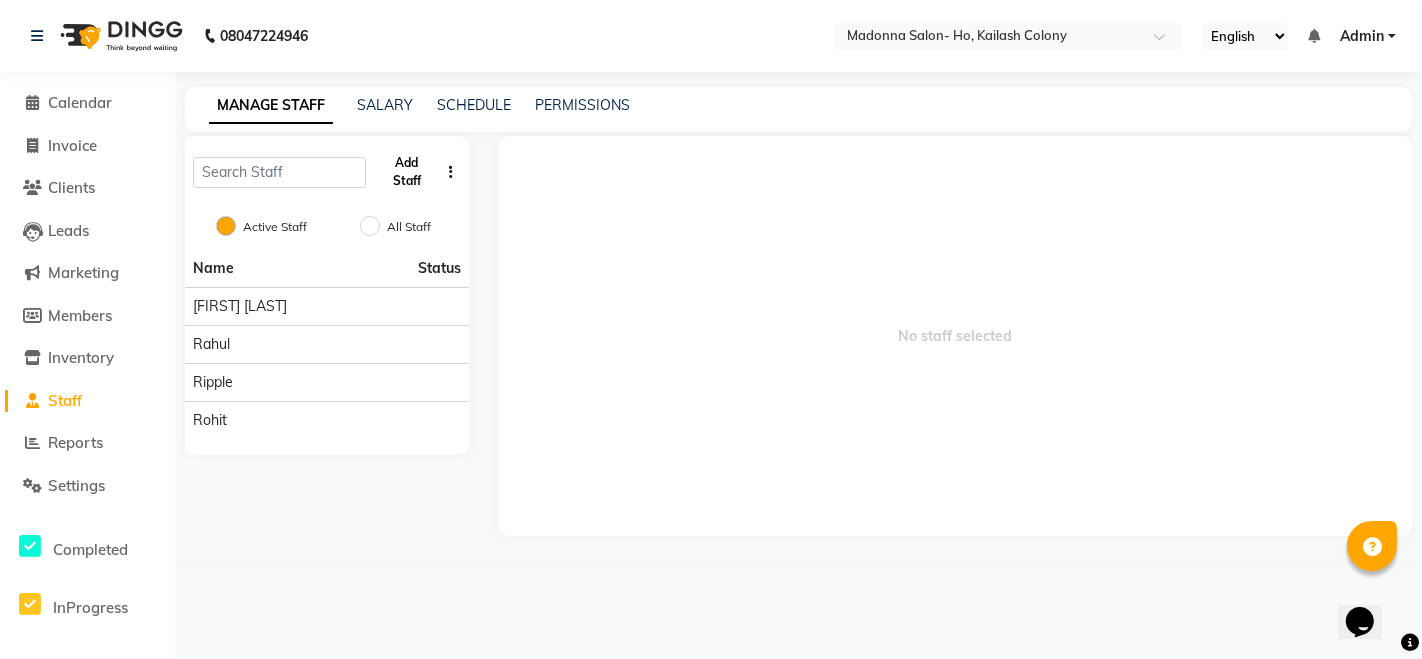 click on "Add Staff" 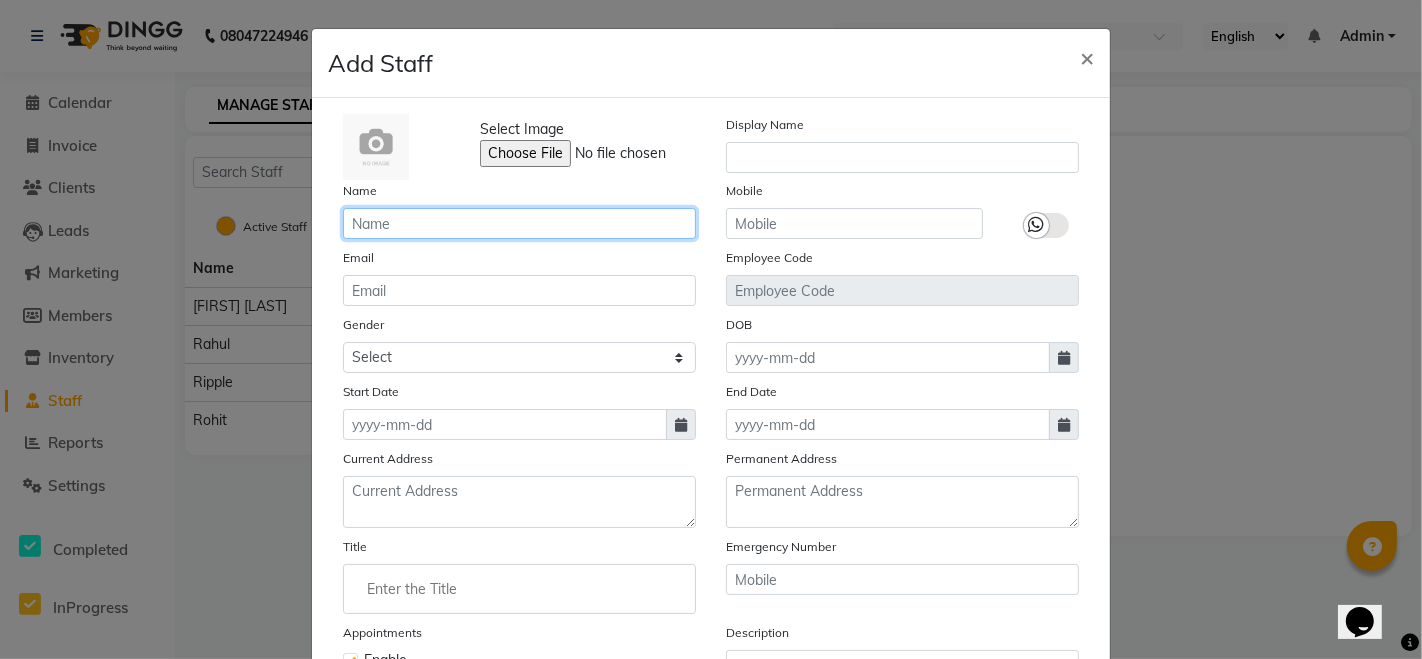 click 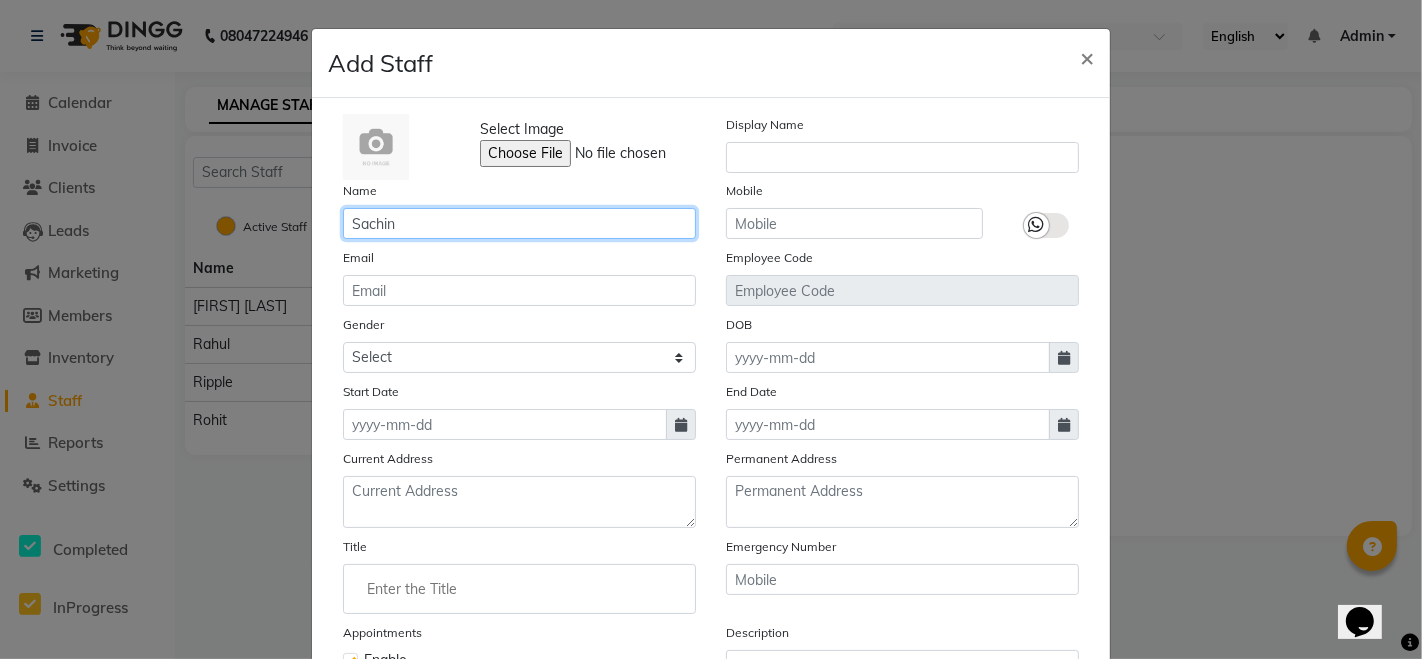 type on "Sachin" 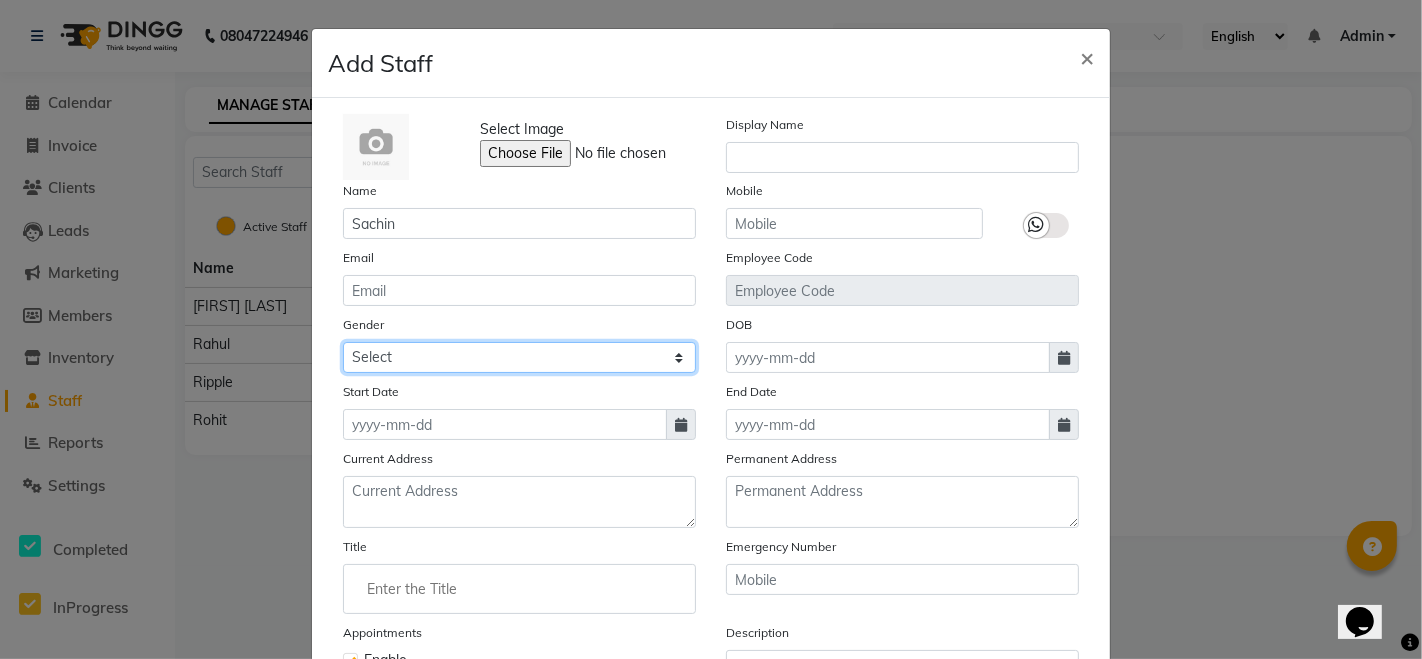 click on "Select Male Female Other Prefer Not To Say" 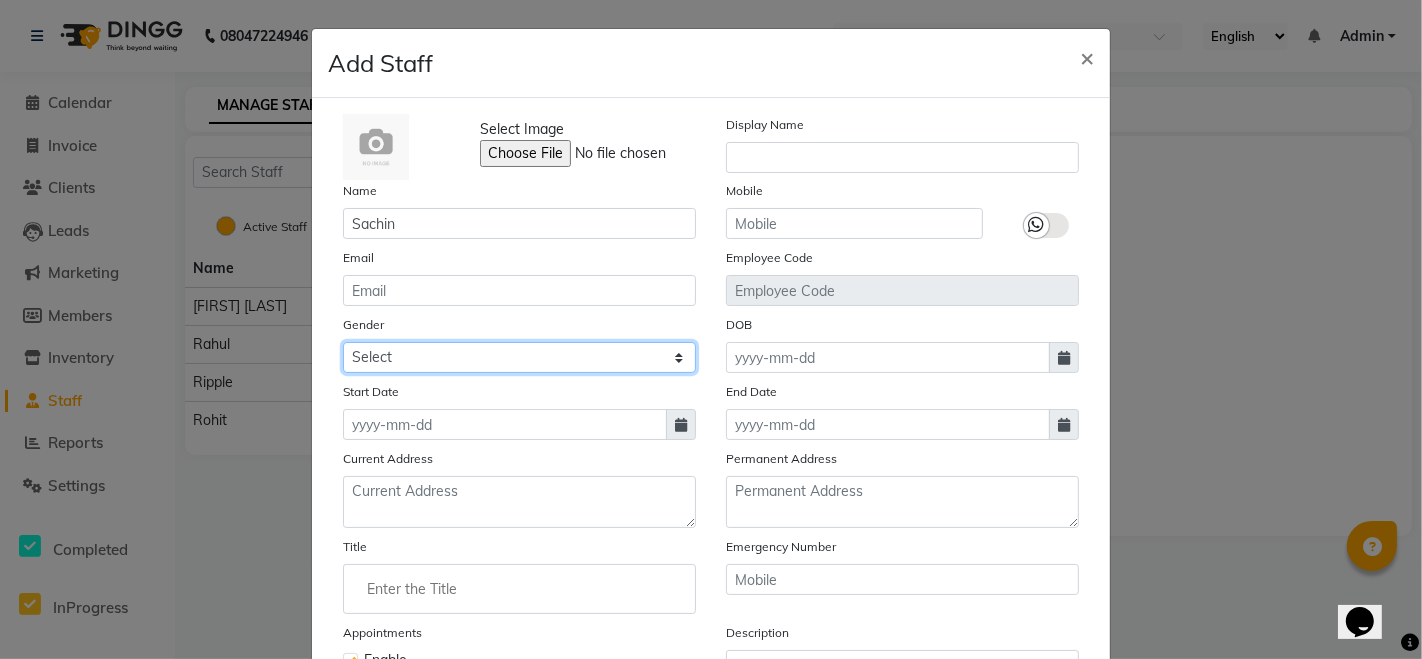select on "male" 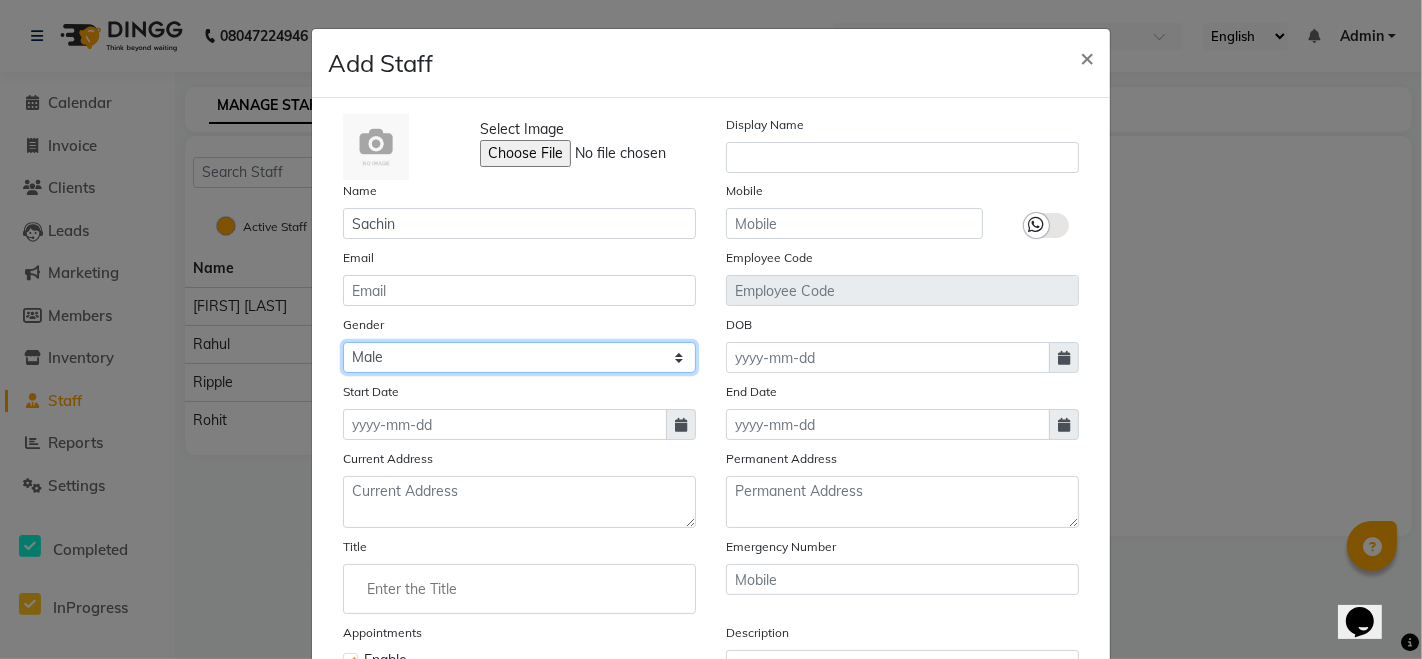 click on "Select Male Female Other Prefer Not To Say" 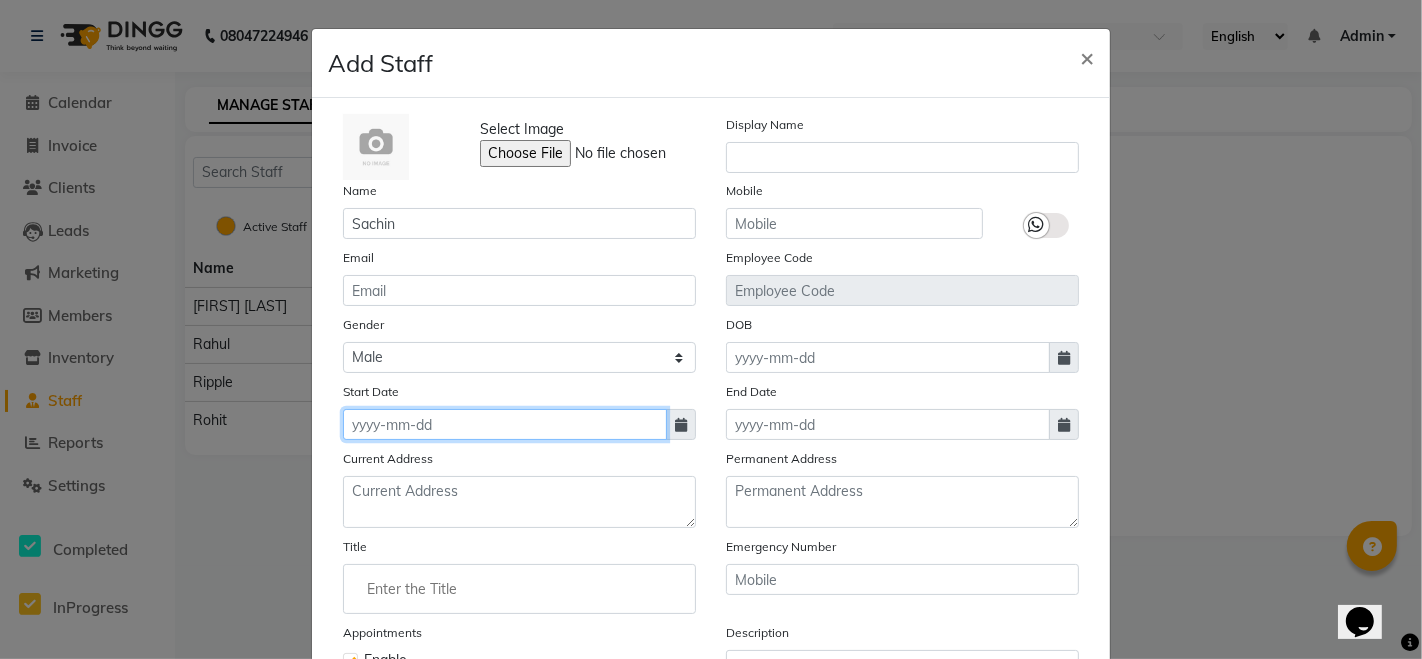 click 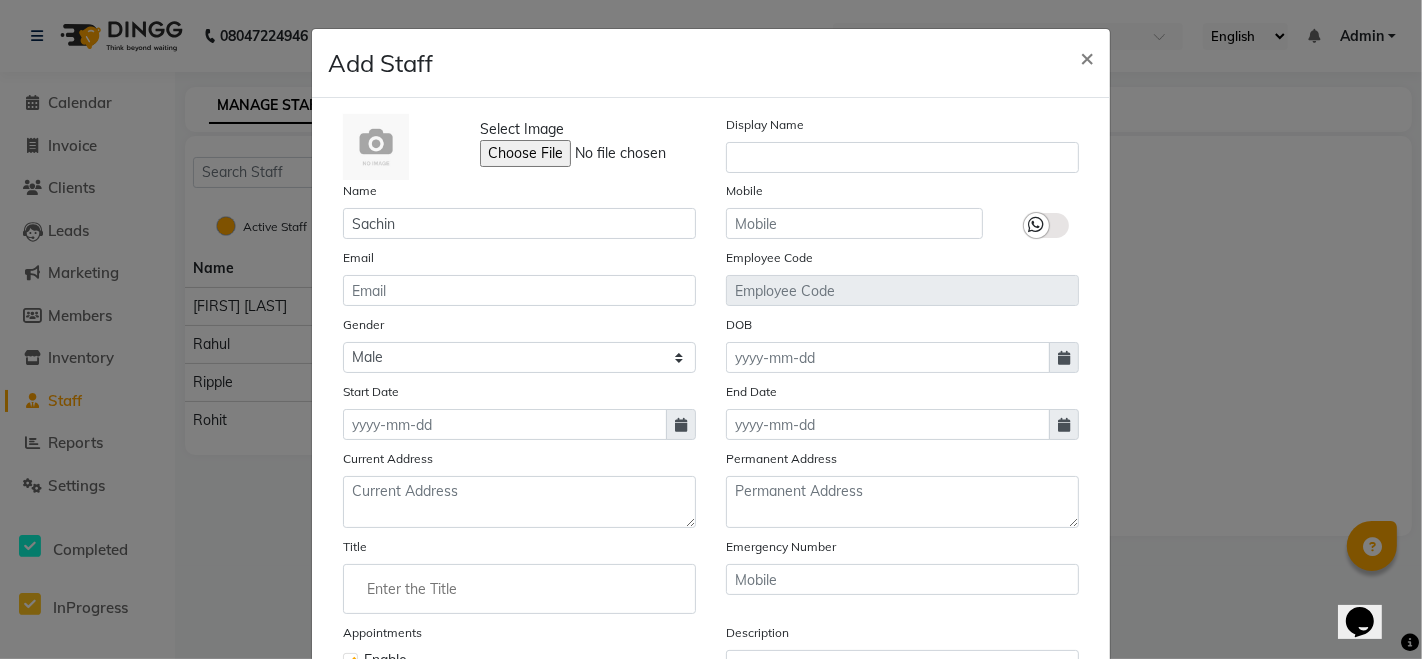select on "8" 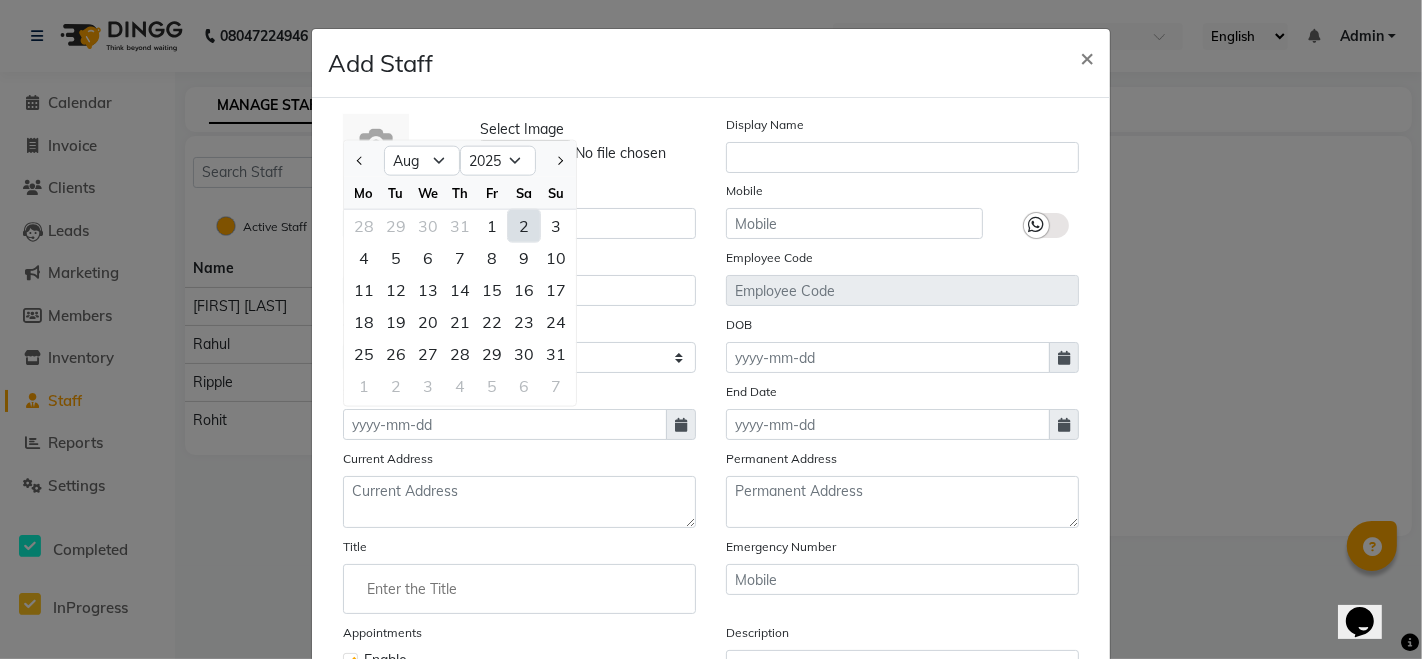 click on "2" 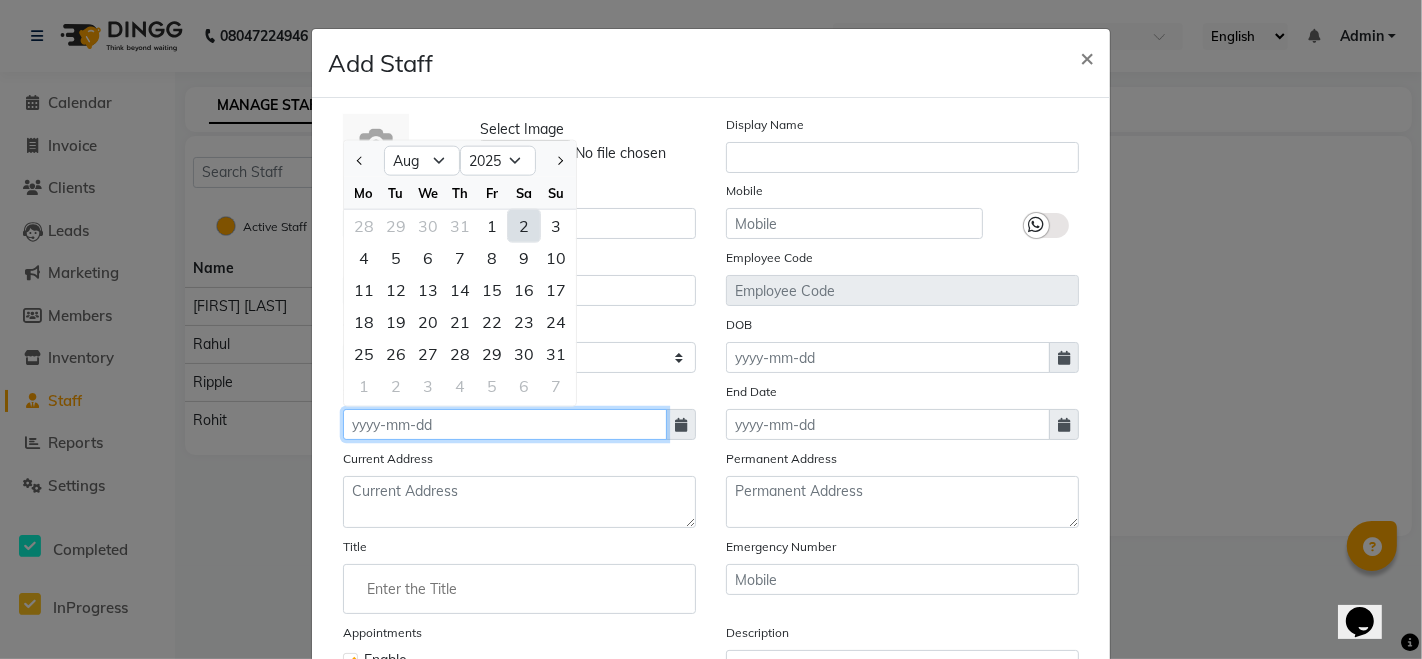 type on "02-08-2025" 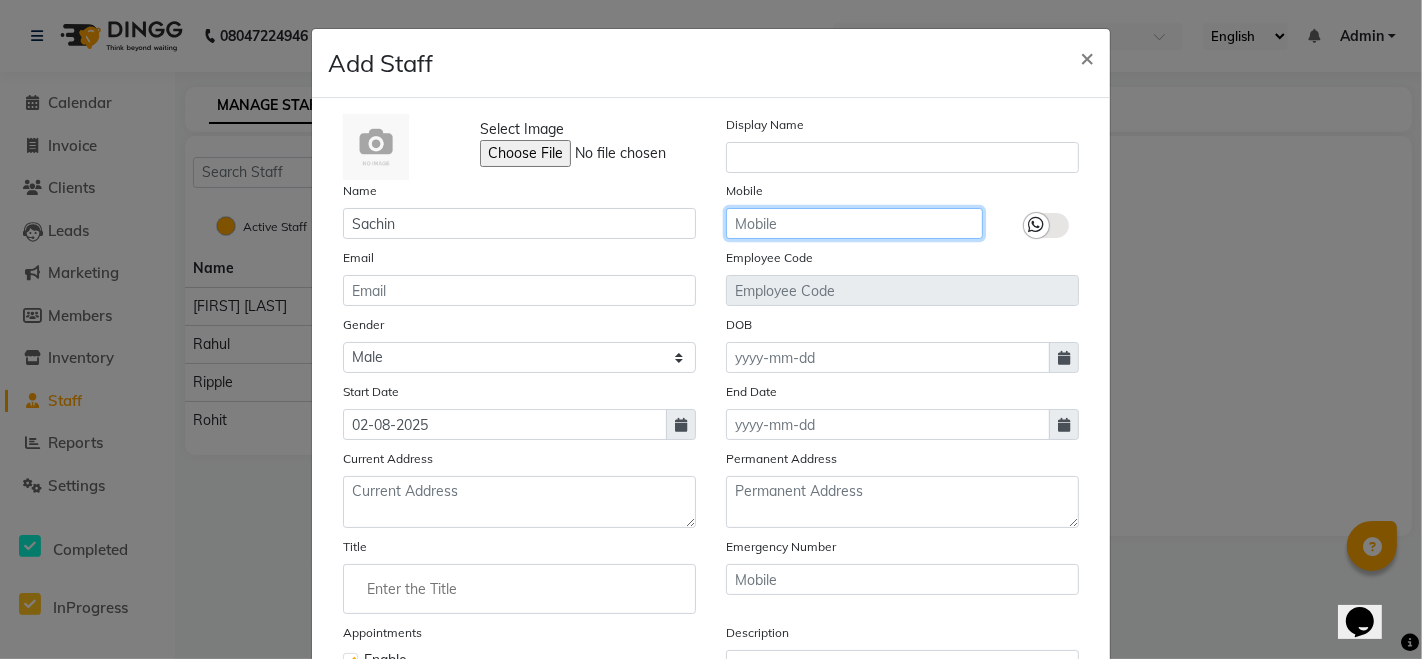 click 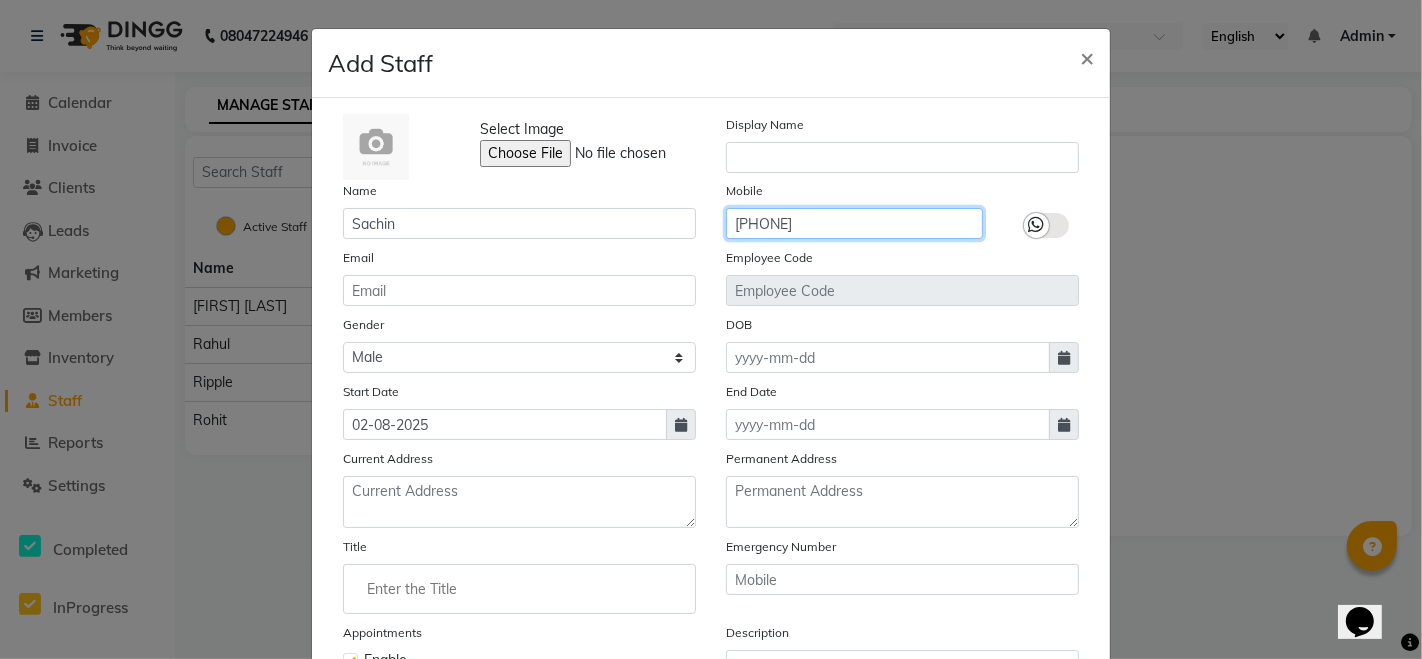 drag, startPoint x: 820, startPoint y: 232, endPoint x: 487, endPoint y: 206, distance: 334.01346 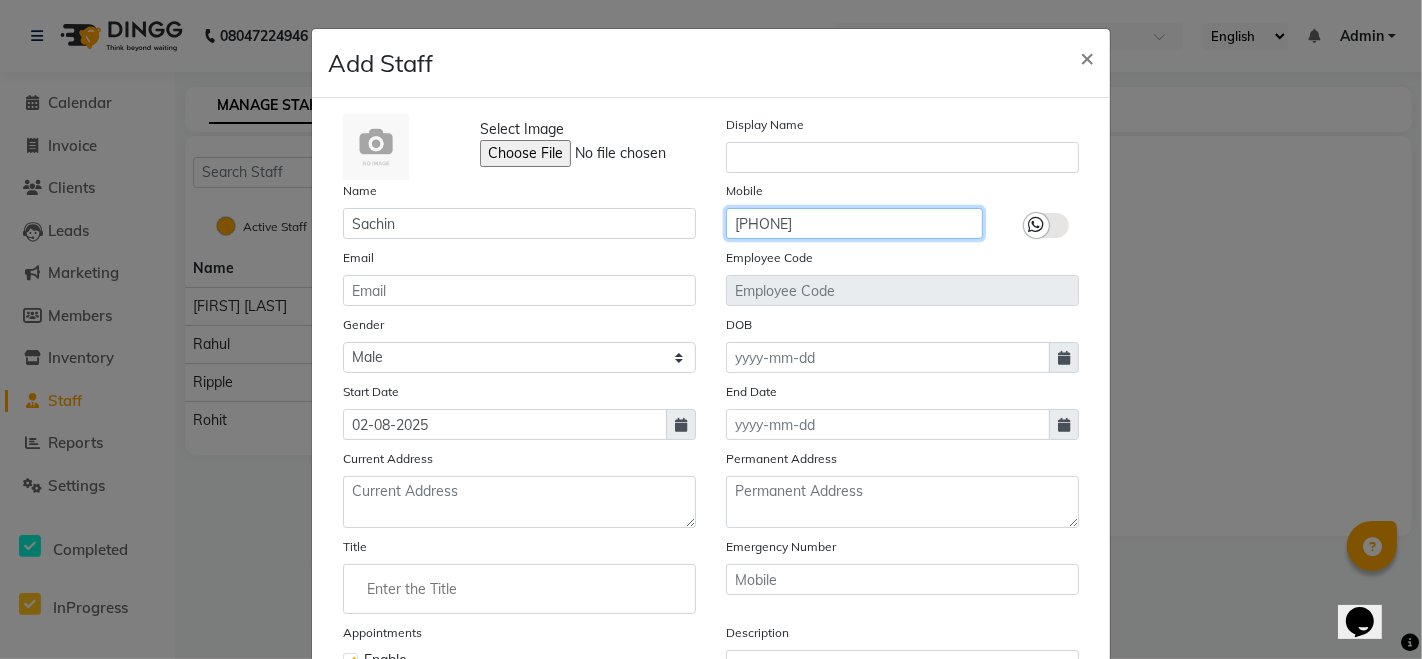 type on "[PHONE]" 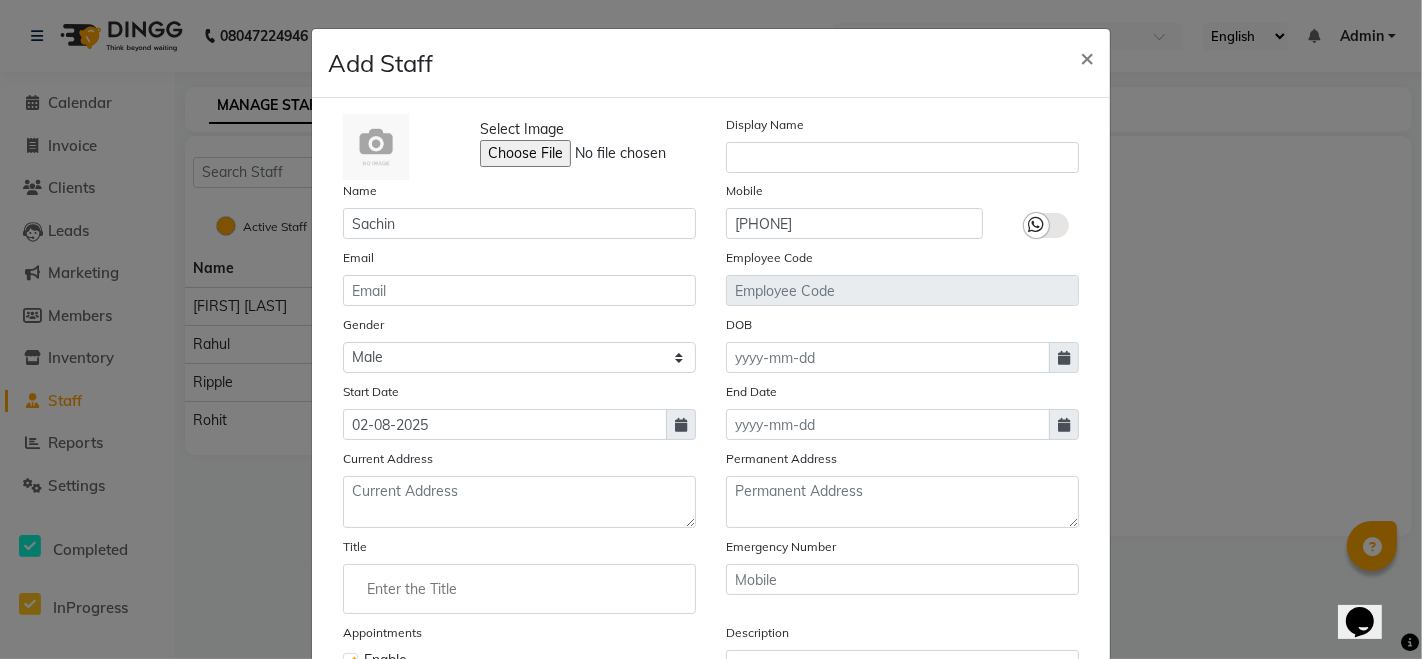 scroll, scrollTop: 165, scrollLeft: 0, axis: vertical 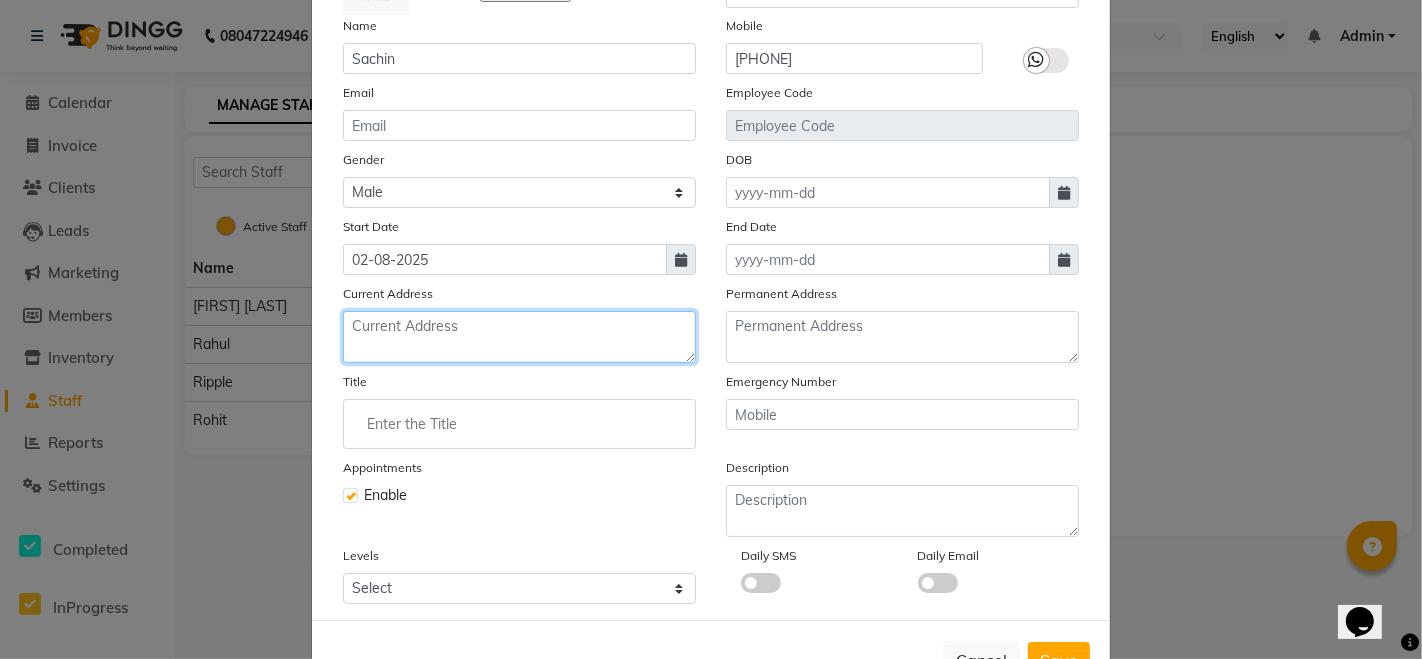 click 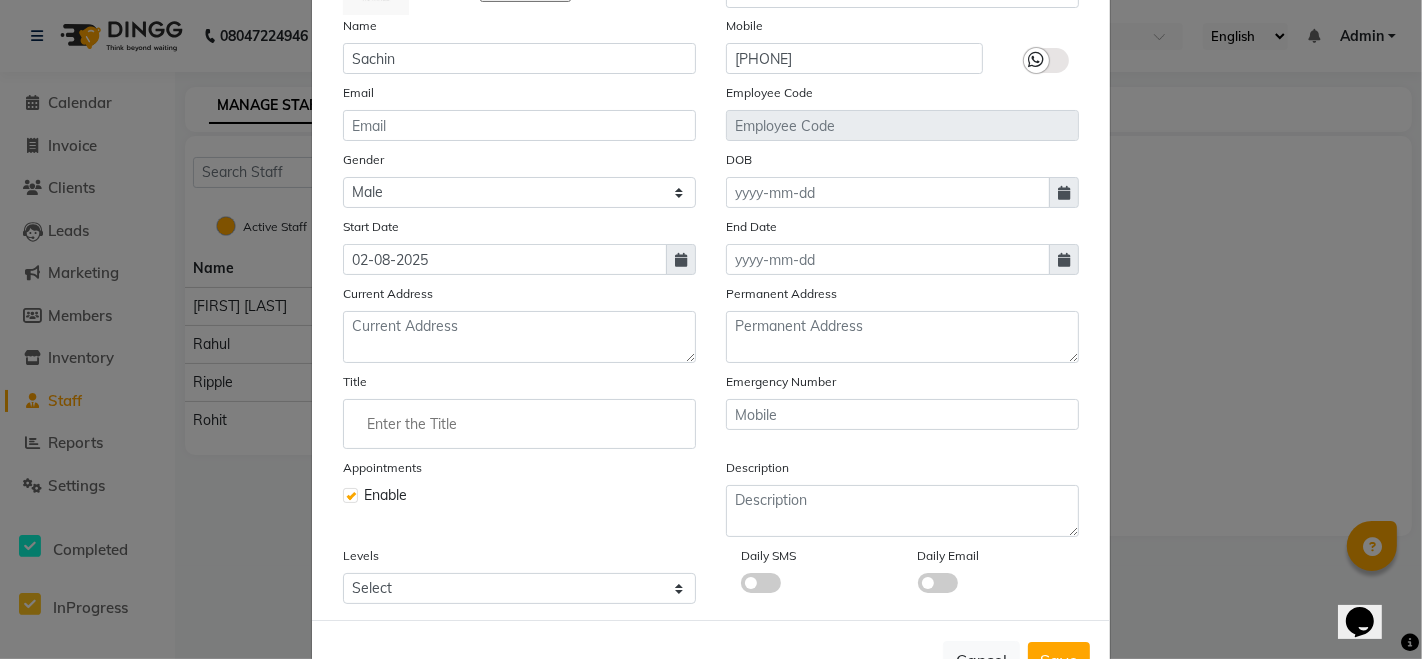 scroll, scrollTop: 231, scrollLeft: 0, axis: vertical 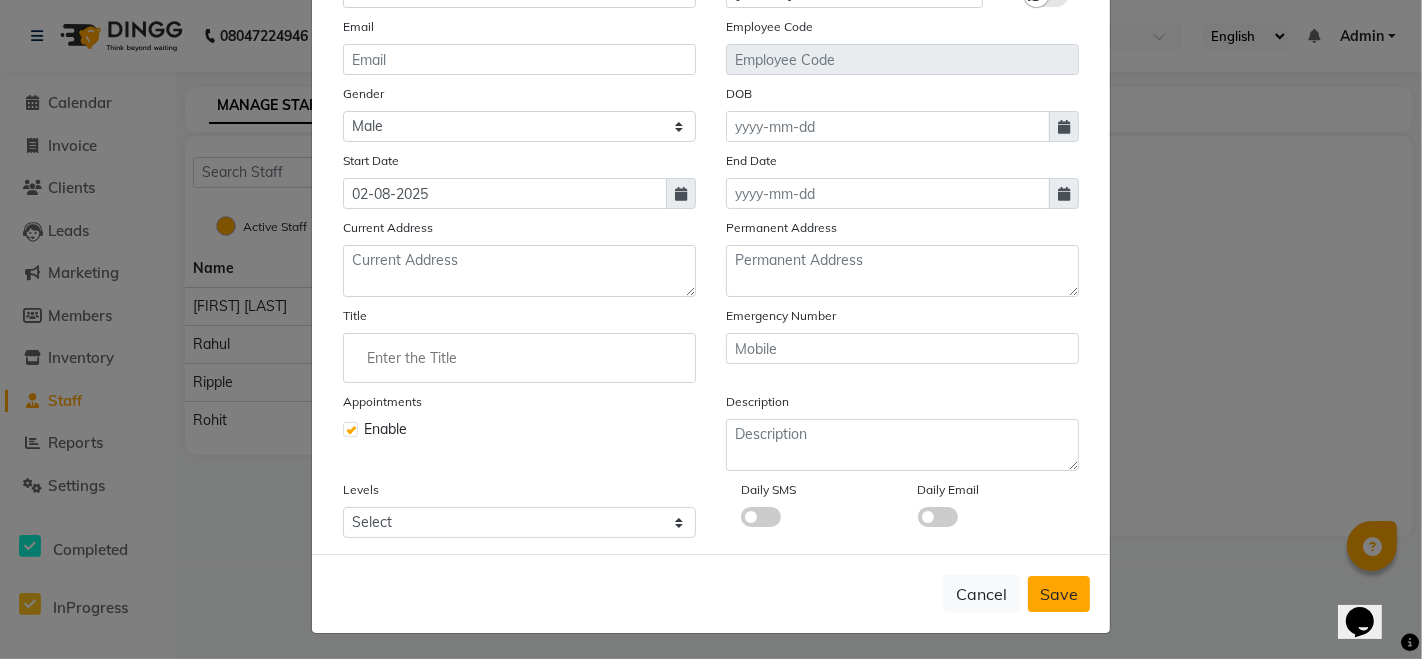 click on "Save" at bounding box center [1059, 594] 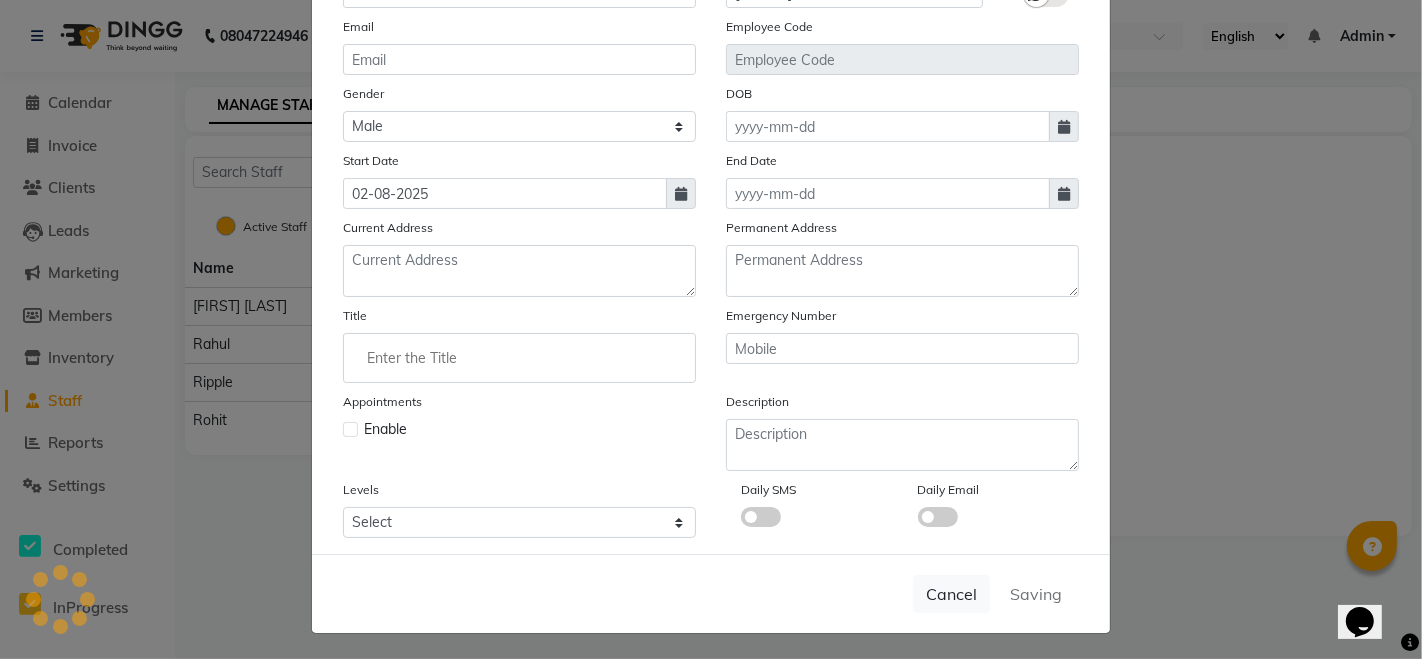 type 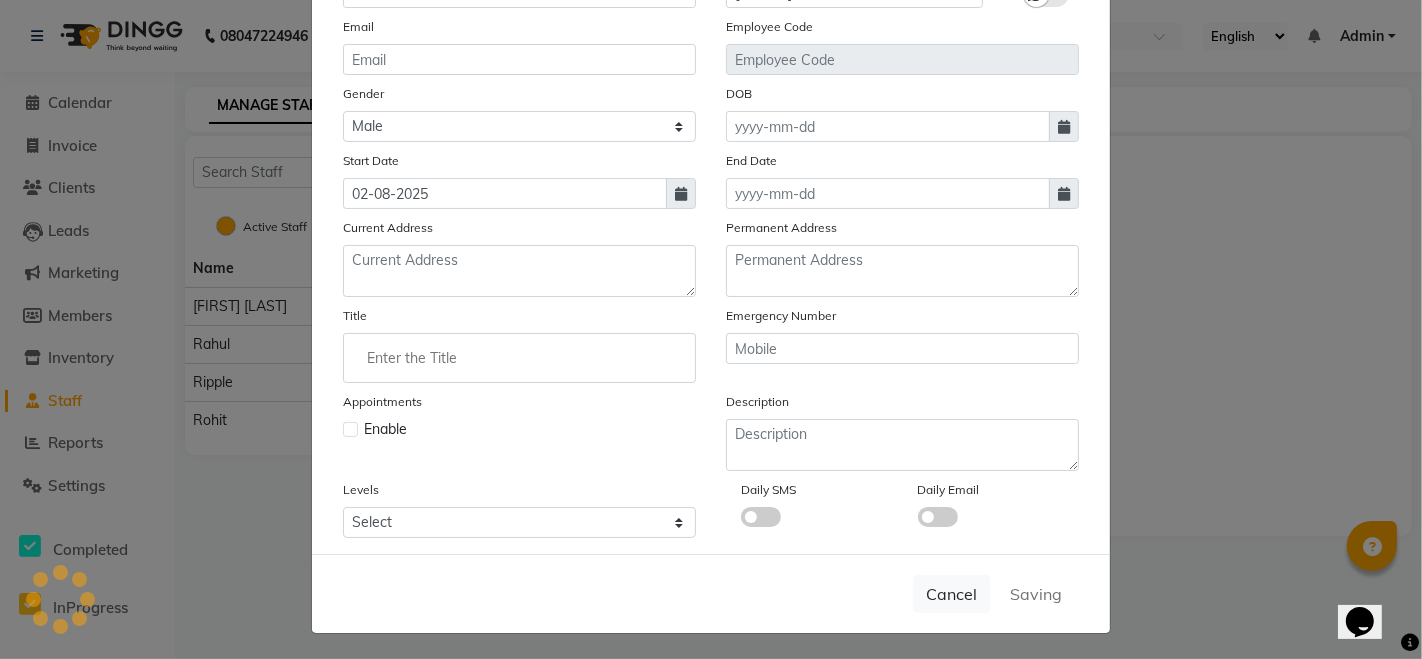 type 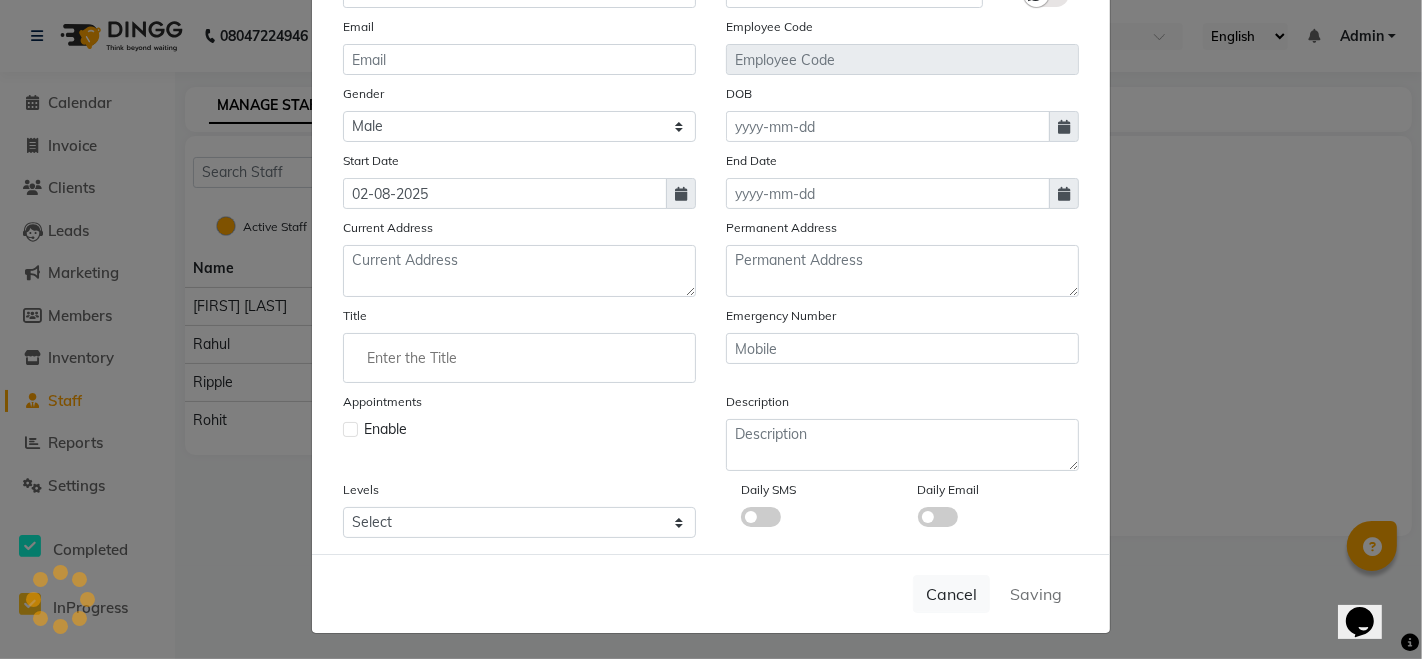 select 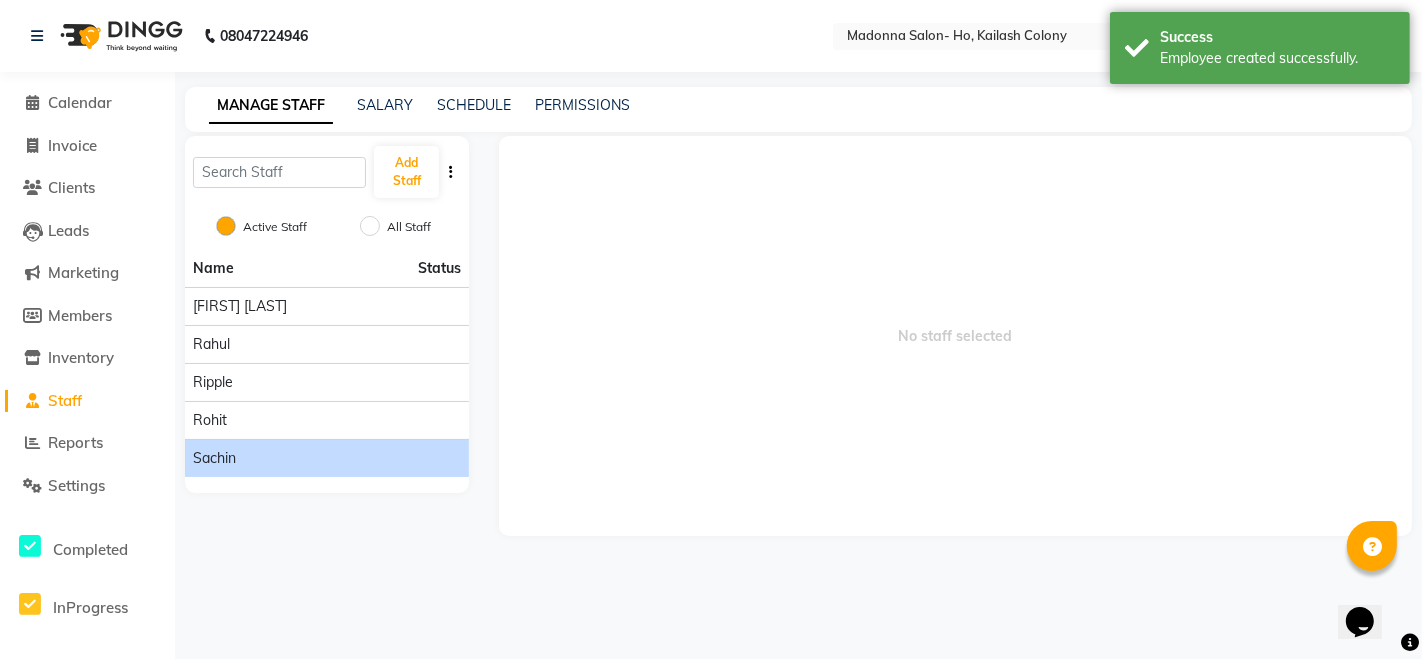 click on "Sachin" 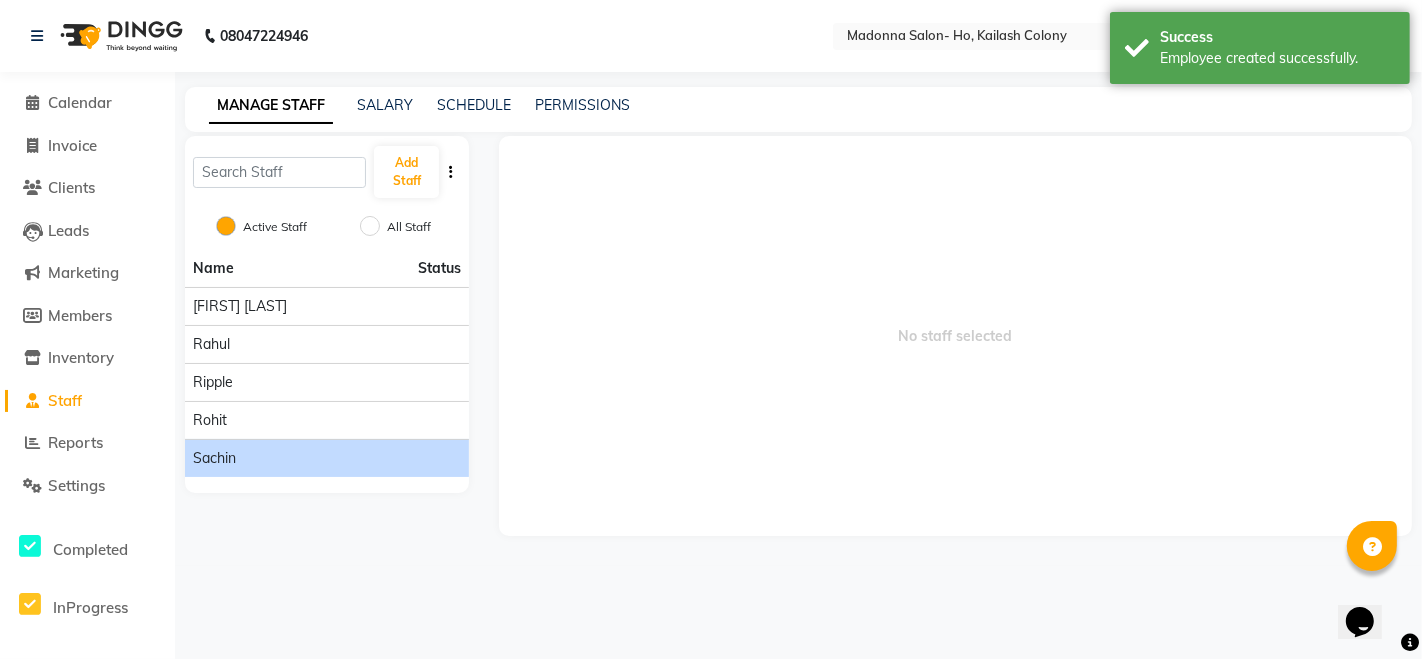 click on "Sachin" 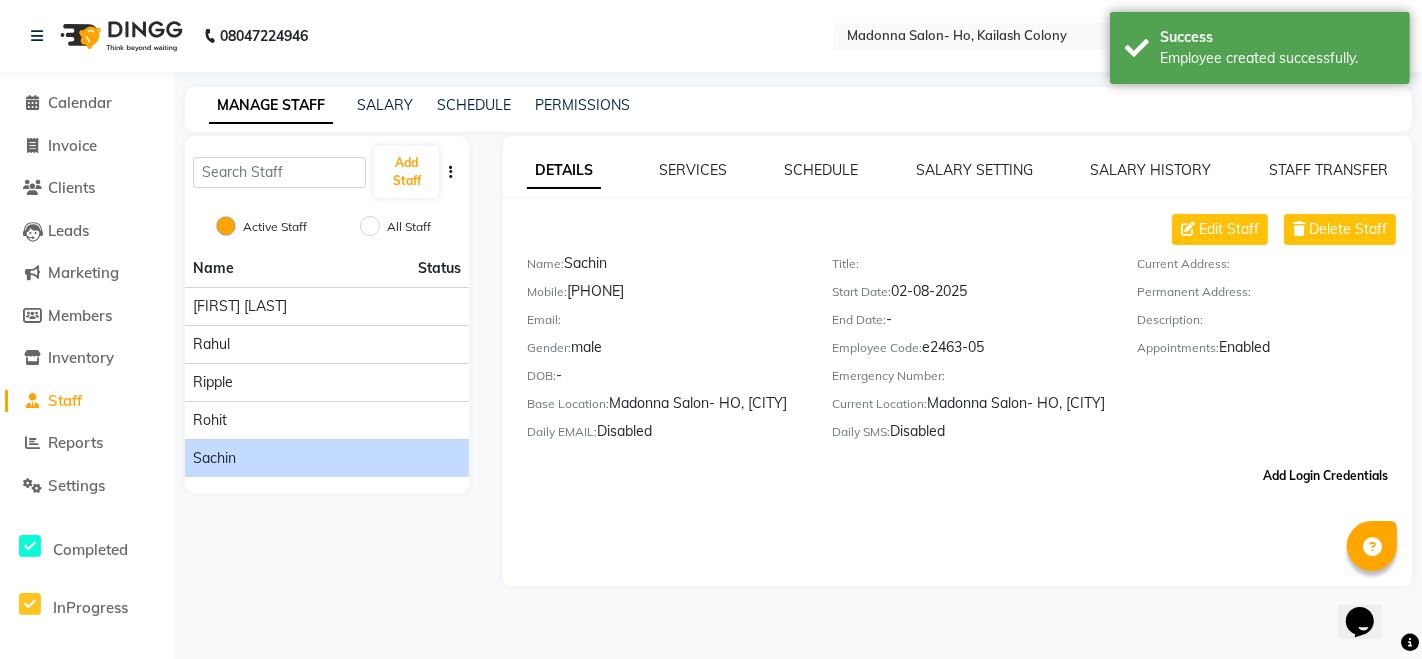 click on "Add Login Credentials" 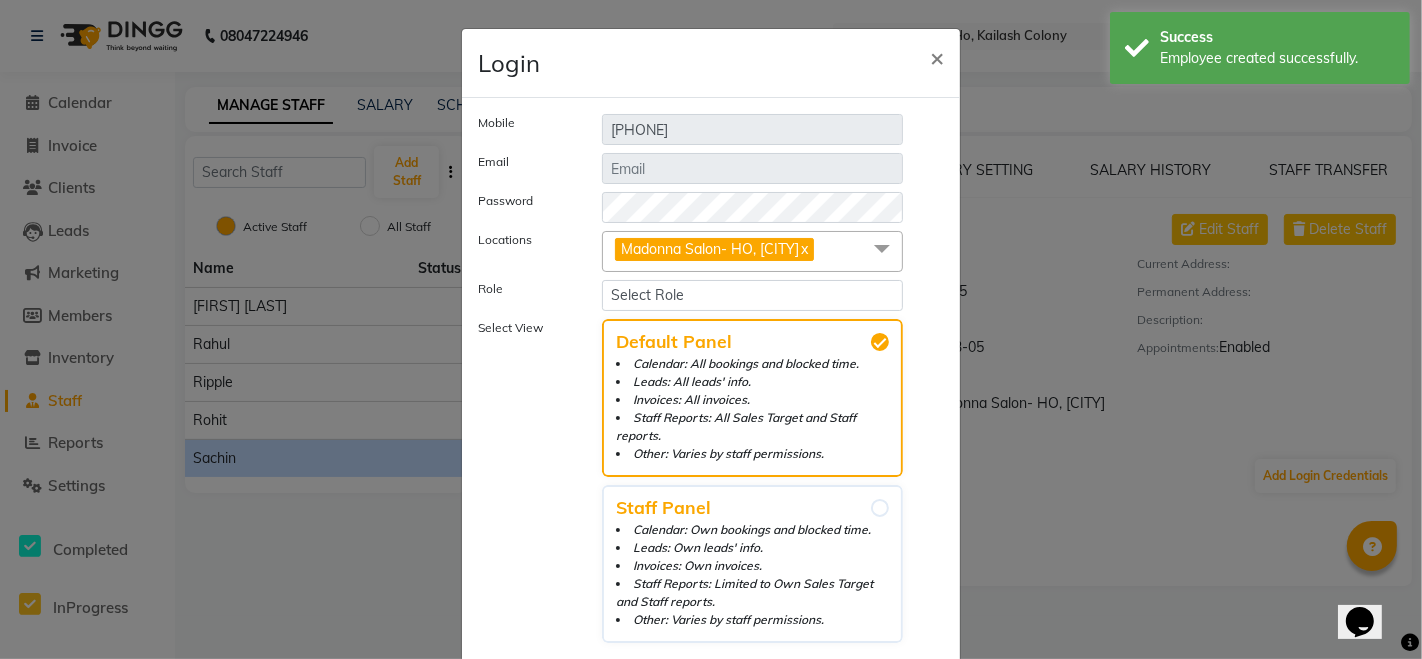 click on "Madonna Salon- HO, [CITY] x Madonna Salon- HO, [CITY] Madonna Salon, [CITY], [CITY] Madonna Salon, [CITY] Madonna Salon, [CITY] Madonna Salon AGCR Enclave, [CITY] Madonna Salon, [CITY] Madonna Salon, [CITY]  Madonna Studio, [CITY], [CITY] Madonna Salon,  [CITY], [CITY] Madonna Salon, [CITY], [CITY] Madonna Salon, [CITY], [CITY] Madonna Salon- [CITY] , [CITY]  Madonna Salon, [CITY]  Madonna Salon, [CITY] x Madonna Salon, [CITY]" 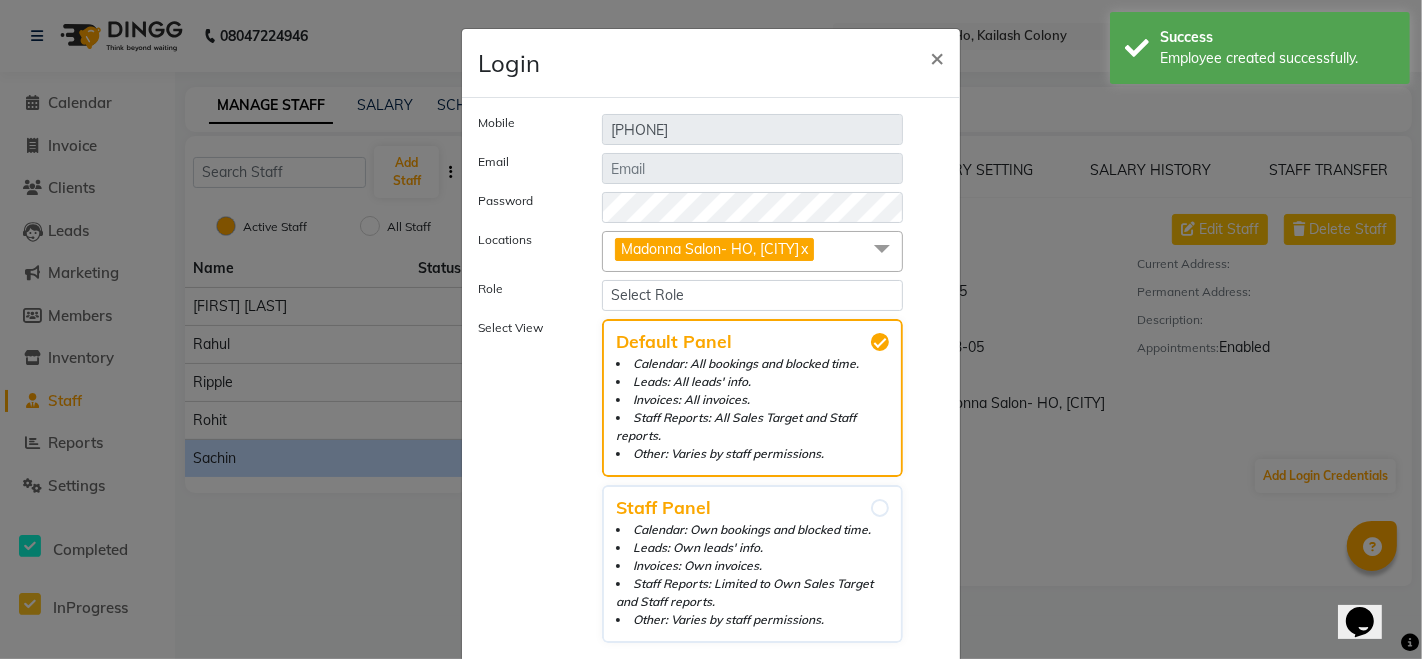 click 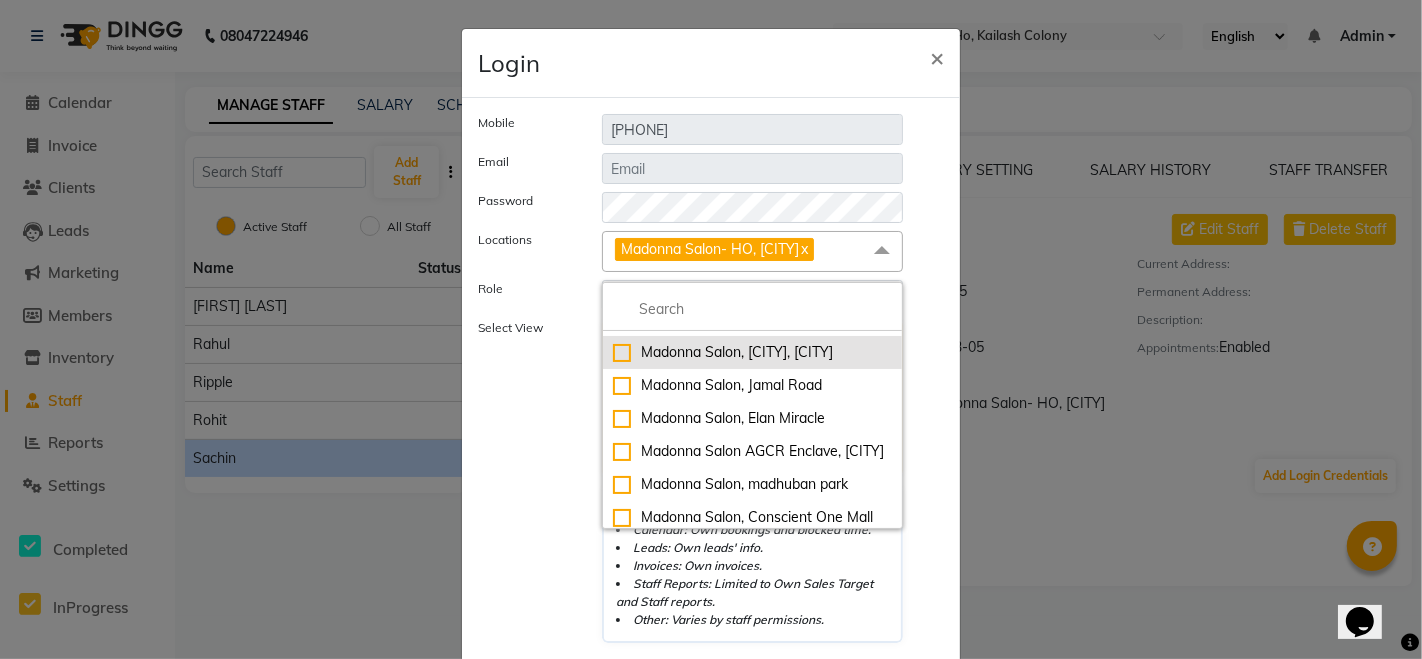 scroll, scrollTop: 22, scrollLeft: 0, axis: vertical 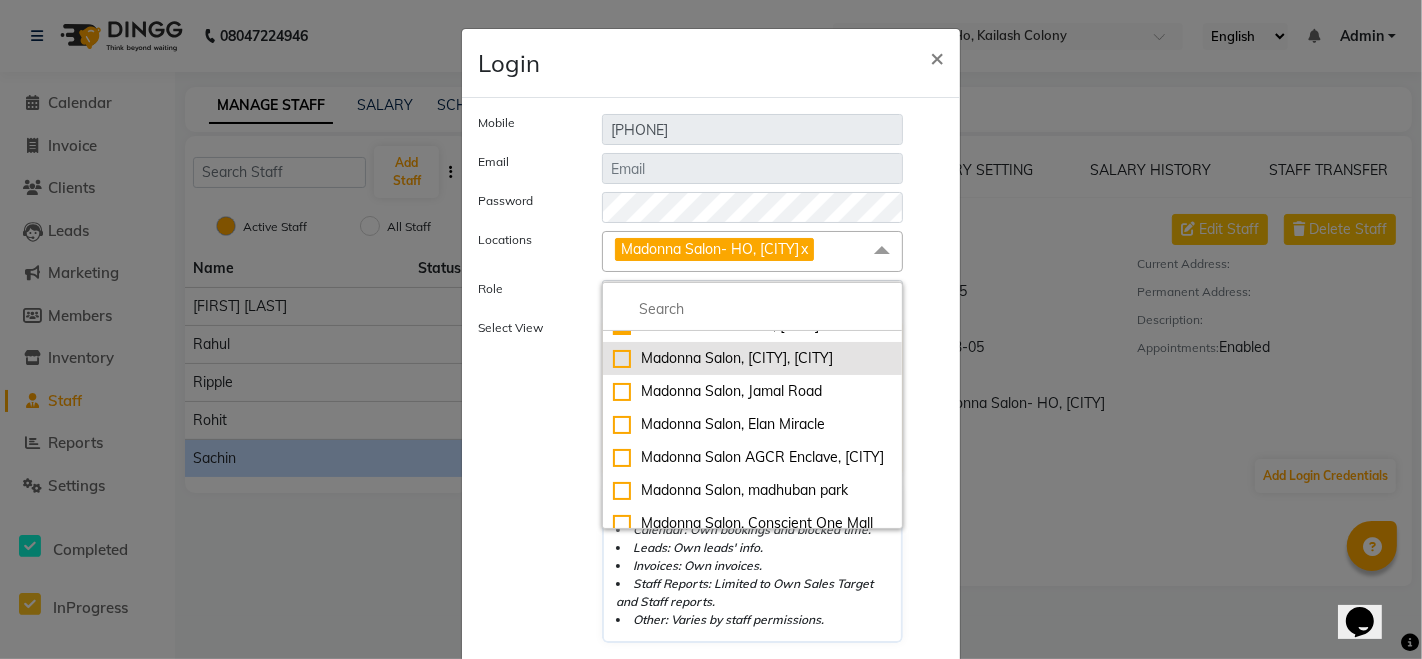 click on "Madonna Salon, [CITY], [CITY]" 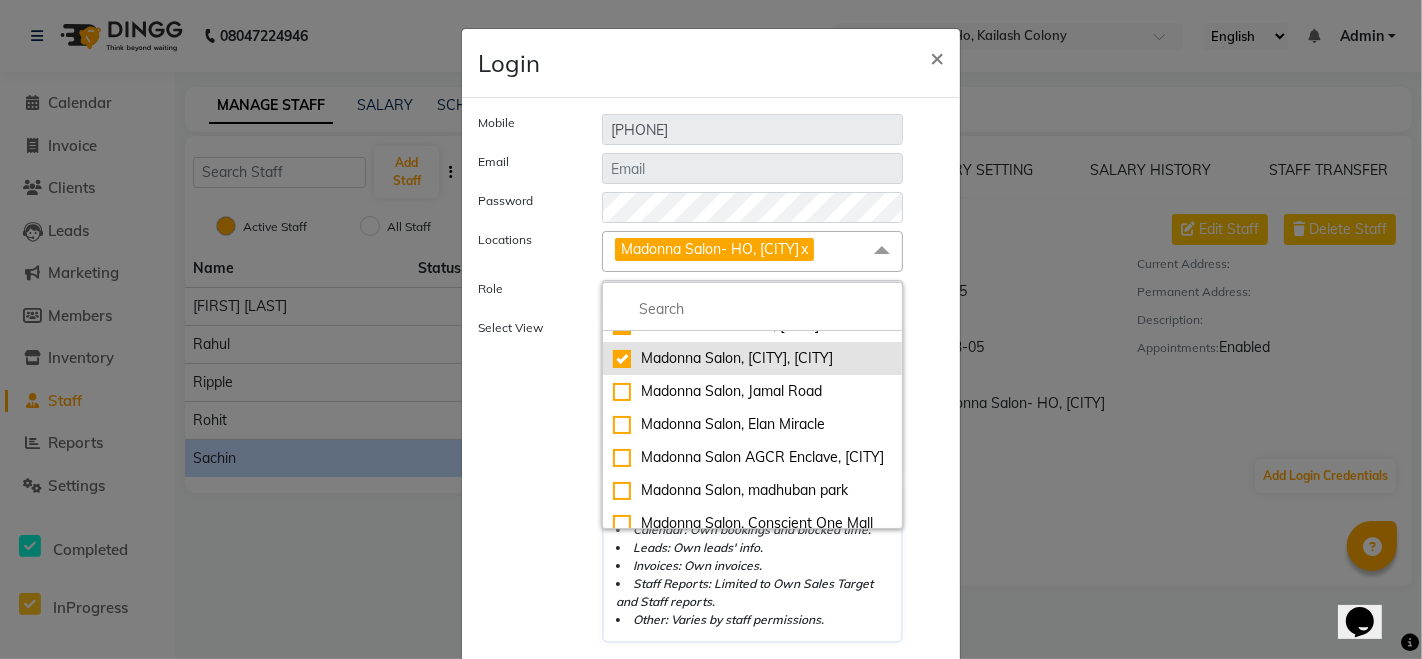 checkbox on "true" 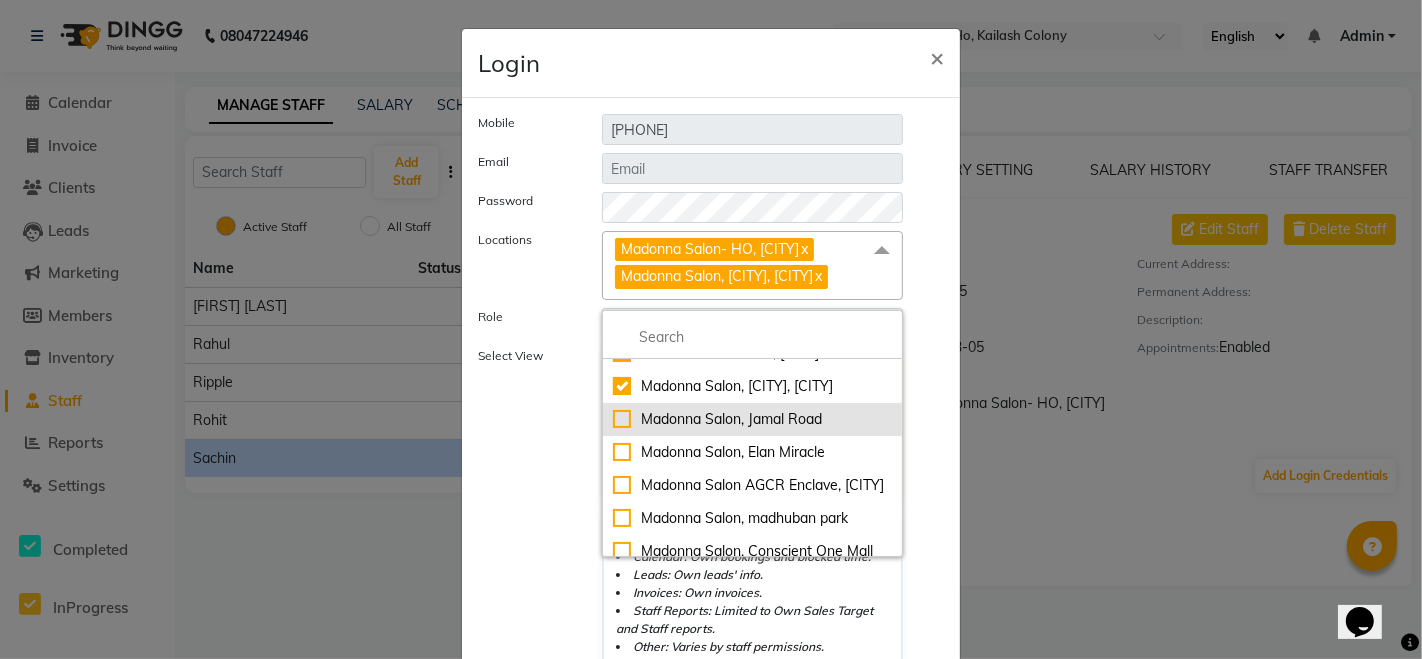 click on "Madonna Salon, Elan Miracle" 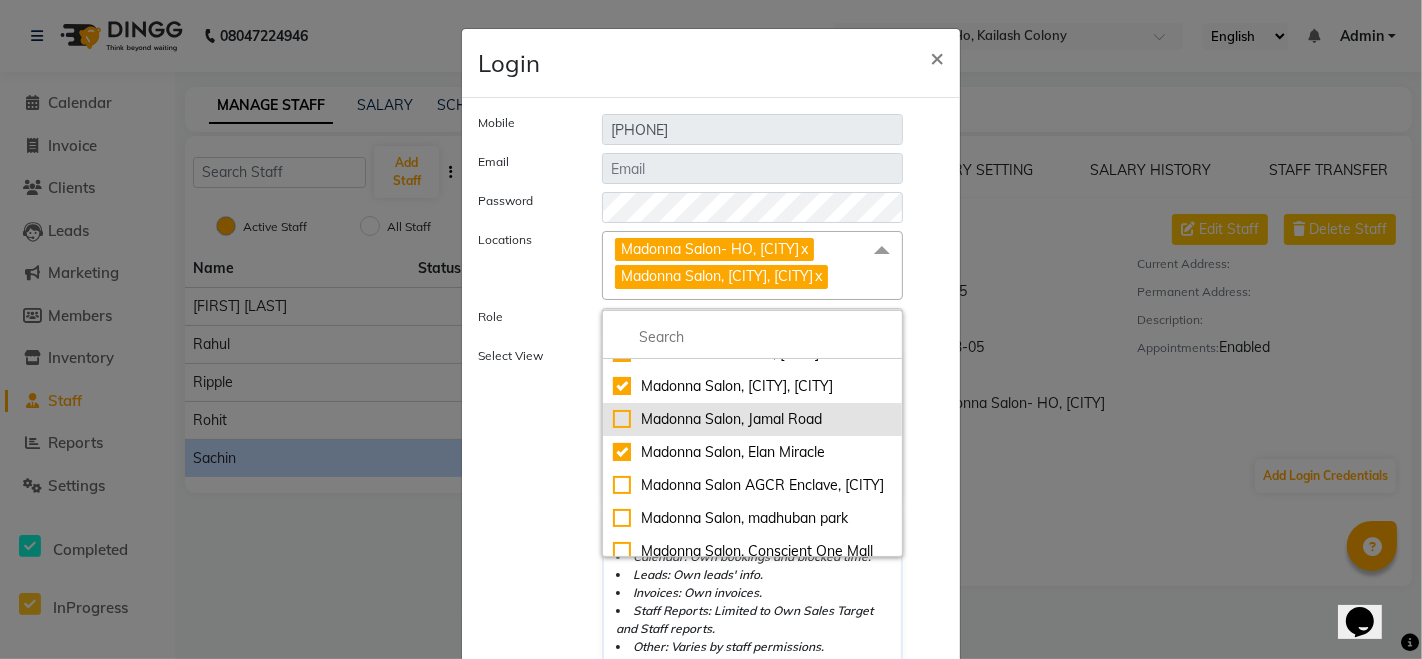 checkbox on "true" 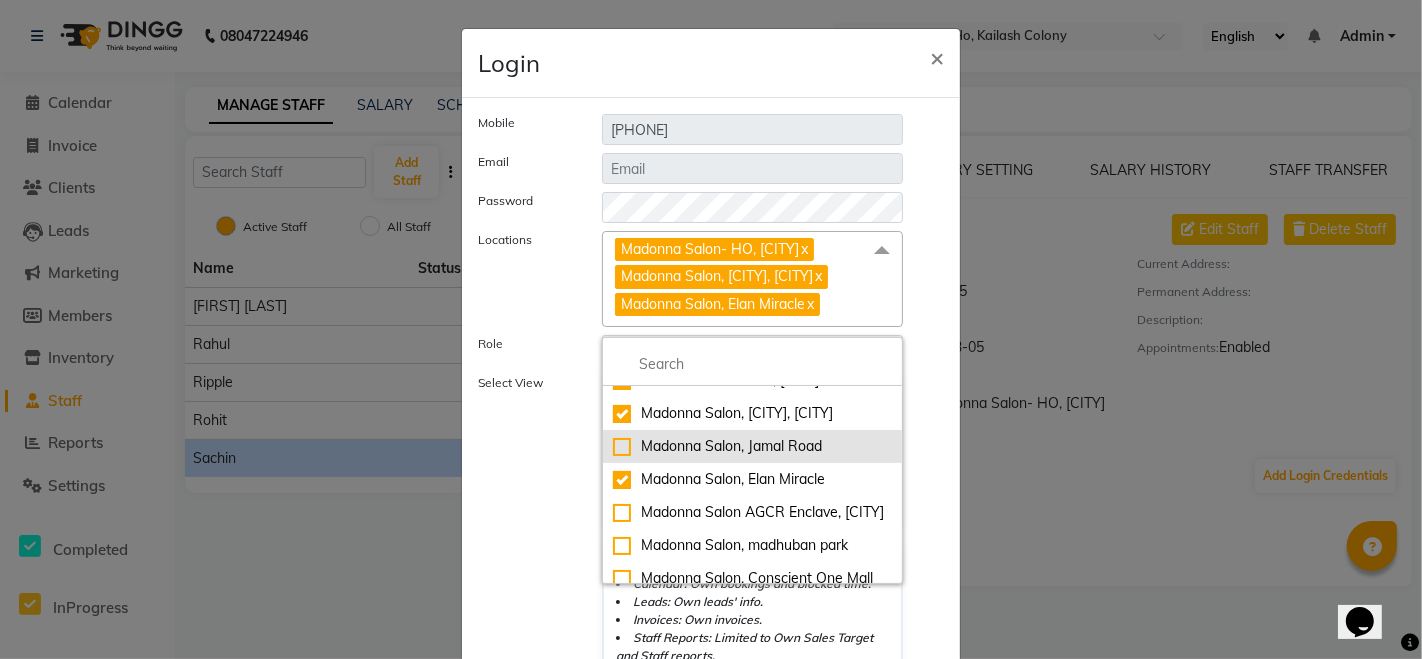 click on "Madonna Salon, Jamal Road" 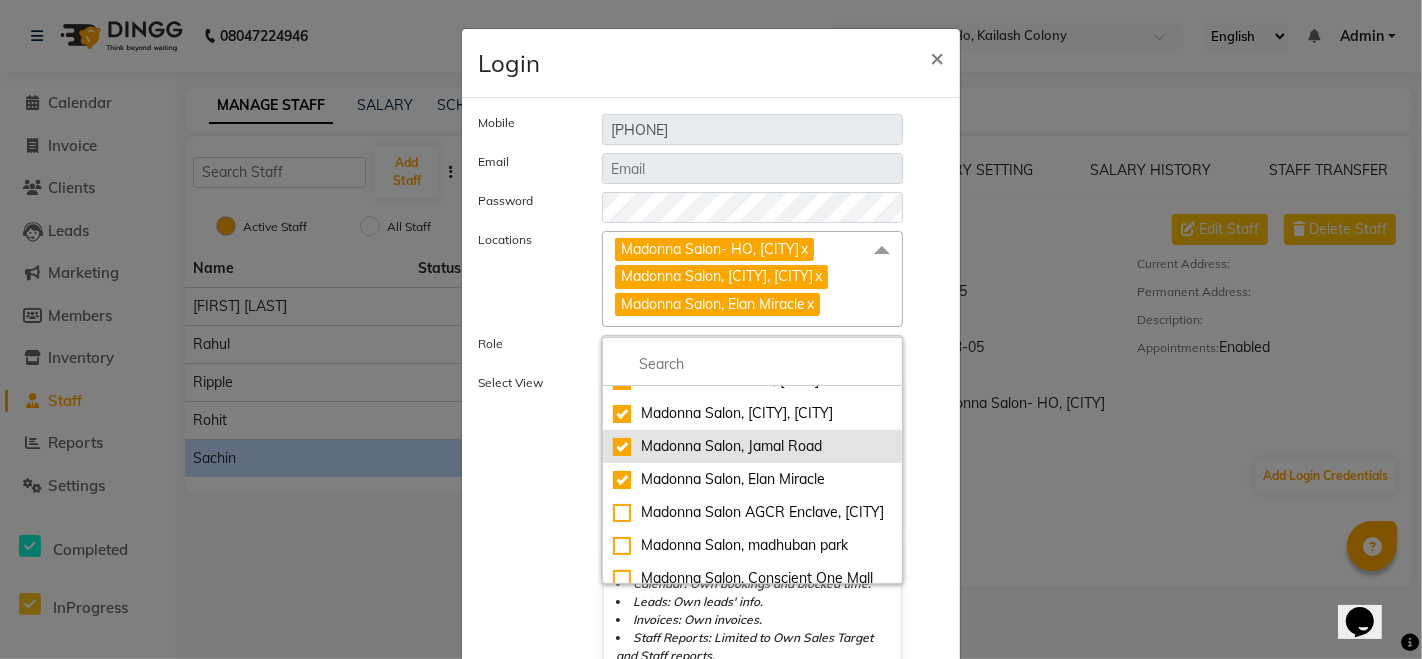 checkbox on "true" 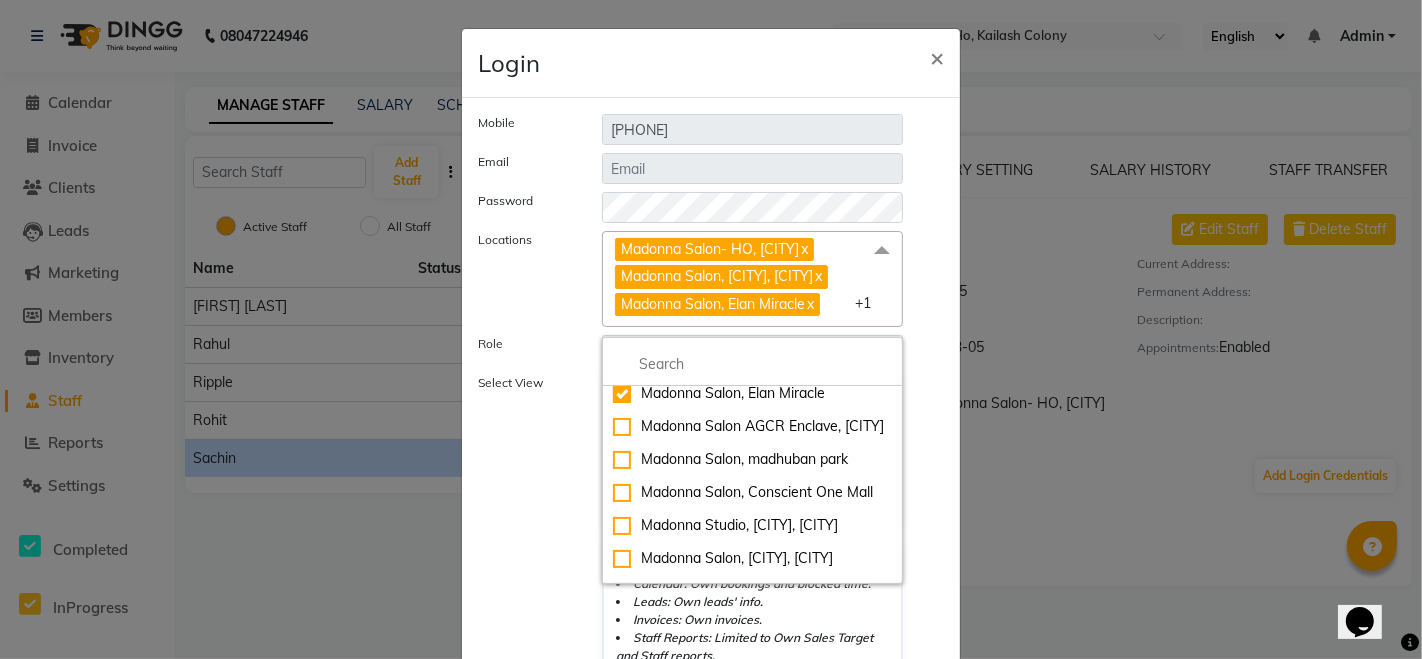 scroll, scrollTop: 165, scrollLeft: 0, axis: vertical 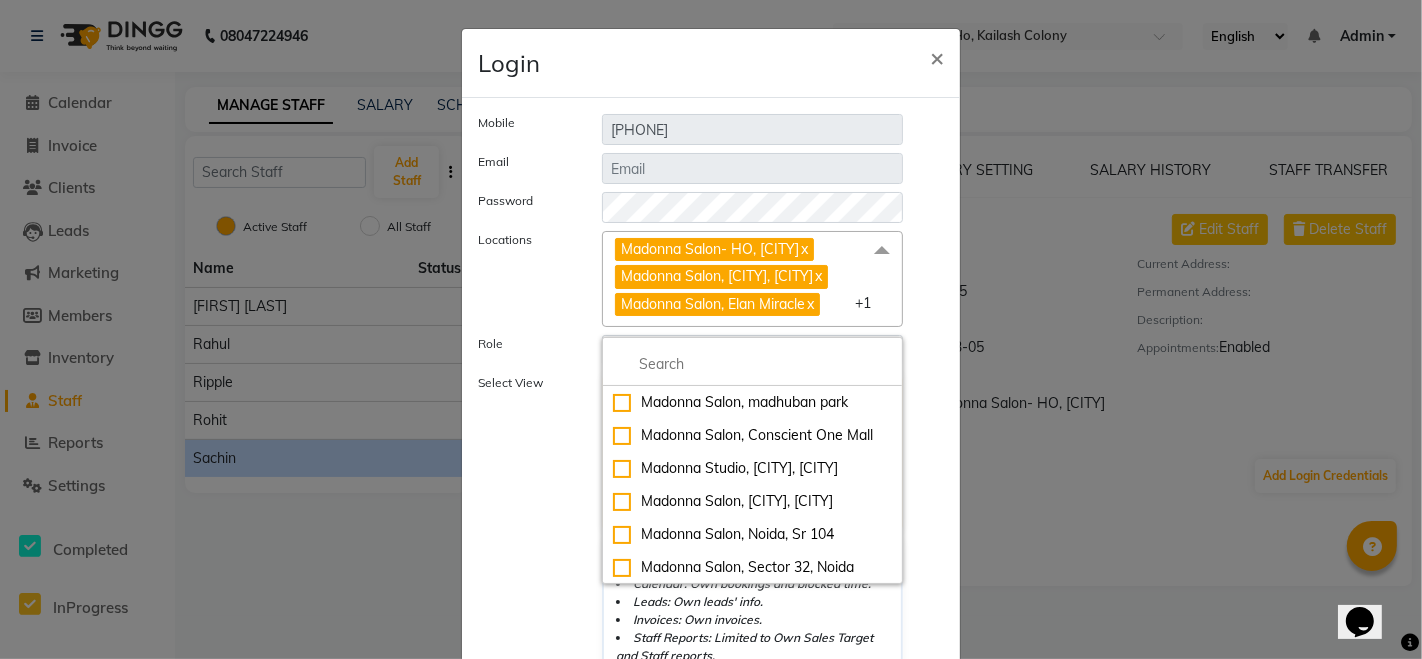 click on "Madonna Salon AGCR Enclave, [CITY]" 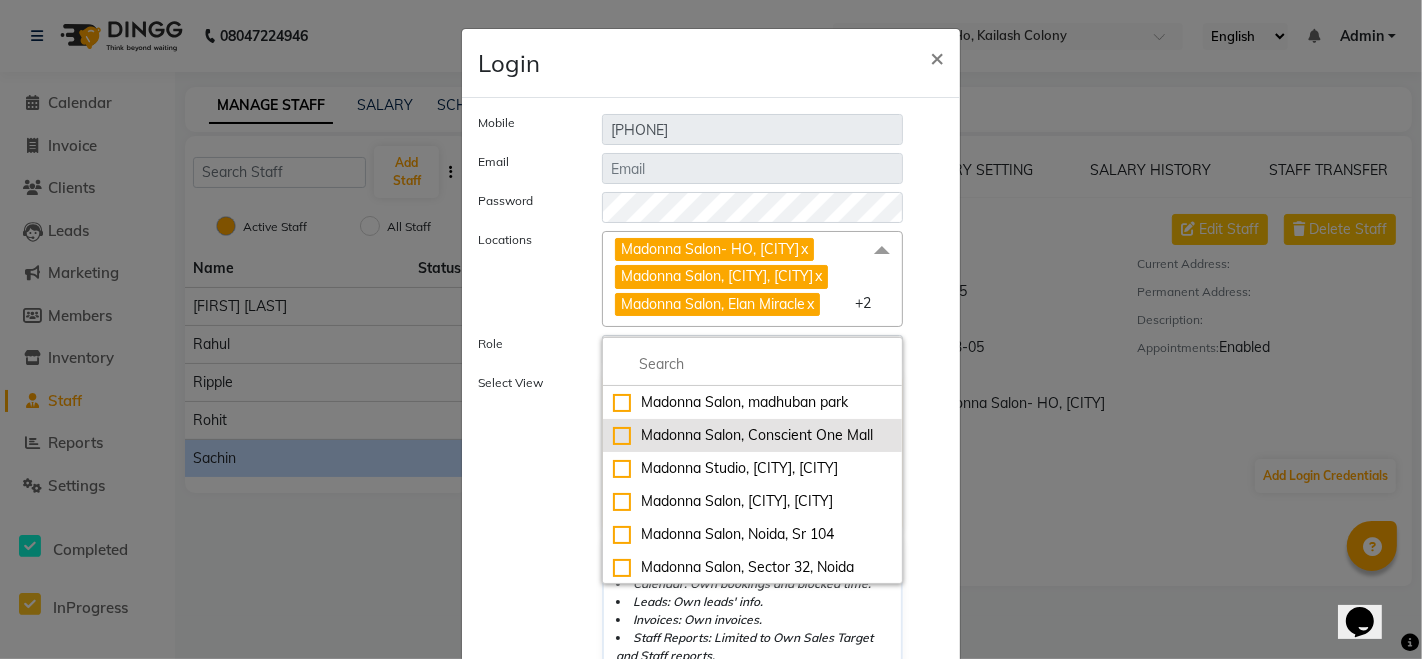 drag, startPoint x: 751, startPoint y: 510, endPoint x: 753, endPoint y: 535, distance: 25.079872 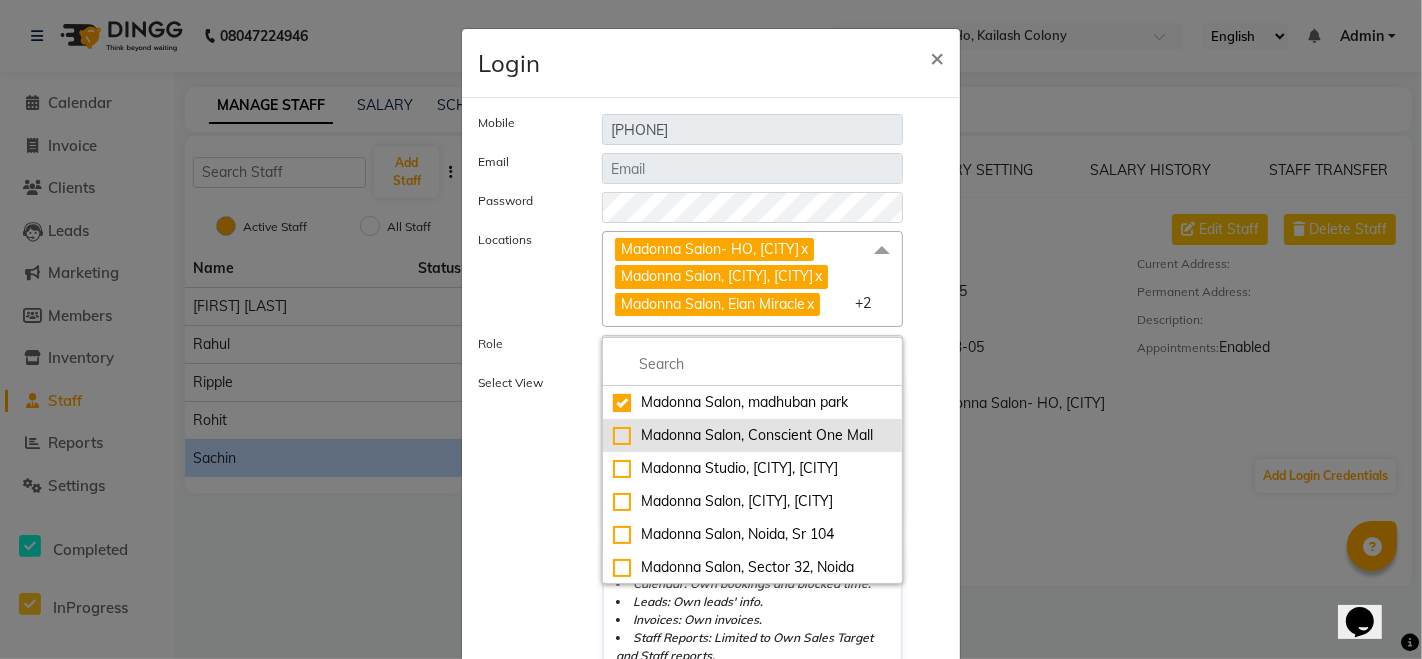 checkbox on "true" 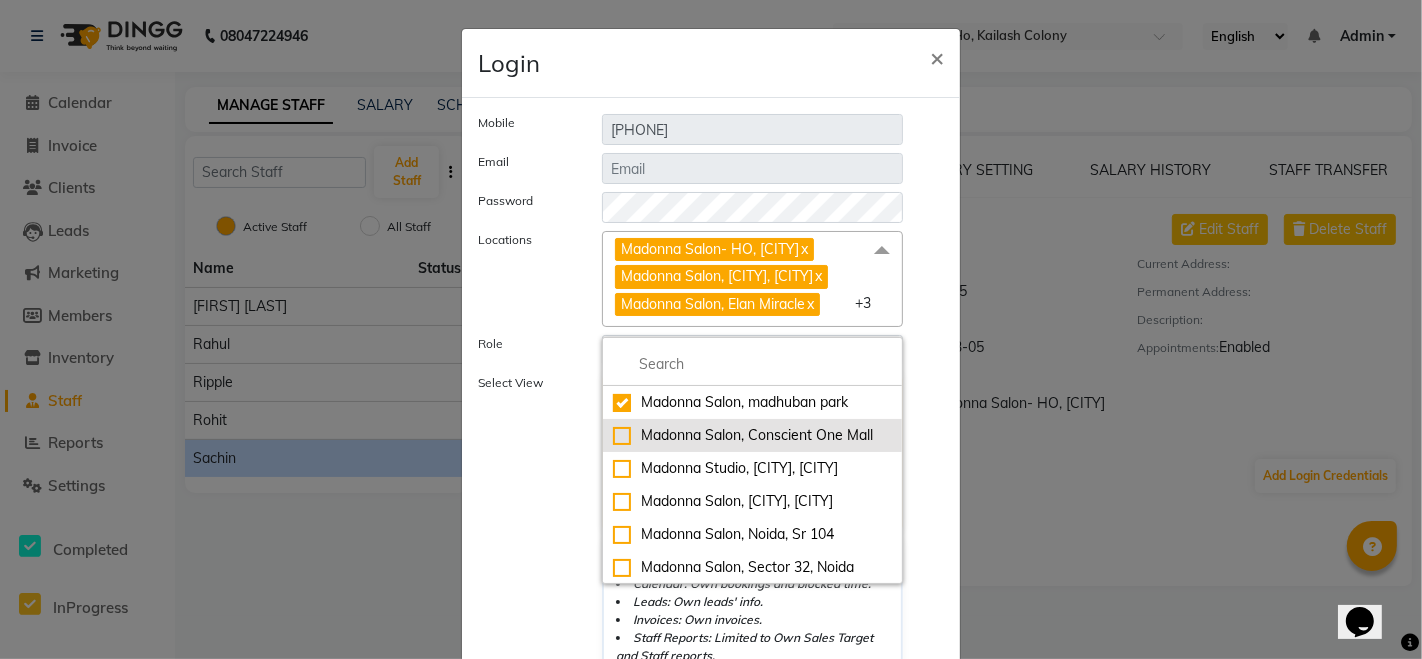 click on "Madonna Salon, Conscient One Mall" 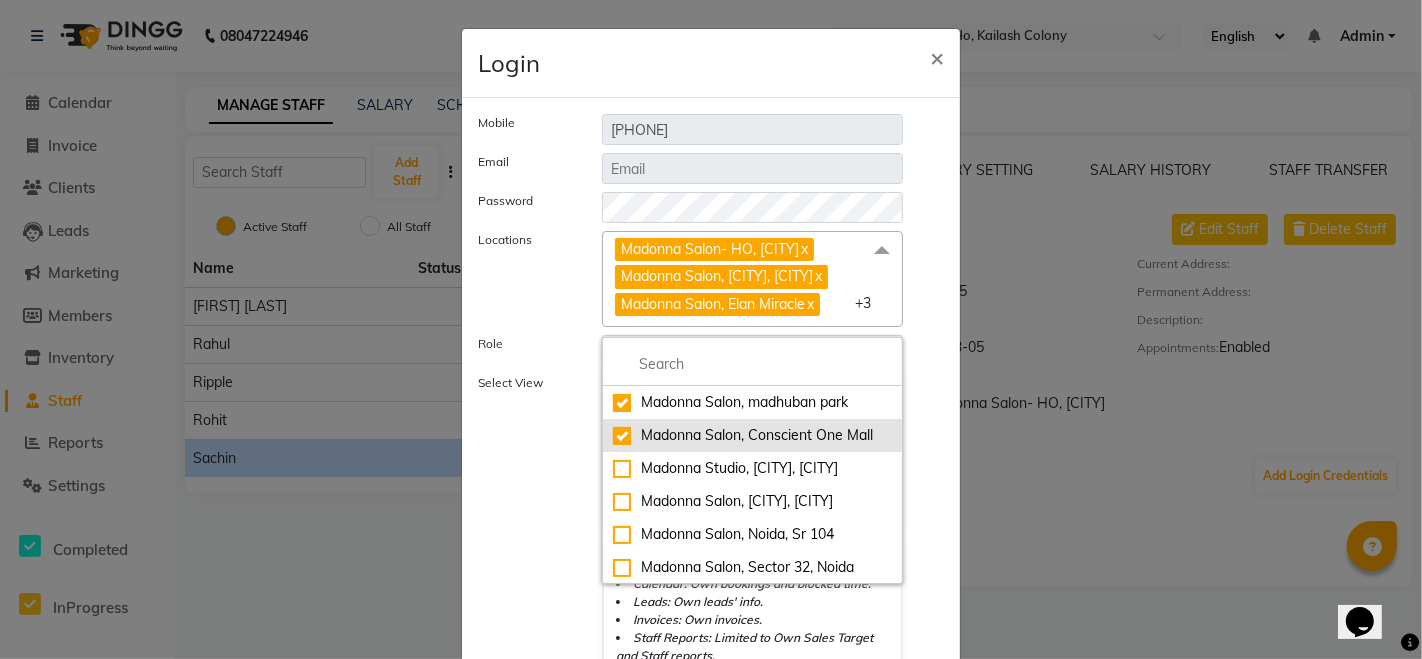 checkbox on "true" 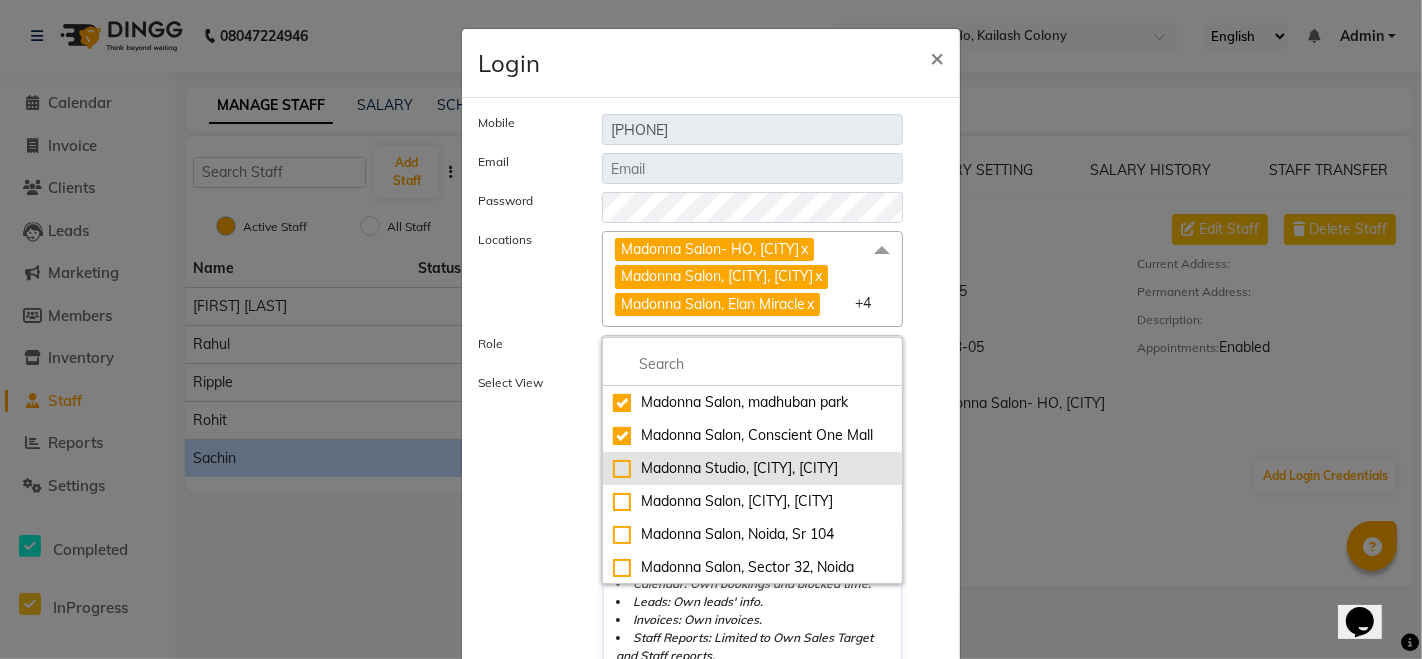 click on "Madonna Studio, [CITY], [CITY]" 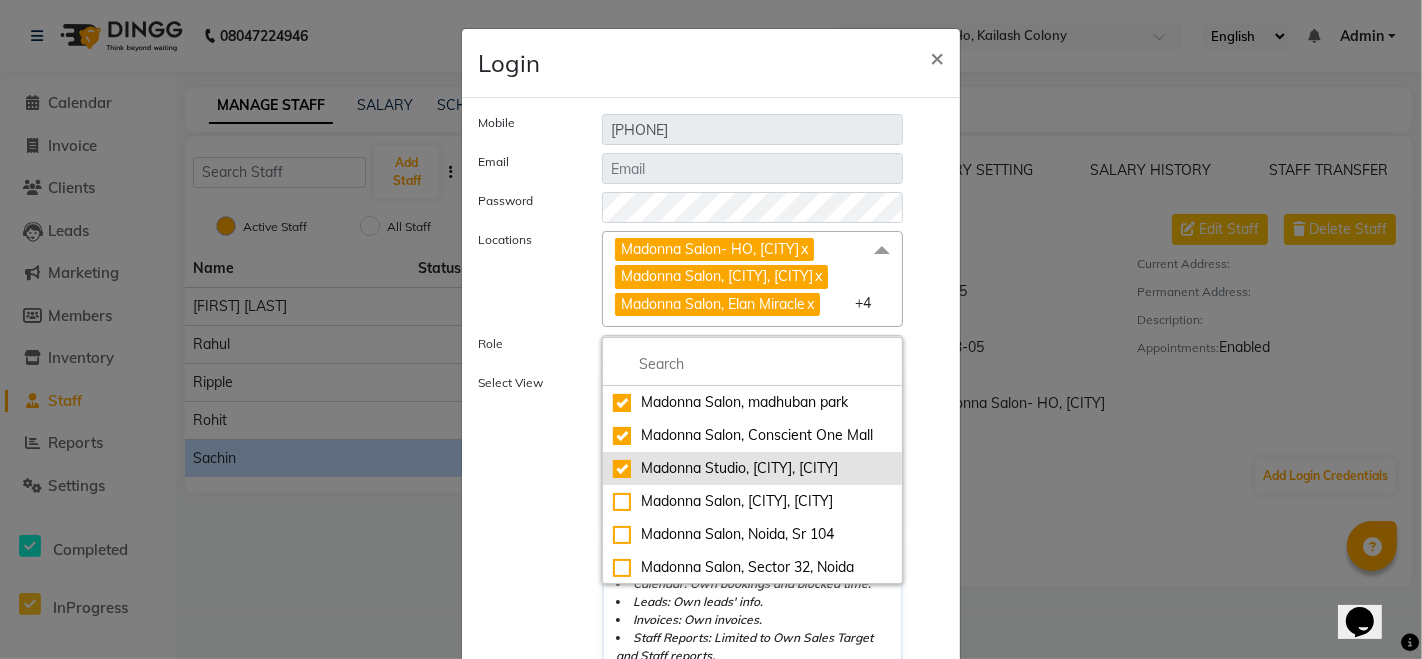 checkbox on "true" 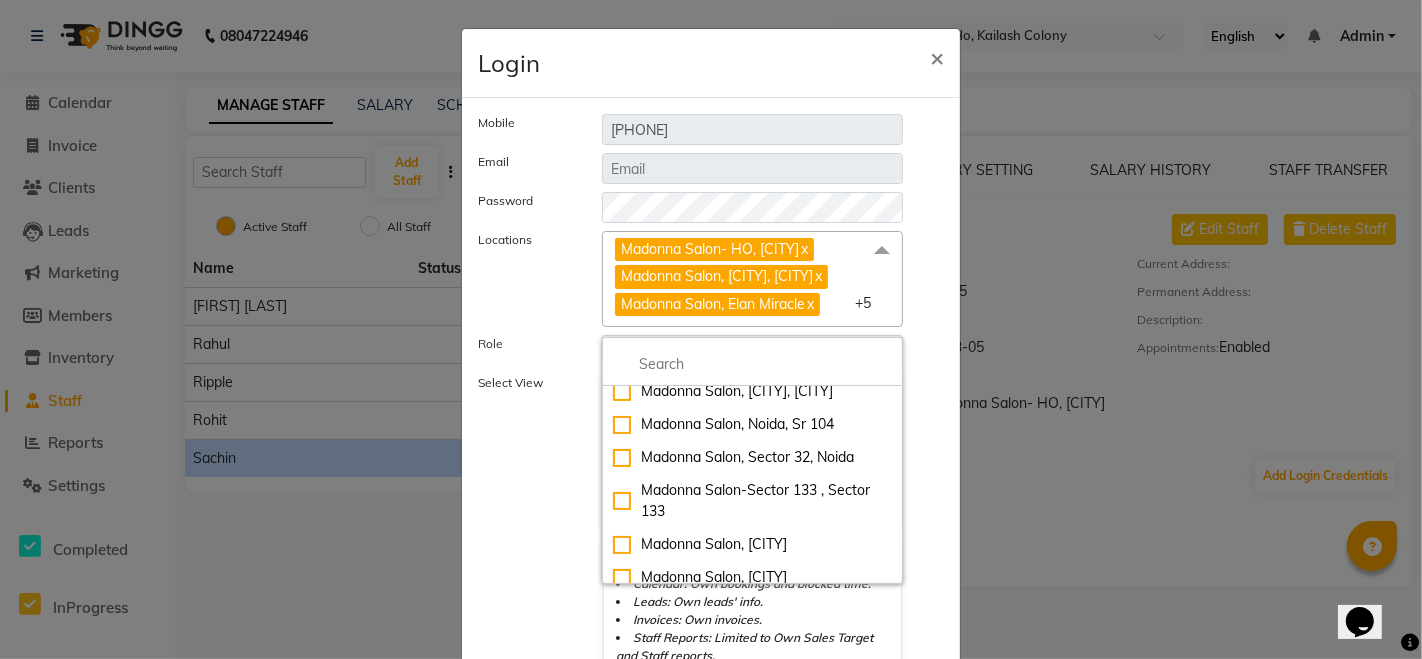 scroll, scrollTop: 303, scrollLeft: 0, axis: vertical 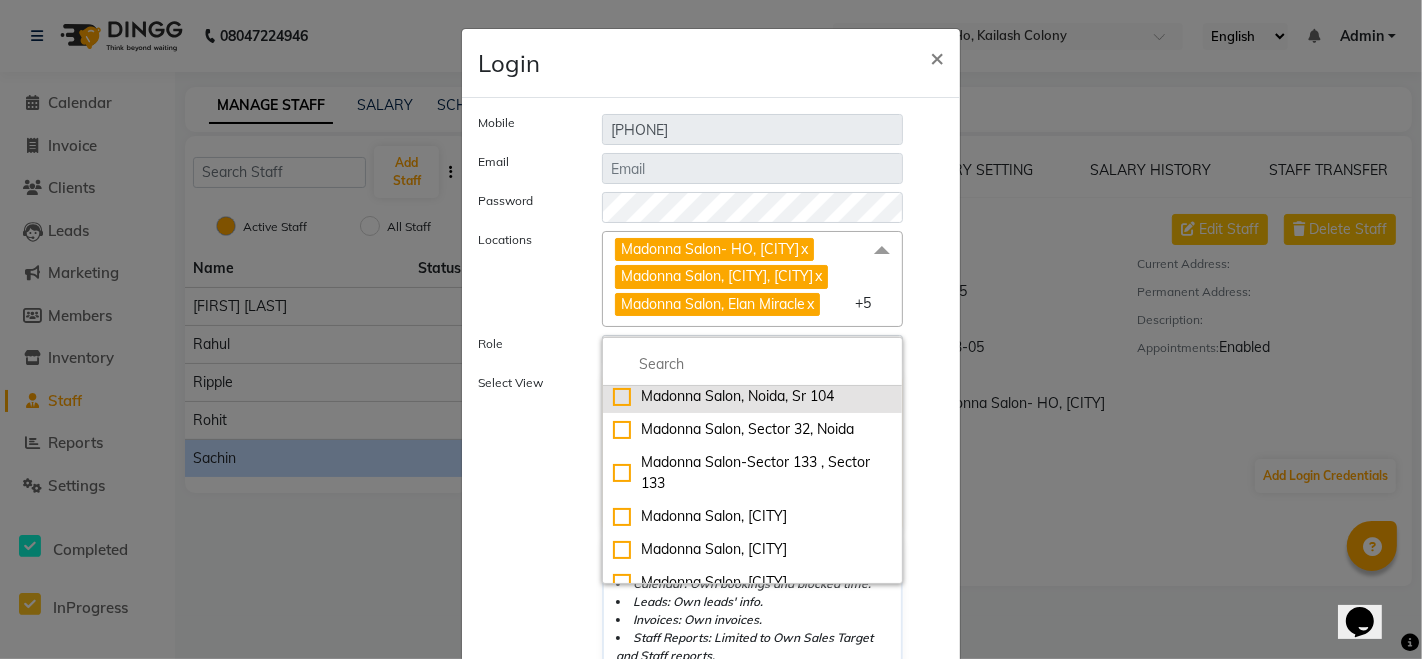 click on "Madonna Salon,  [CITY], [CITY]" 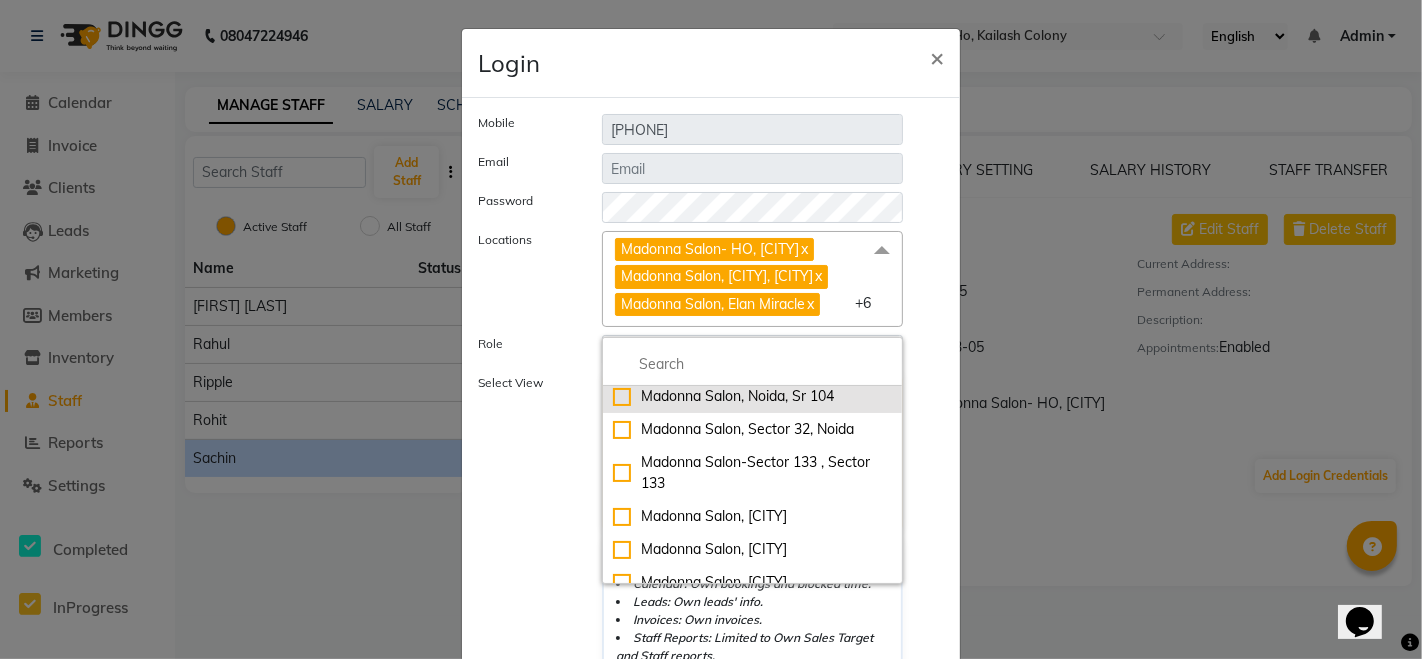 click on "Madonna Salon, Noida, Sr 104" 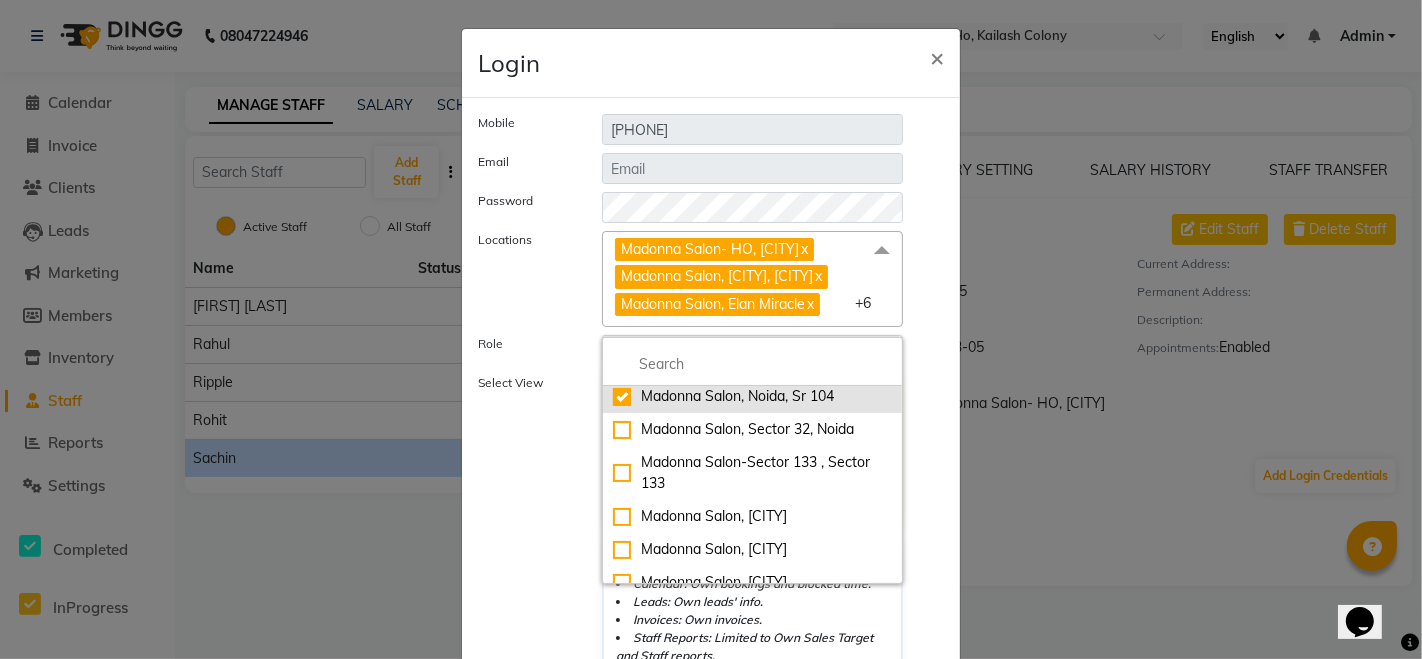 checkbox on "true" 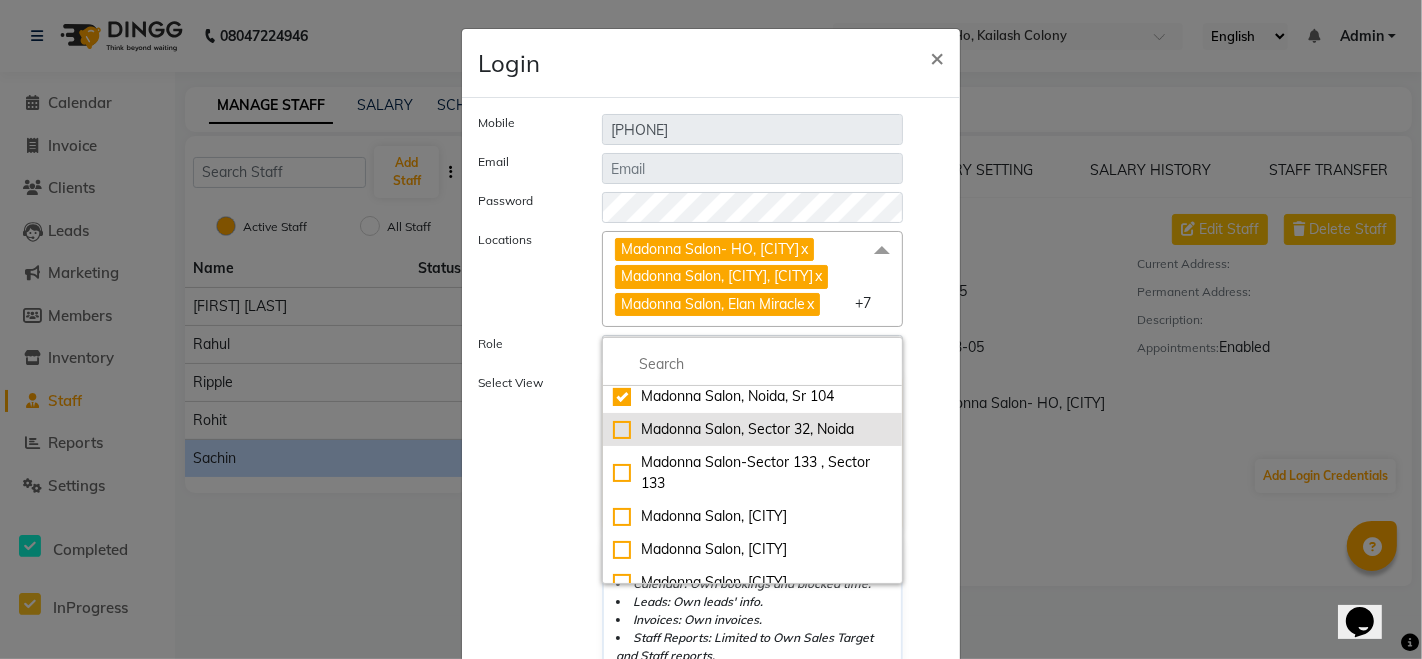click on "Madonna Salon, Sector 32, Noida" 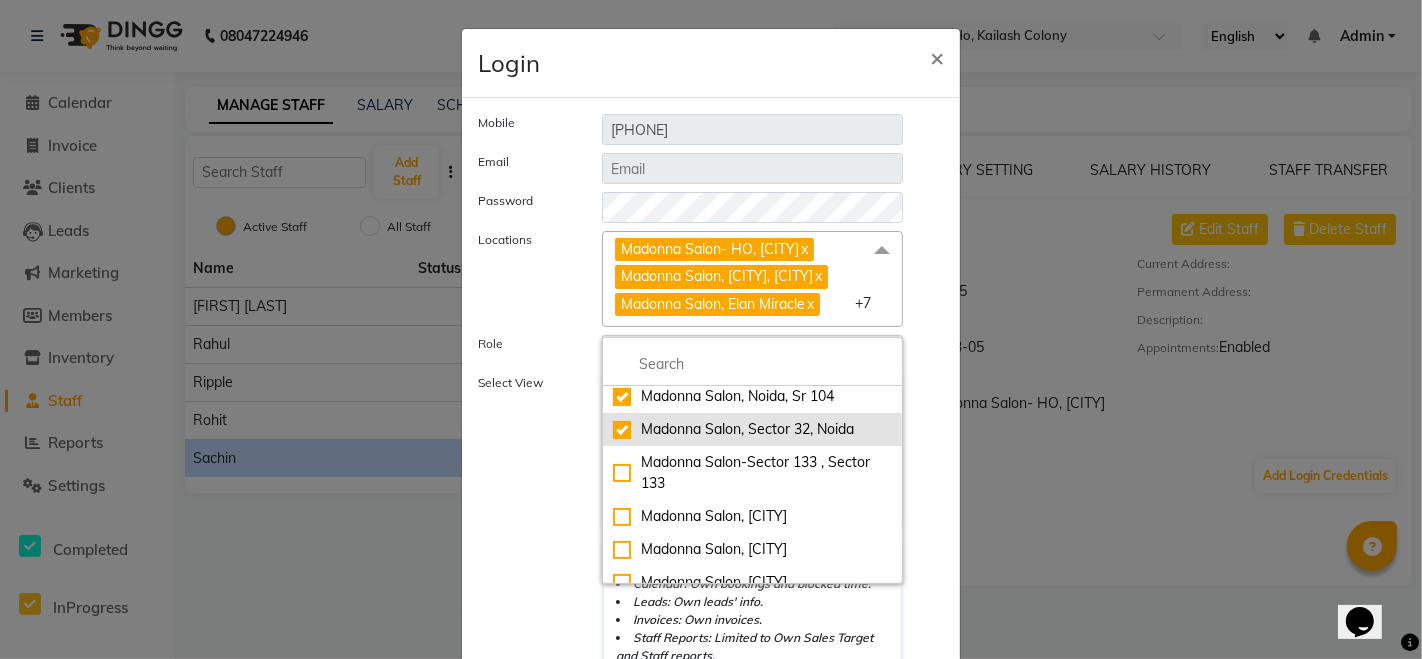 checkbox on "true" 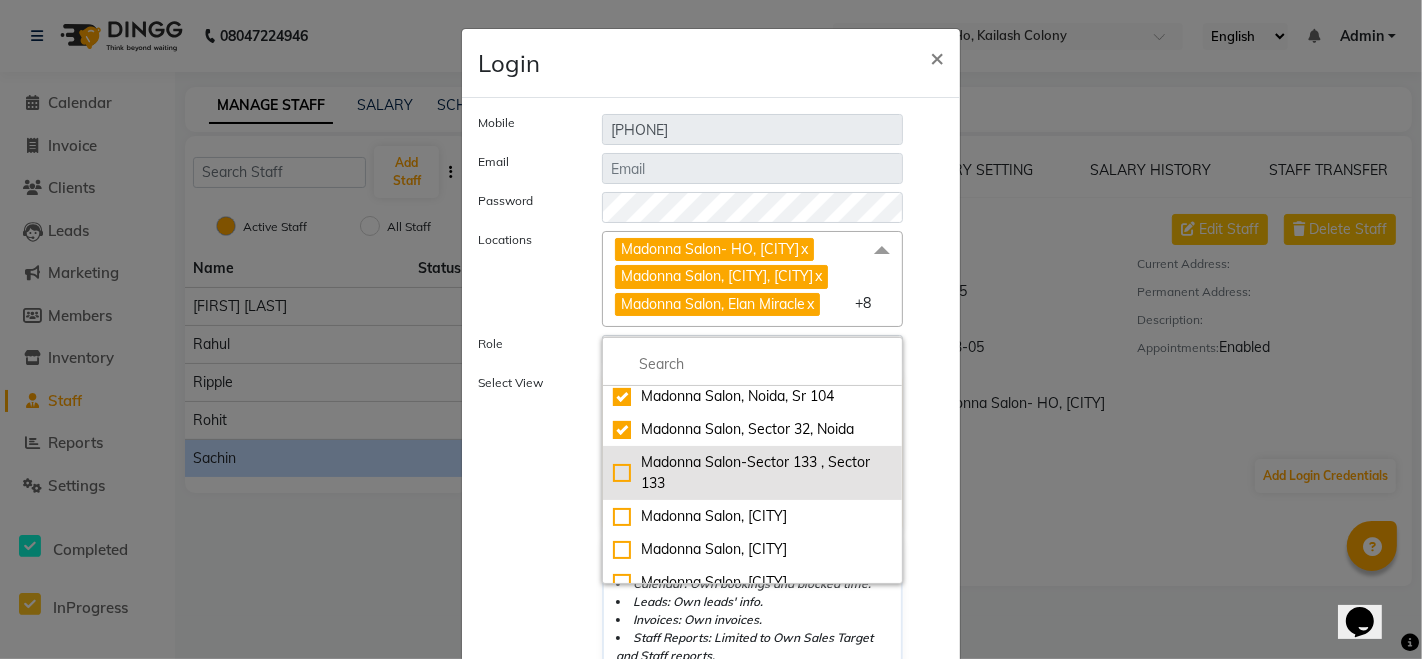 click on "Madonna Salon-Sector 133 , Sector 133" 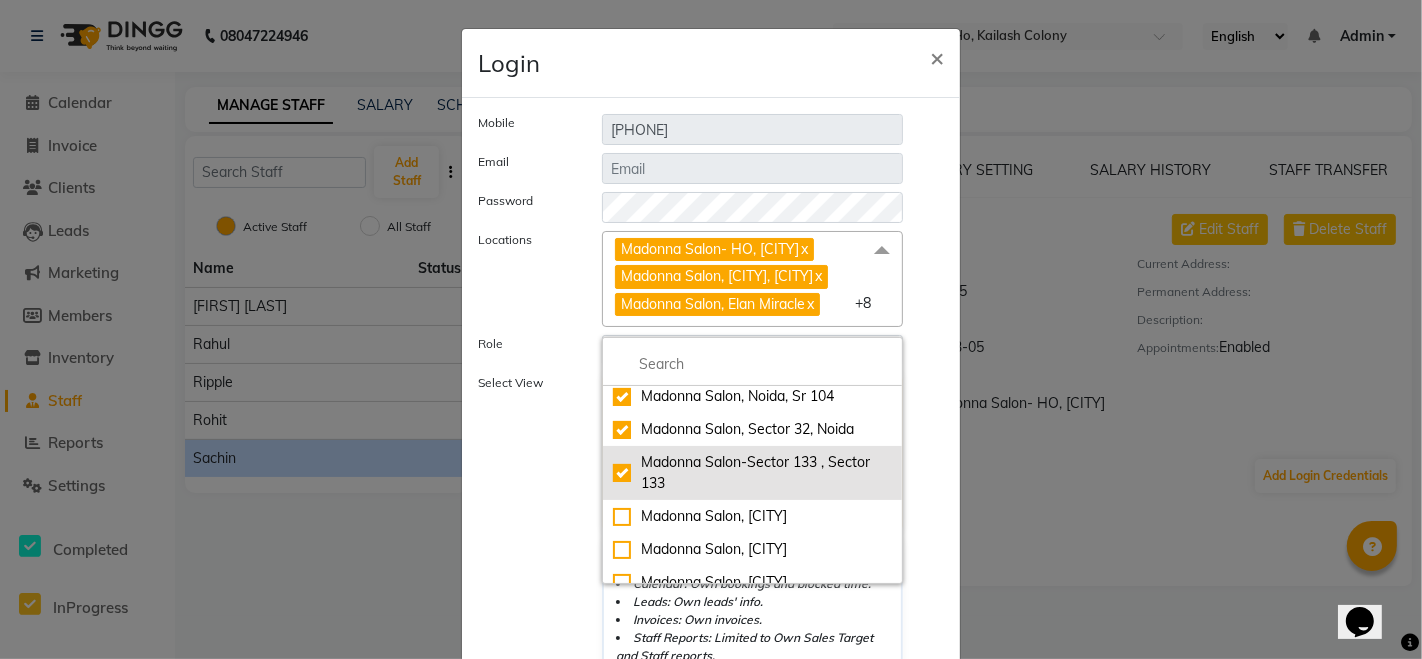 checkbox on "true" 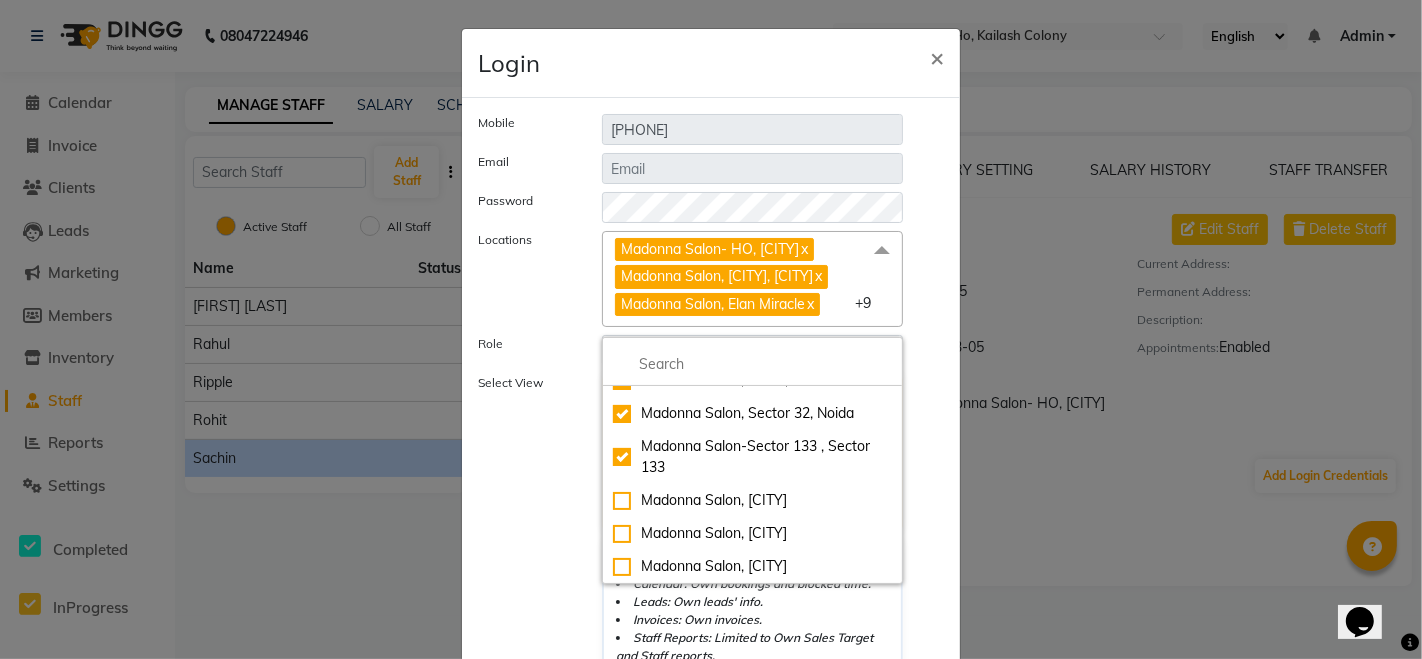 scroll, scrollTop: 381, scrollLeft: 0, axis: vertical 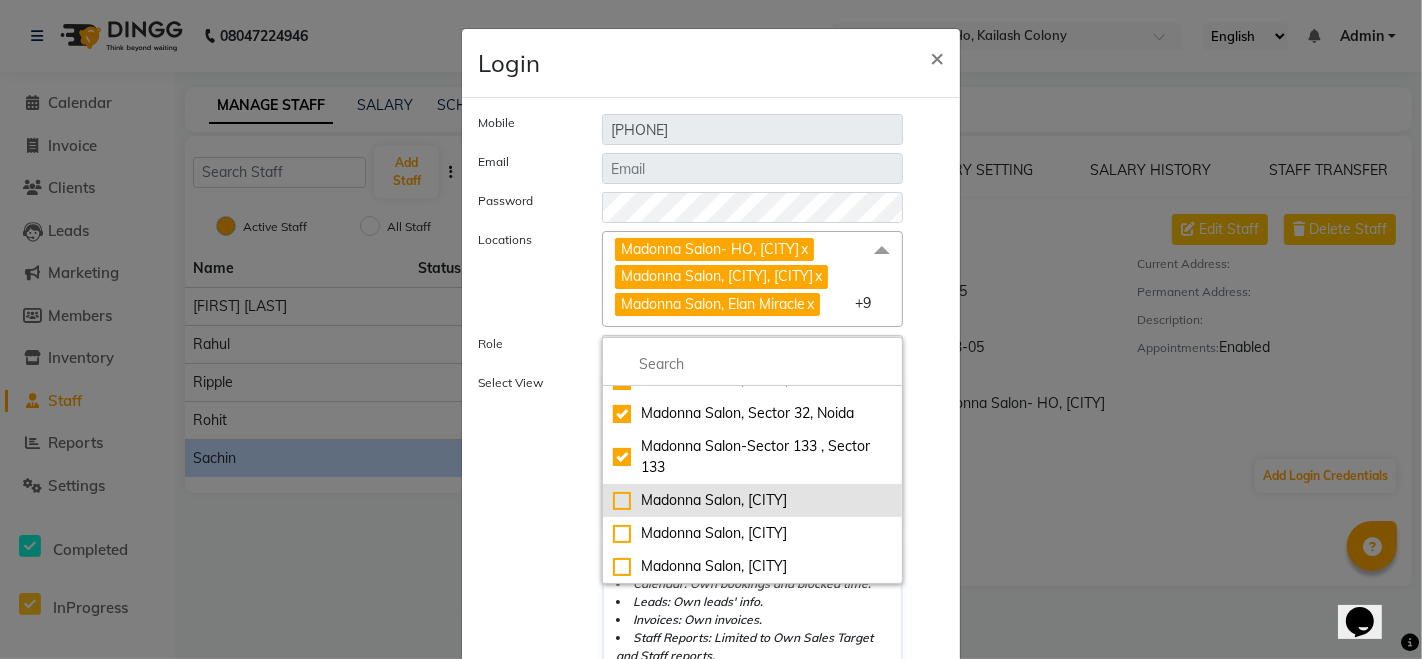 click on "Madonna Salon, [CITY]" 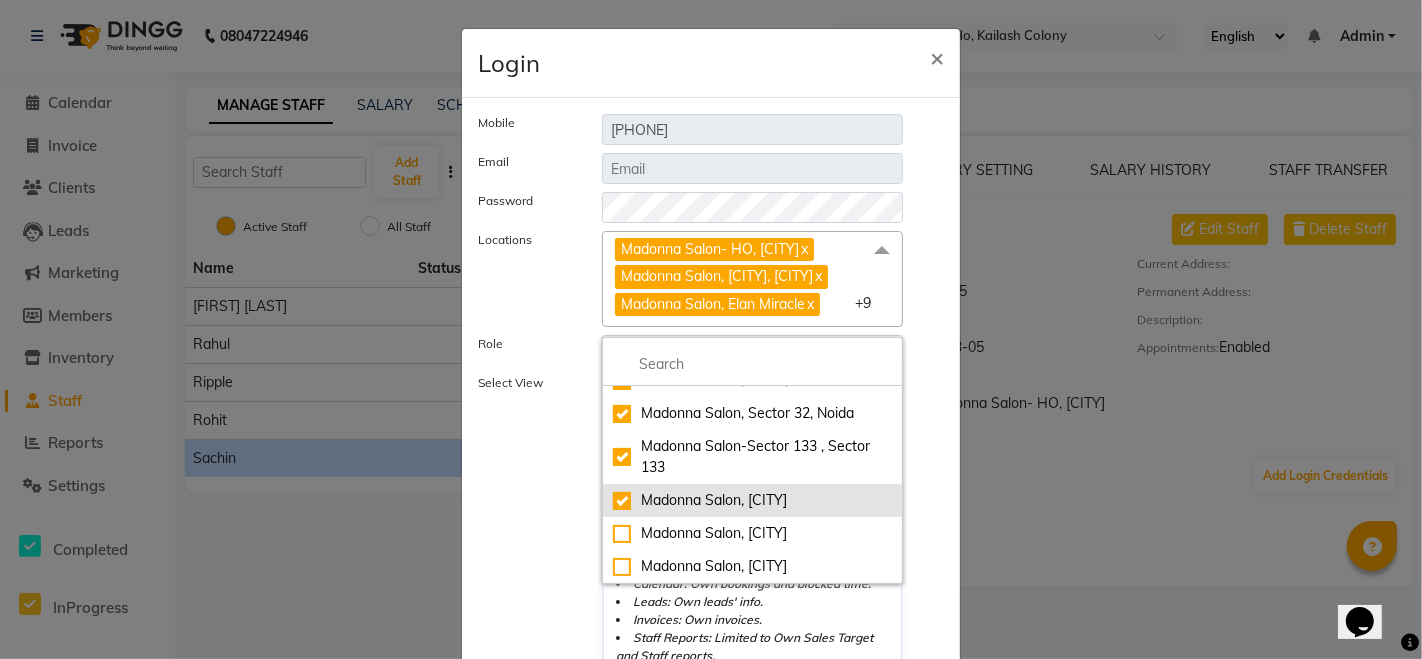 checkbox on "true" 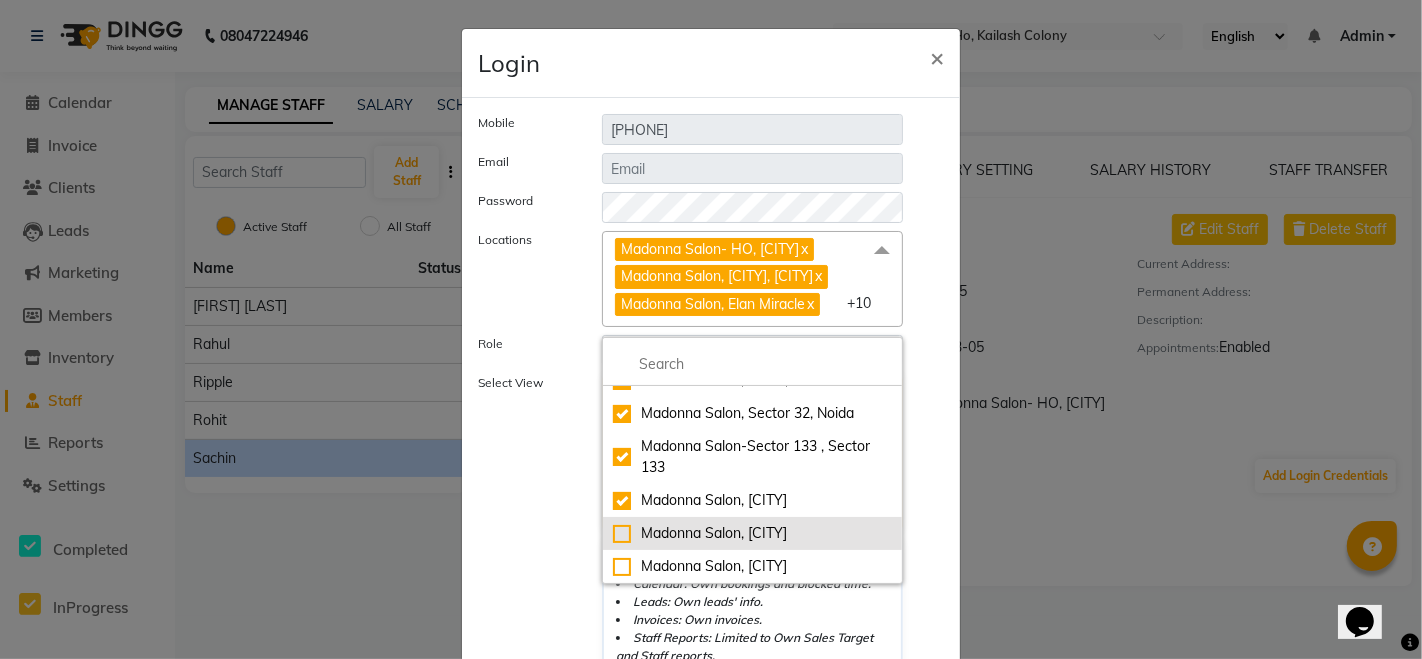 click on "Madonna Salon, [CITY]" 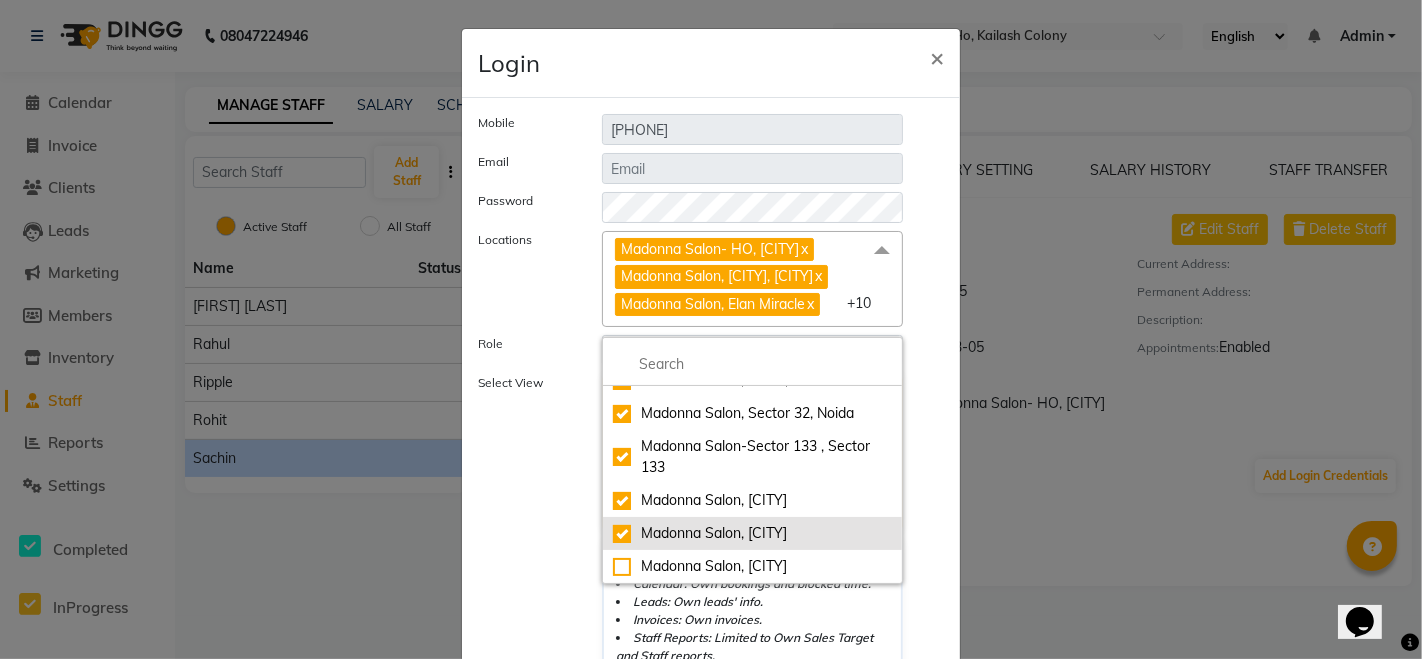 checkbox on "true" 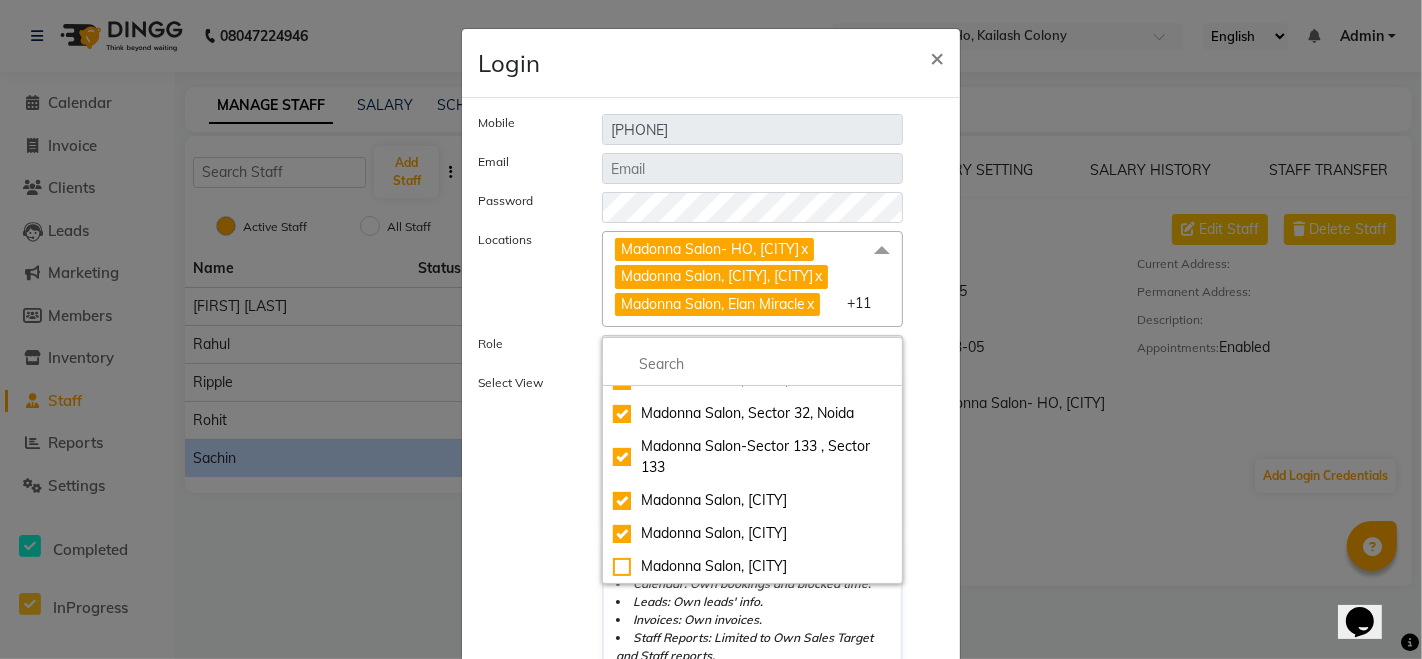 scroll, scrollTop: 402, scrollLeft: 0, axis: vertical 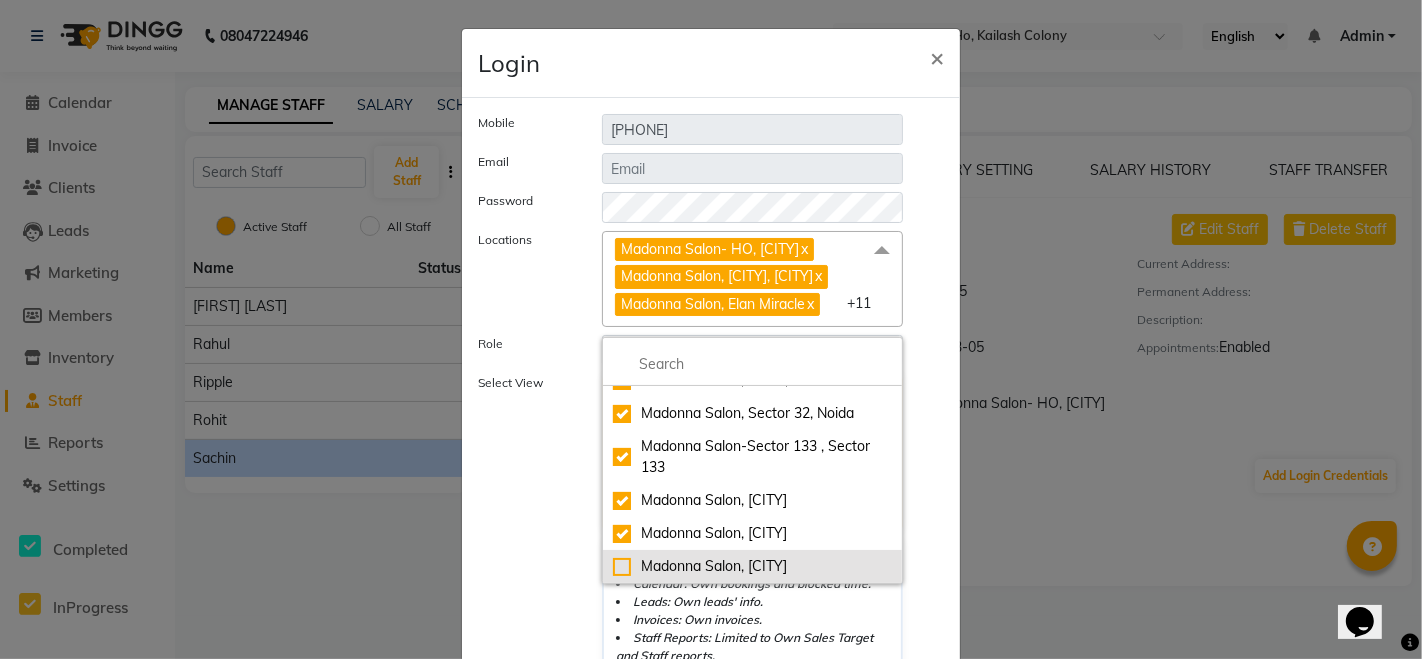 click on "Madonna Salon, [CITY]" 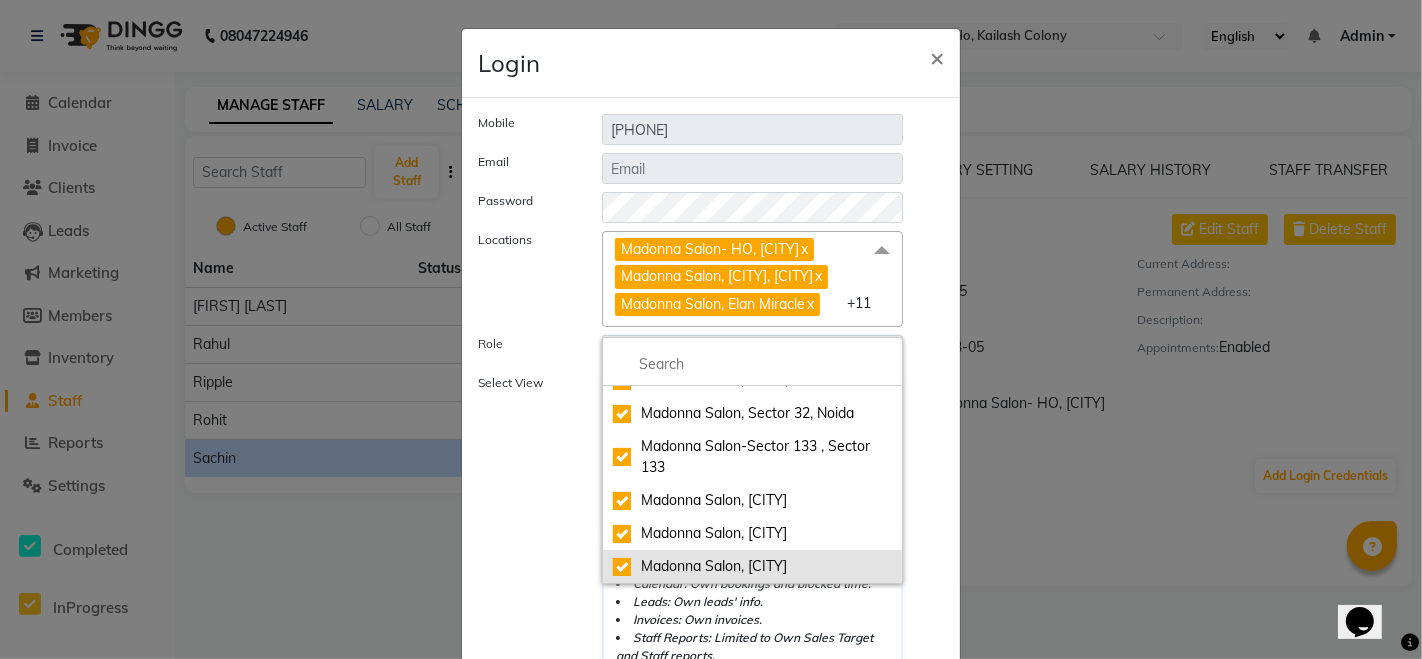 checkbox on "true" 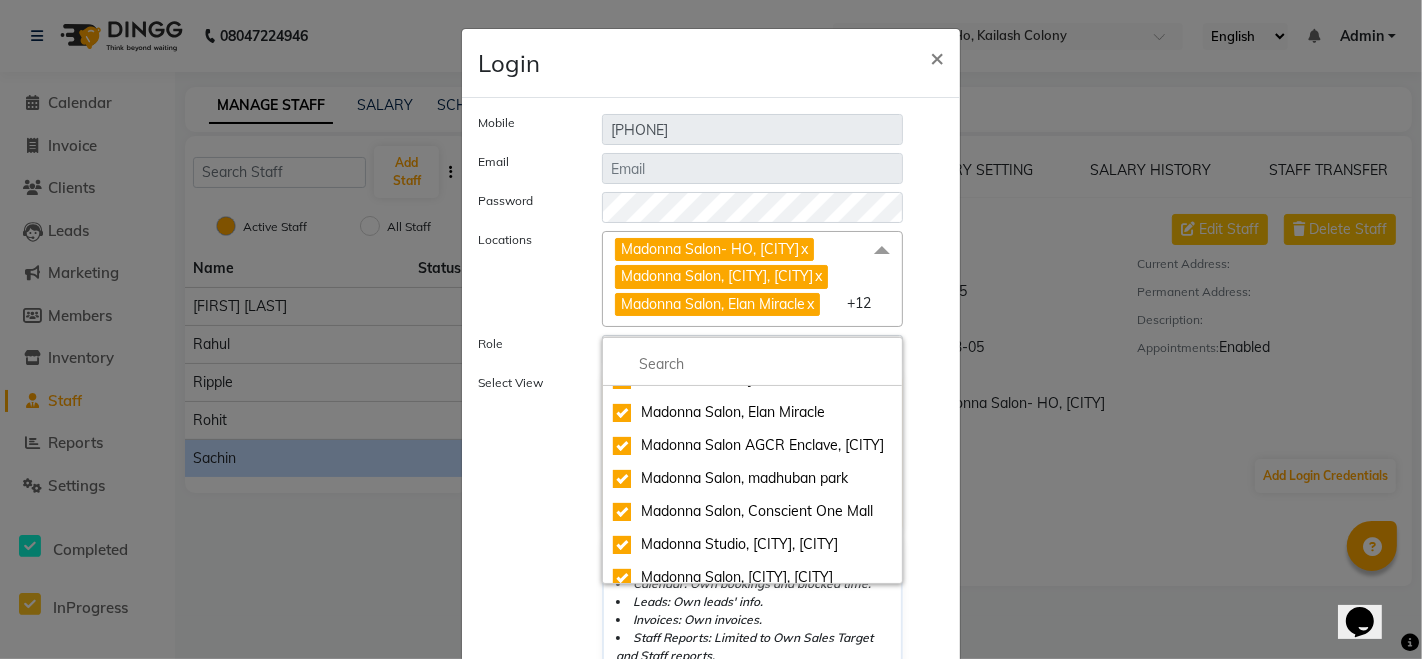 scroll, scrollTop: 0, scrollLeft: 0, axis: both 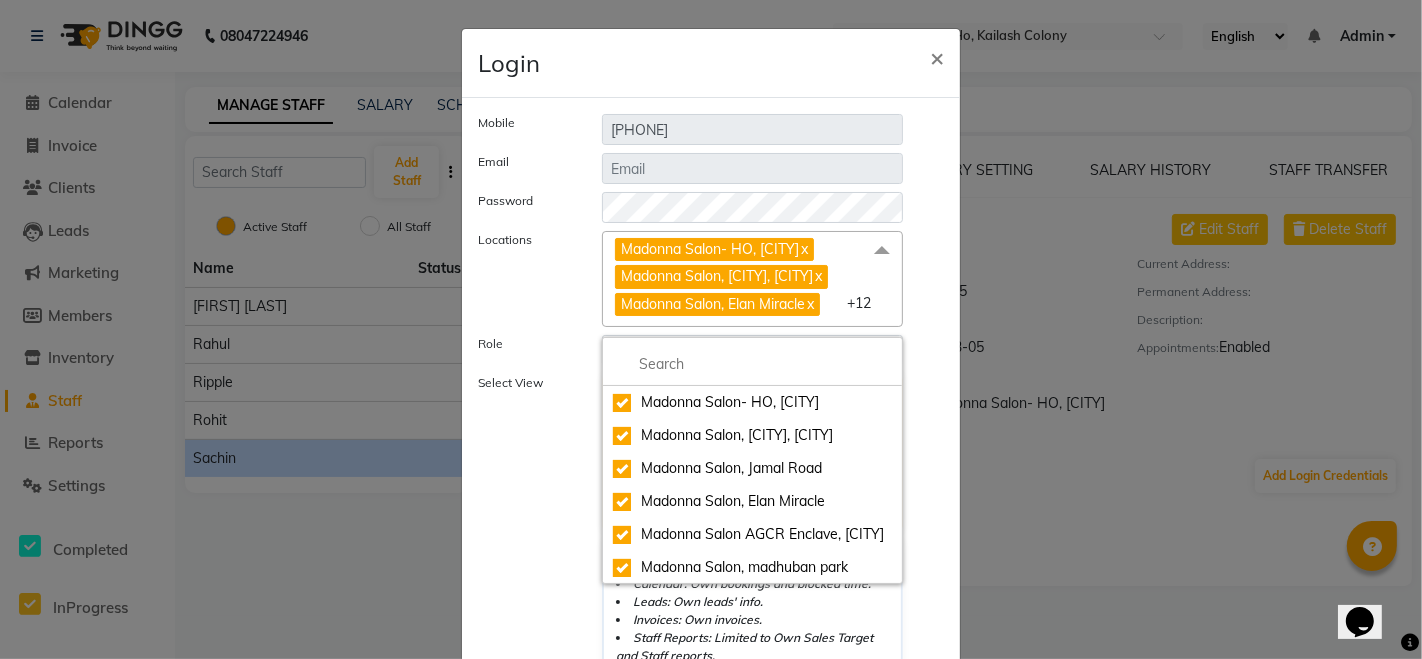 click on "Mobile [PHONE] Email Password Locations Madonna Salon- HO, [CITY] x Madonna Salon, [CITY], [CITY] x Madonna Salon, [CITY] x Madonna Salon, [CITY] x Madonna Salon AGCR Enclave, [CITY] x Madonna Salon, [CITY] x Madonna Salon, [CITY] x  Madonna Studio, [CITY], [CITY] x Madonna Salon,  [CITY], [CITY] x Madonna Salon, [CITY], [CITY] x Madonna Salon, [CITY], [CITY] x Madonna Salon- [CITY] , [CITY]  x Madonna Salon, [CITY] x  Madonna Salon, [CITY] x Madonna Salon, [CITY] x +12 Madonna Salon- HO, [CITY] Madonna Salon, [CITY], [CITY] Madonna Salon, [CITY] Madonna Salon, [CITY] Madonna Salon AGCR Enclave, [CITY] Madonna Salon, [CITY] Madonna Salon, [CITY]  Madonna Studio, [CITY], [CITY] Madonna Salon,  [CITY], [CITY] Madonna Salon, [CITY], [CITY] Madonna Salon, [CITY], [CITY] Madonna Salon- [CITY] , [CITY]  Madonna Salon, [CITY] Role Select Role Operator" 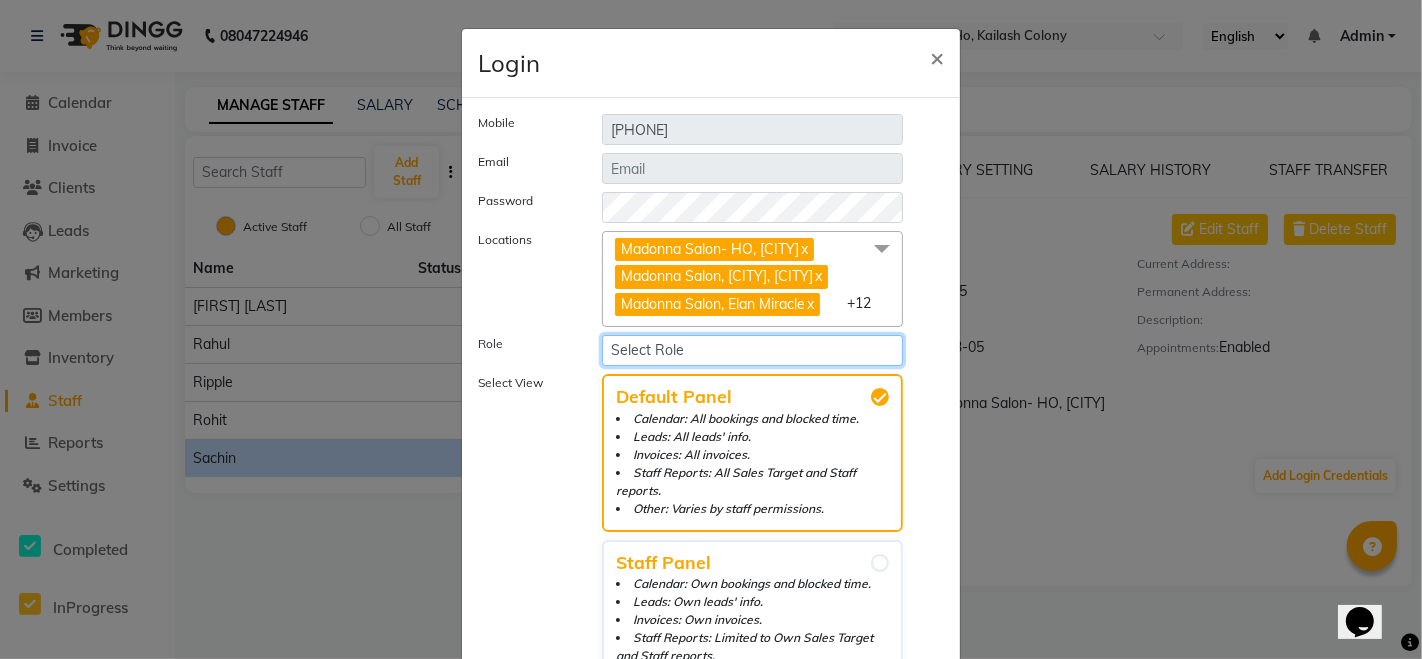 click on "Select Role Operator Manager Administrator Staff Owner Shikha Mam" 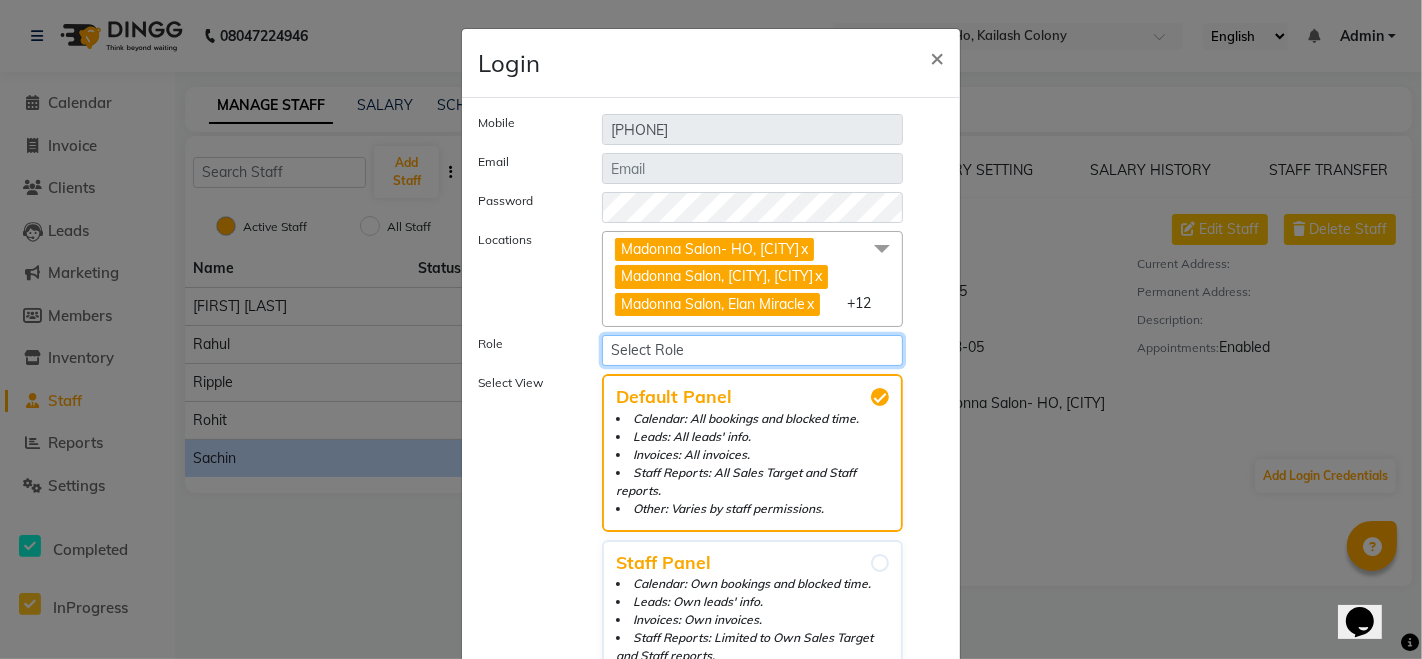 select on "1953" 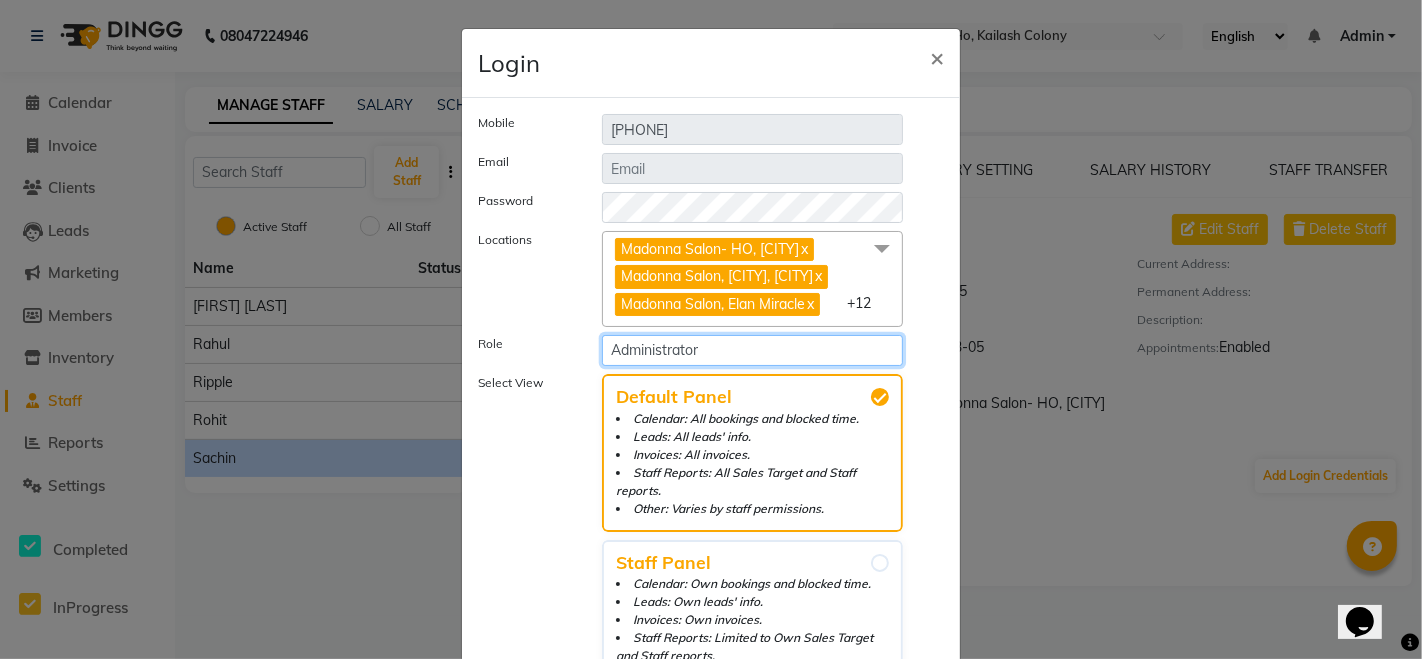click on "Select Role Operator Manager Administrator Staff Owner Shikha Mam" 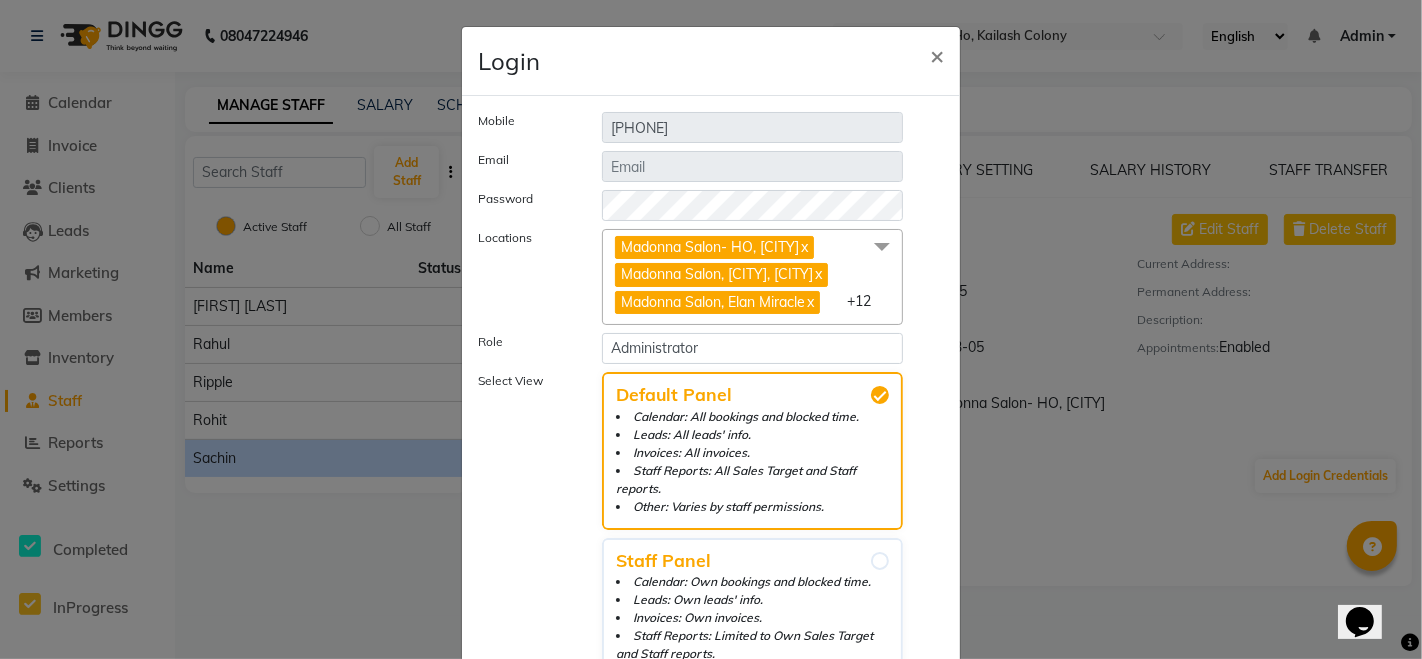 scroll, scrollTop: 0, scrollLeft: 0, axis: both 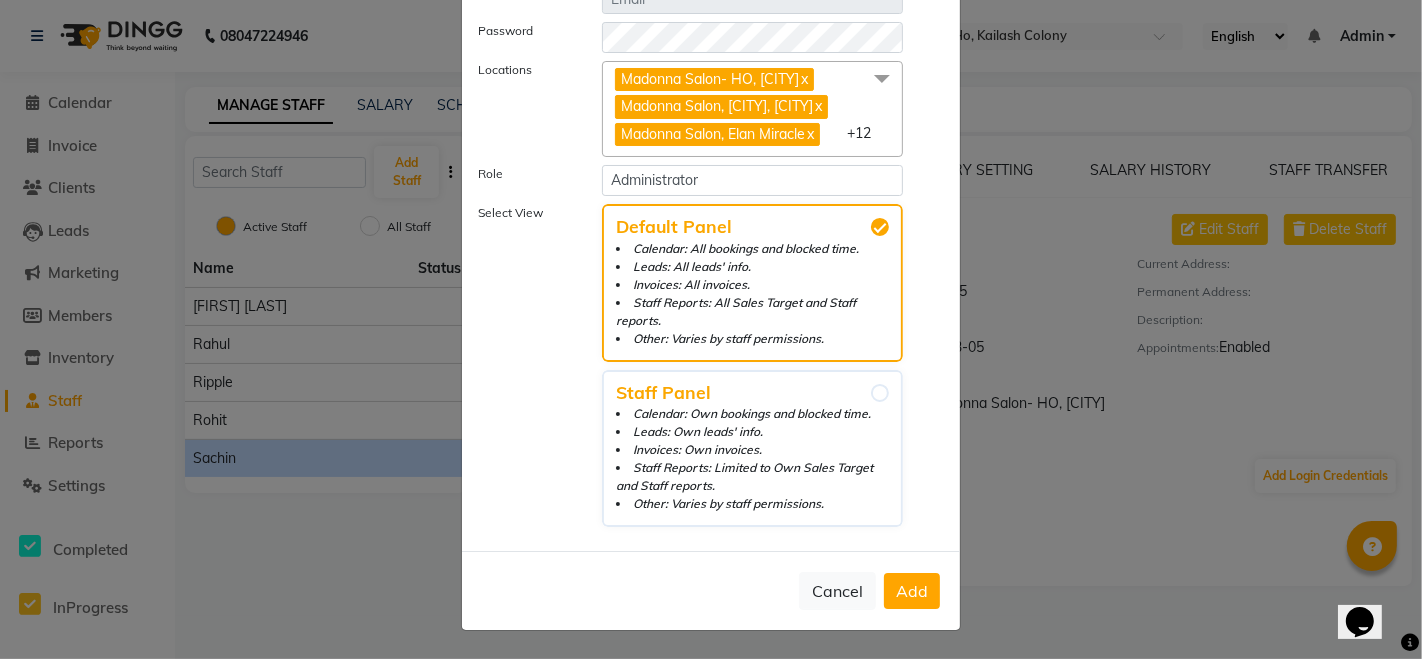 click on "Add" 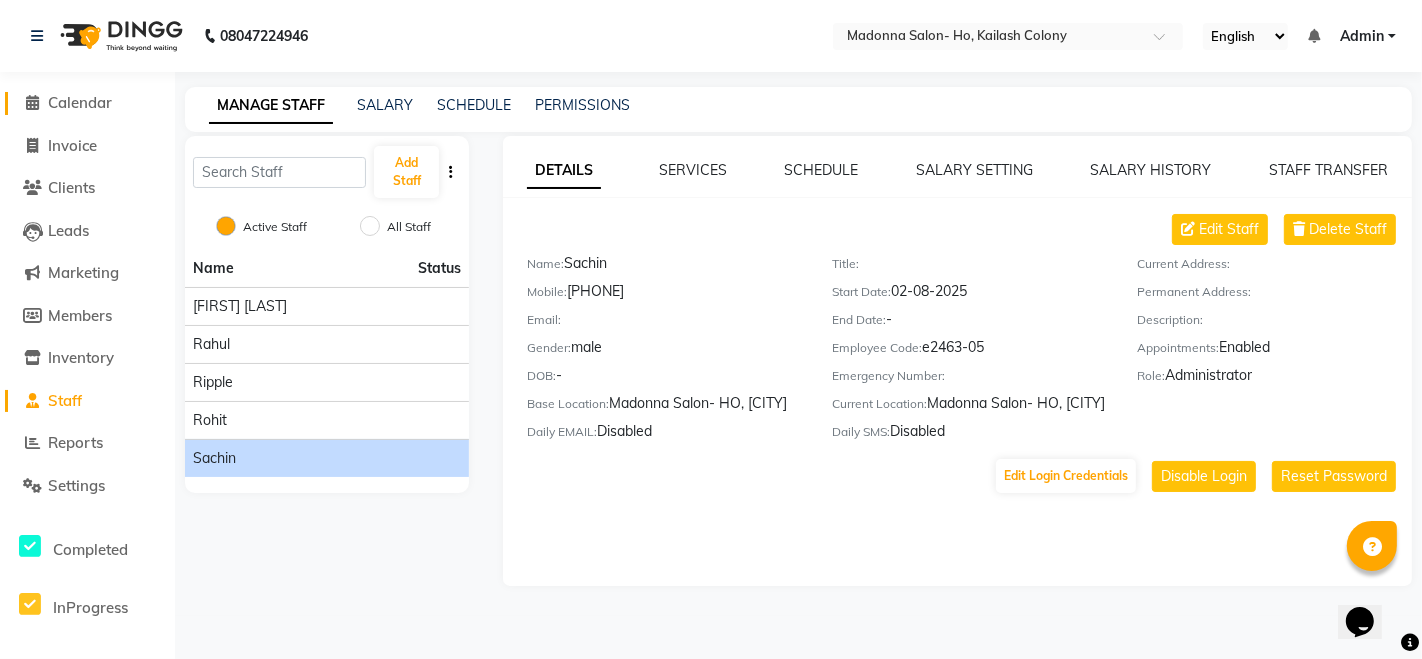 click on "Calendar" 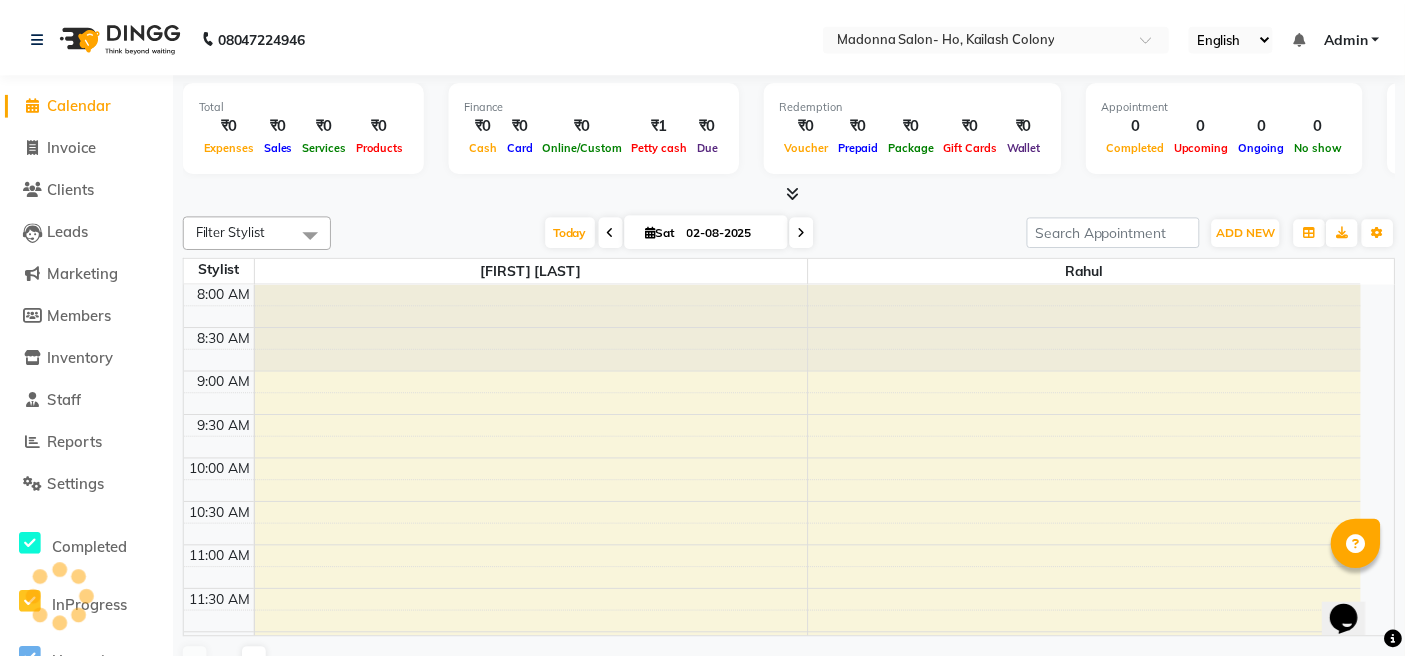 scroll, scrollTop: 0, scrollLeft: 0, axis: both 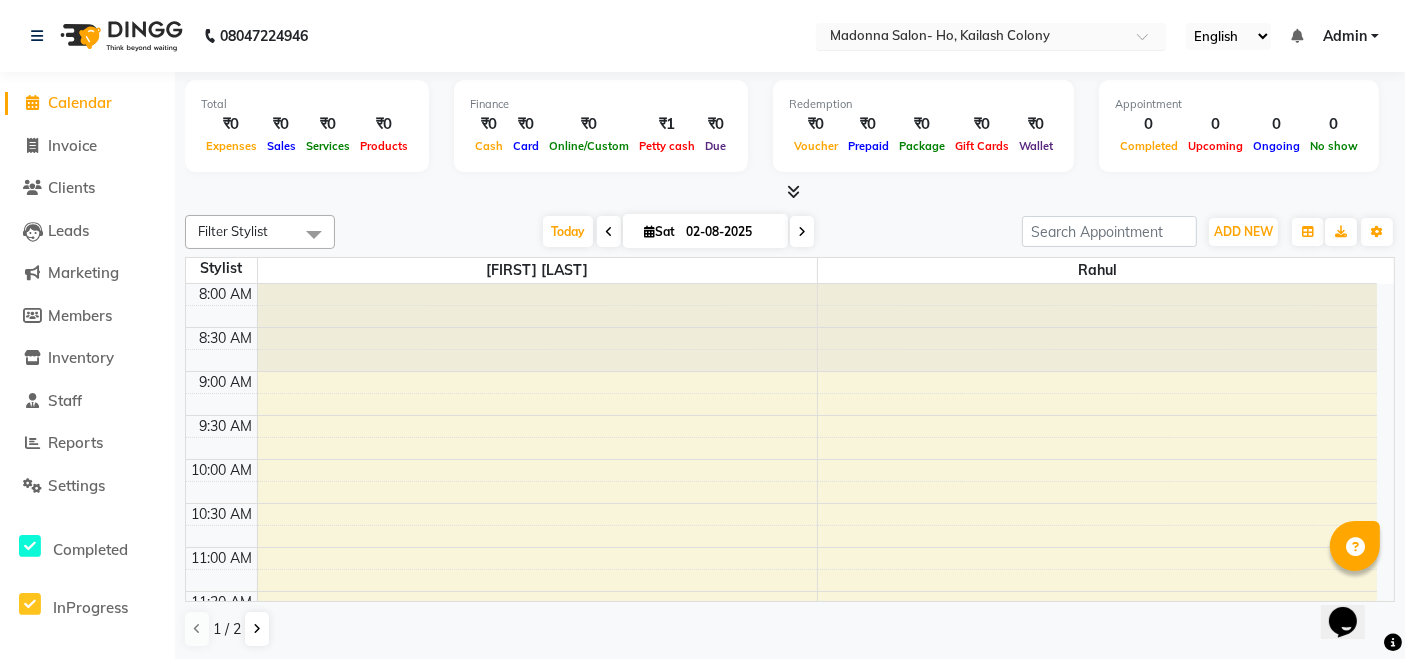 click at bounding box center (971, 38) 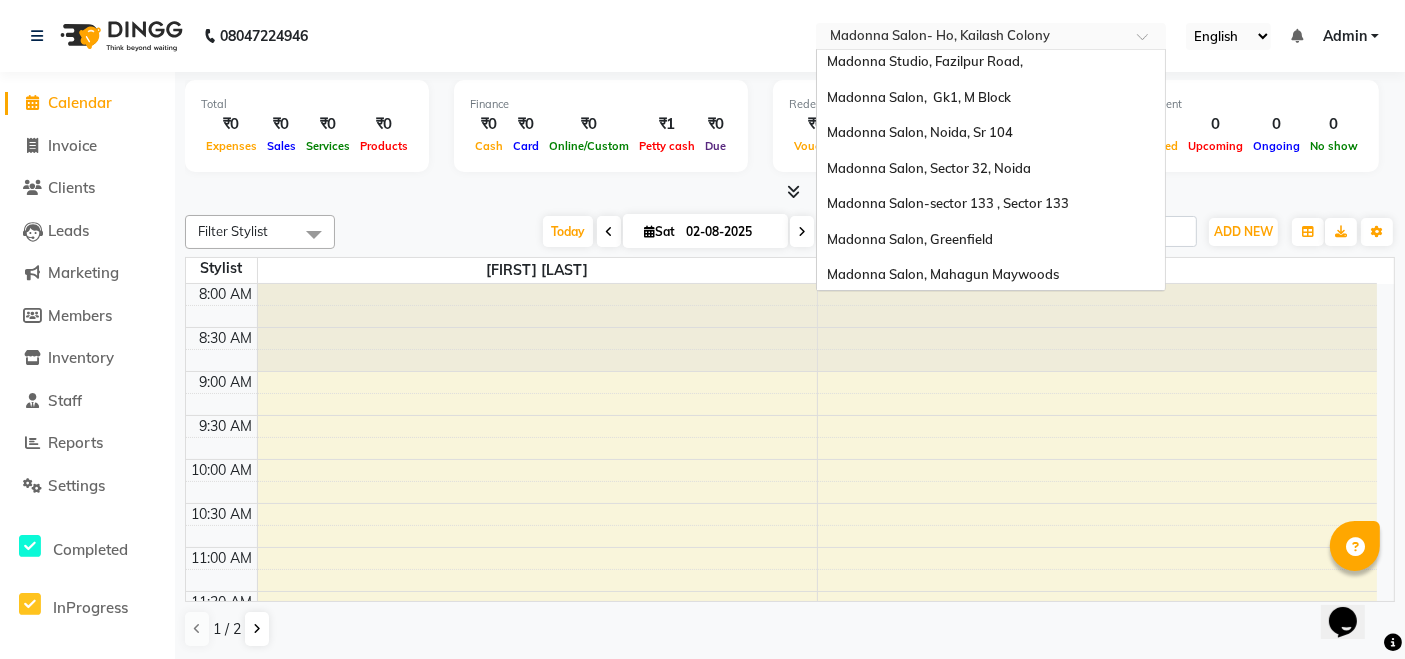 scroll, scrollTop: 277, scrollLeft: 0, axis: vertical 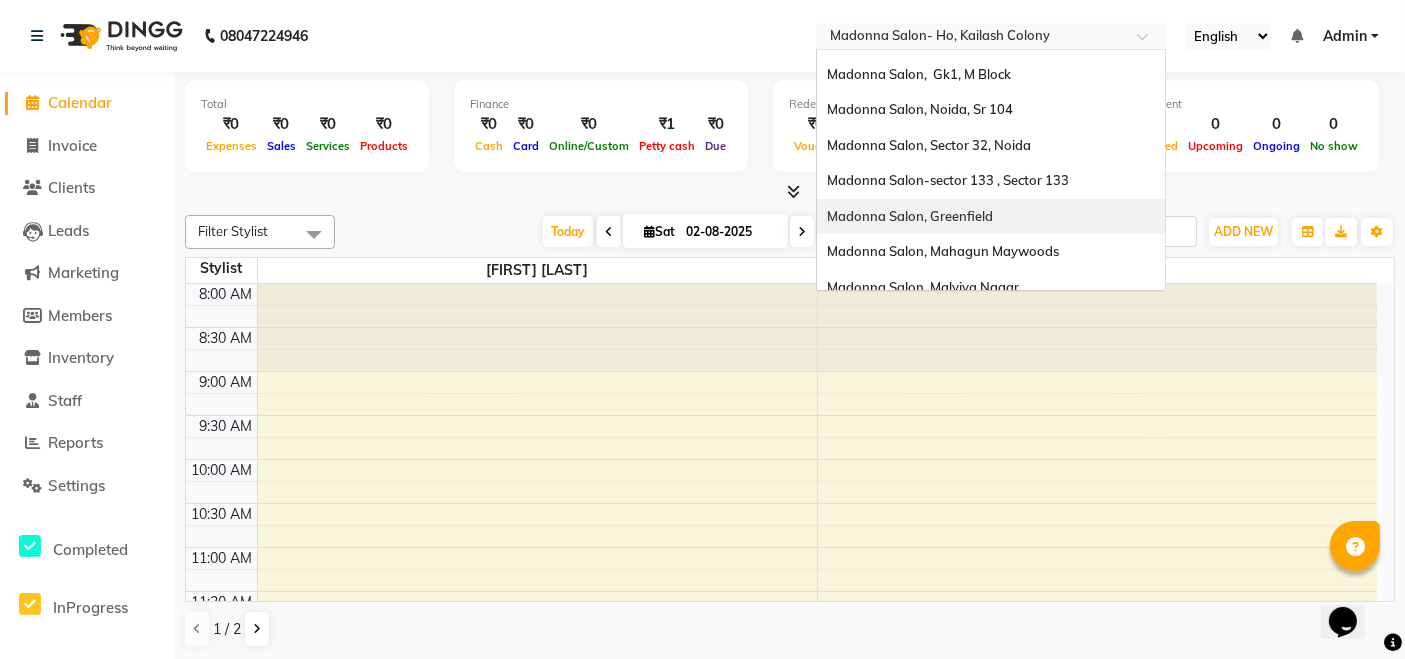 click on "Madonna Salon, Greenfield" at bounding box center (991, 217) 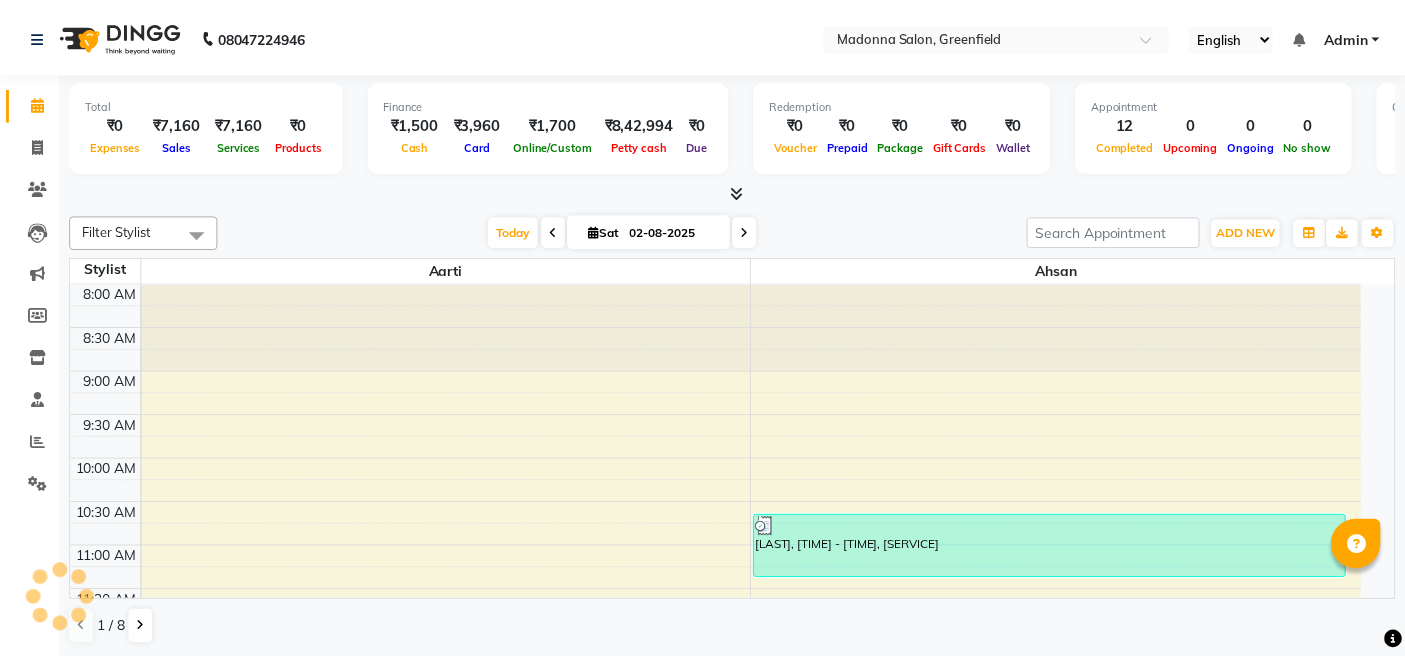 scroll, scrollTop: 0, scrollLeft: 0, axis: both 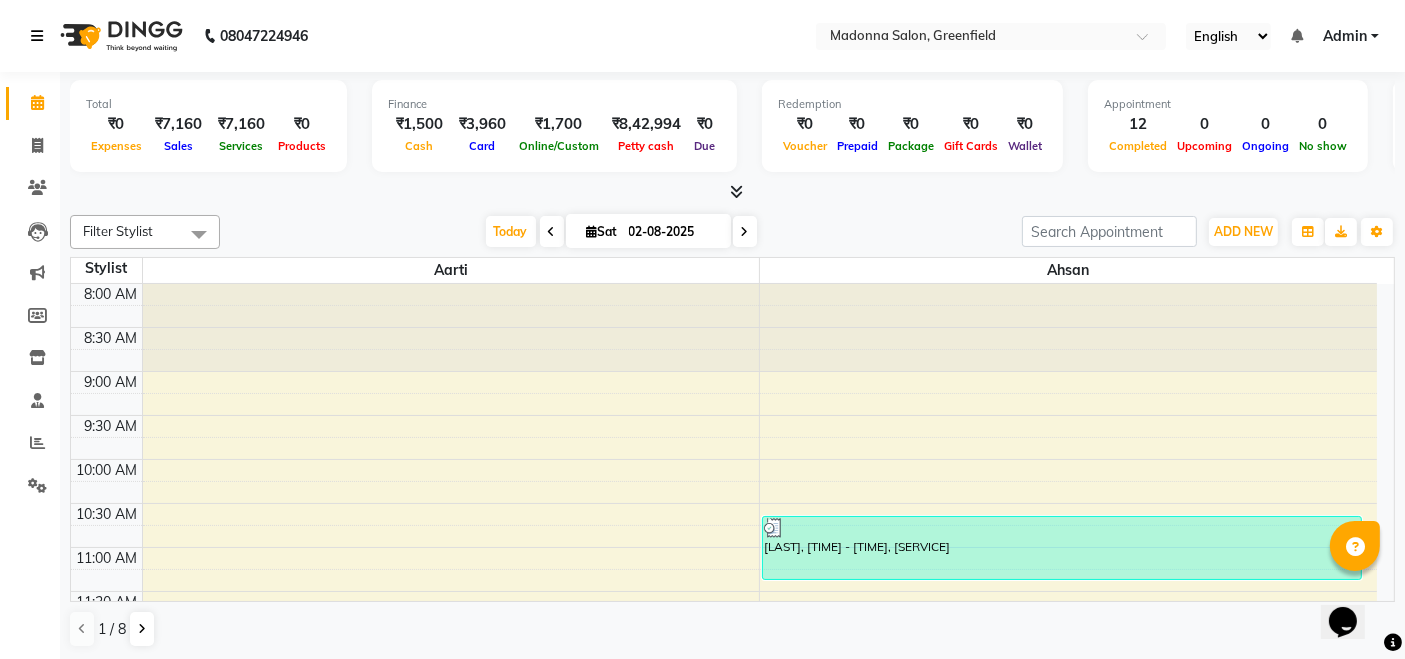 click at bounding box center [37, 36] 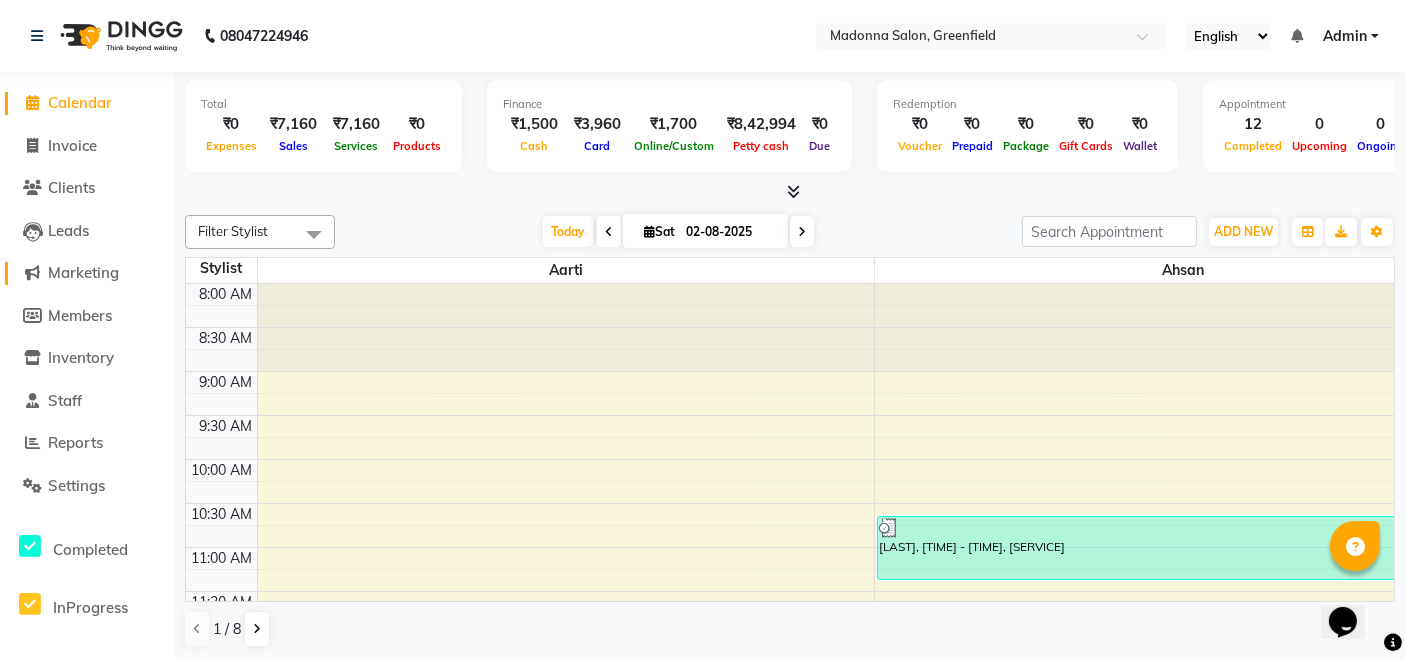 click on "Marketing" 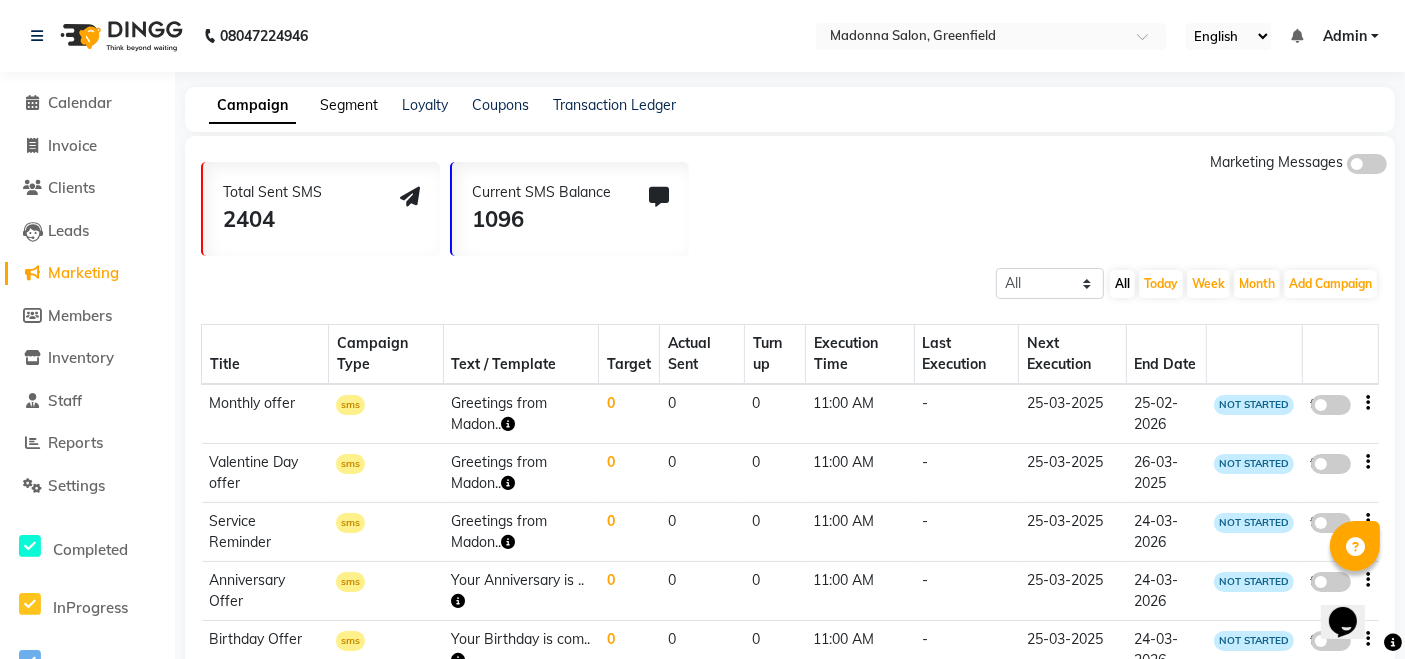 click on "Segment" 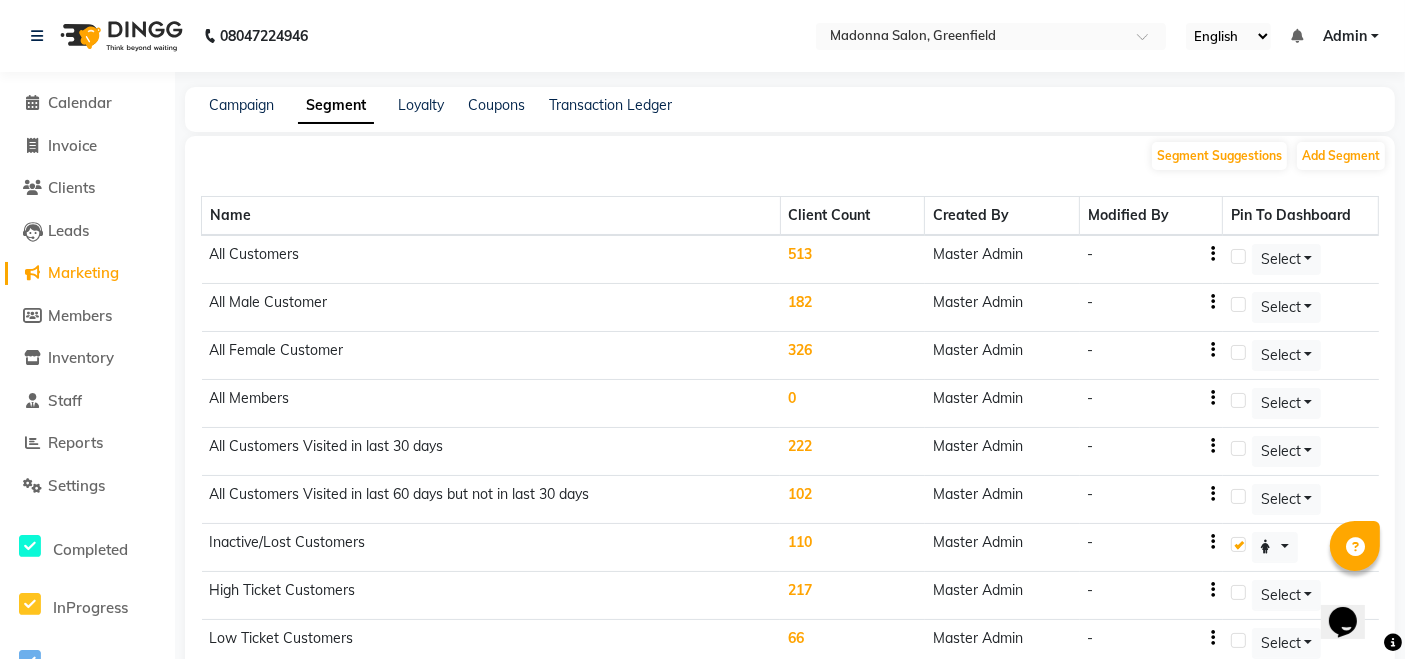 click on "513" 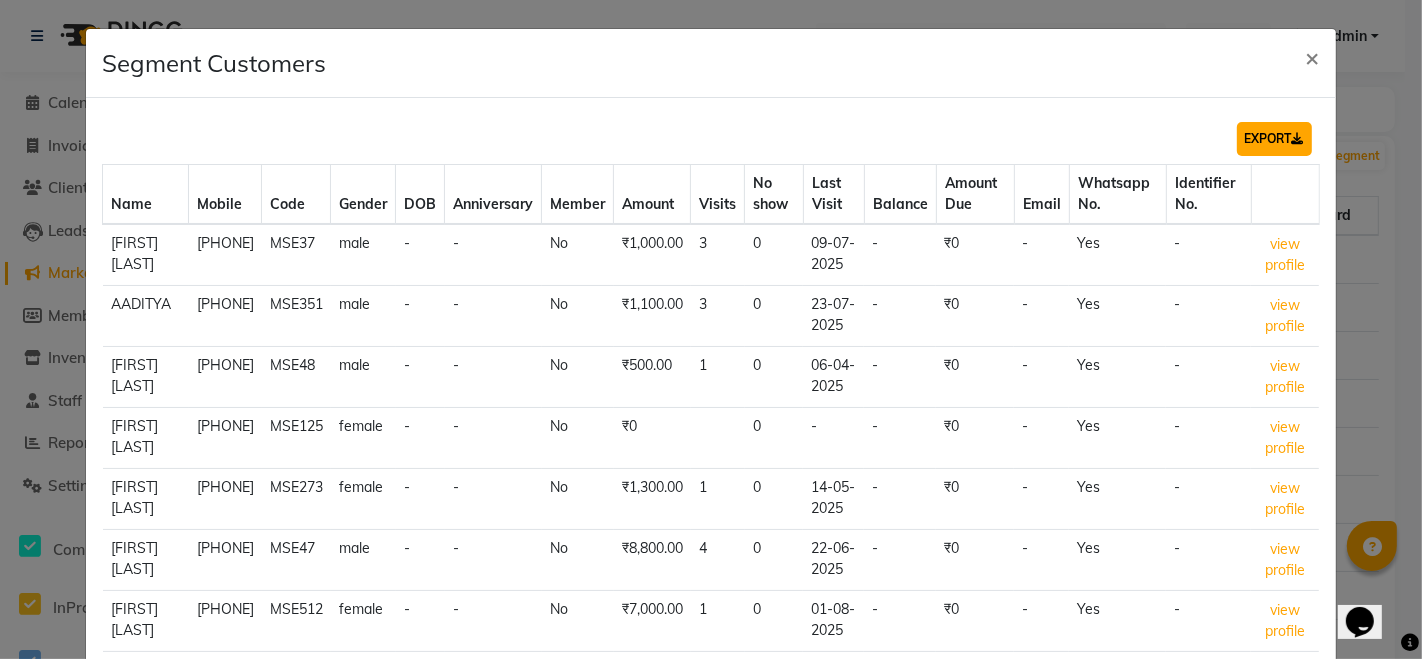 click on "EXPORT" 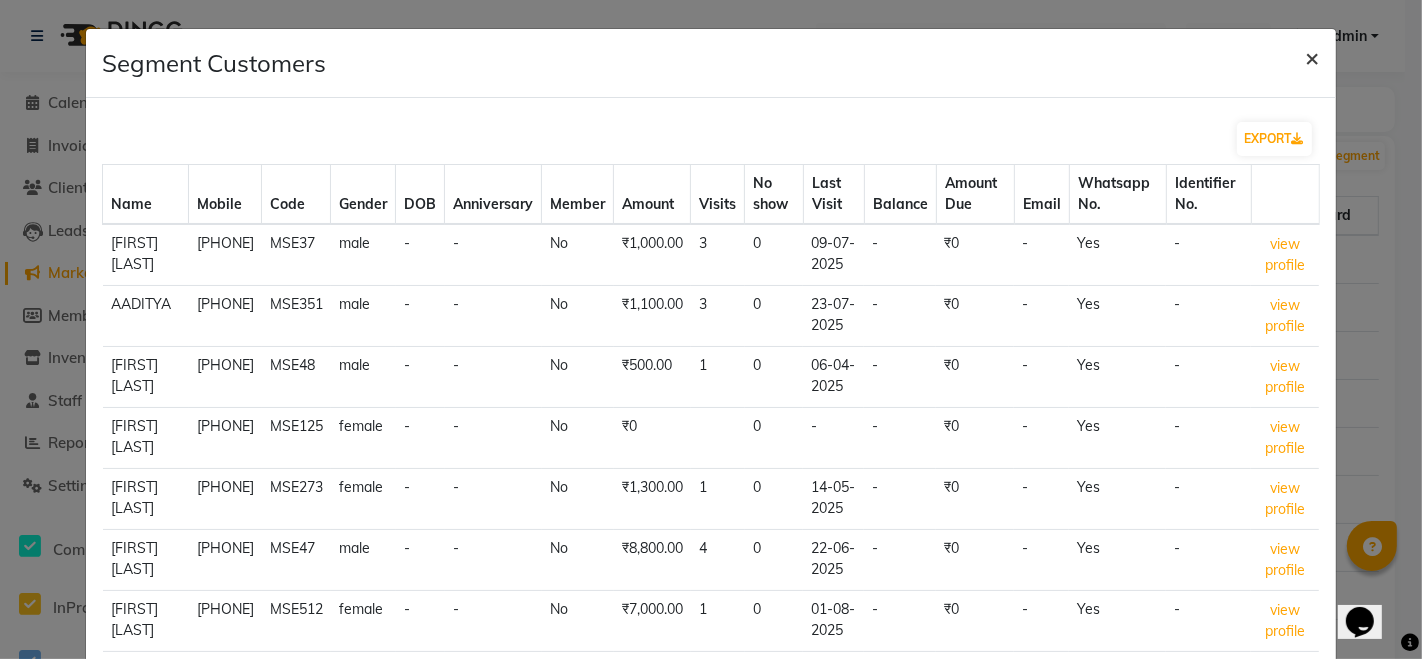 click on "×" 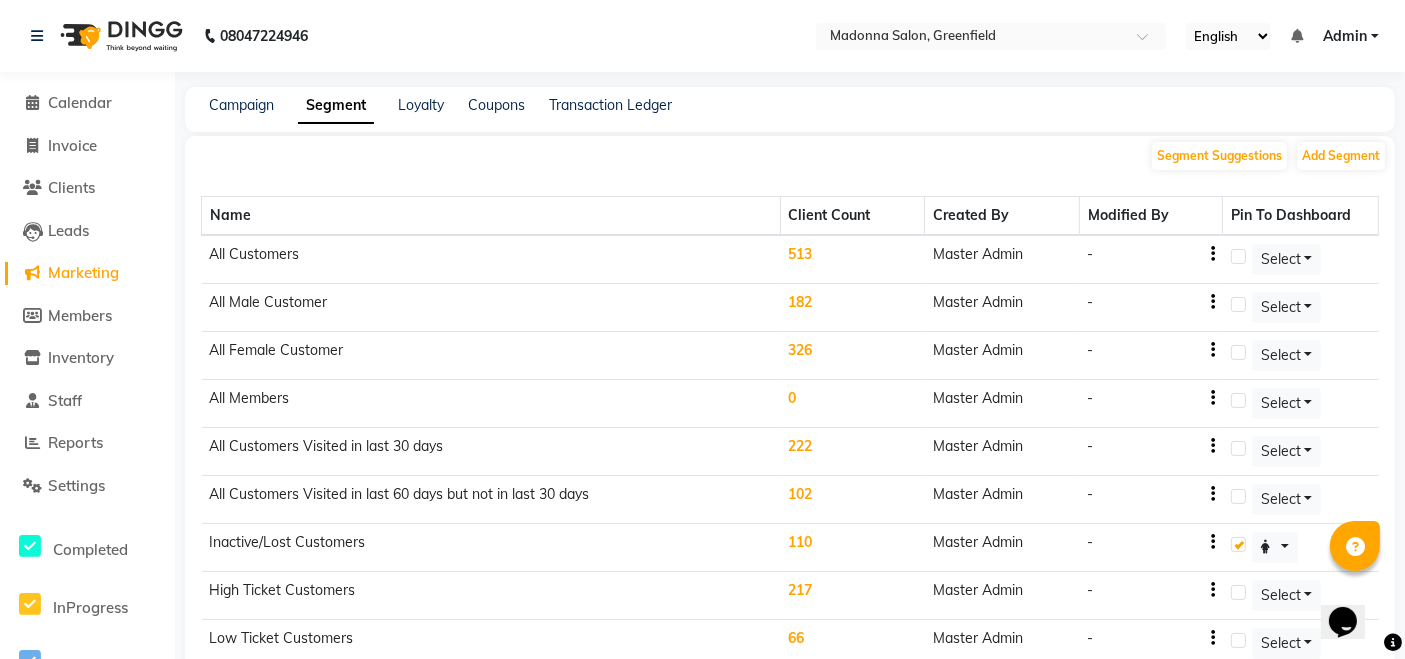 click on "Admin" at bounding box center (1345, 36) 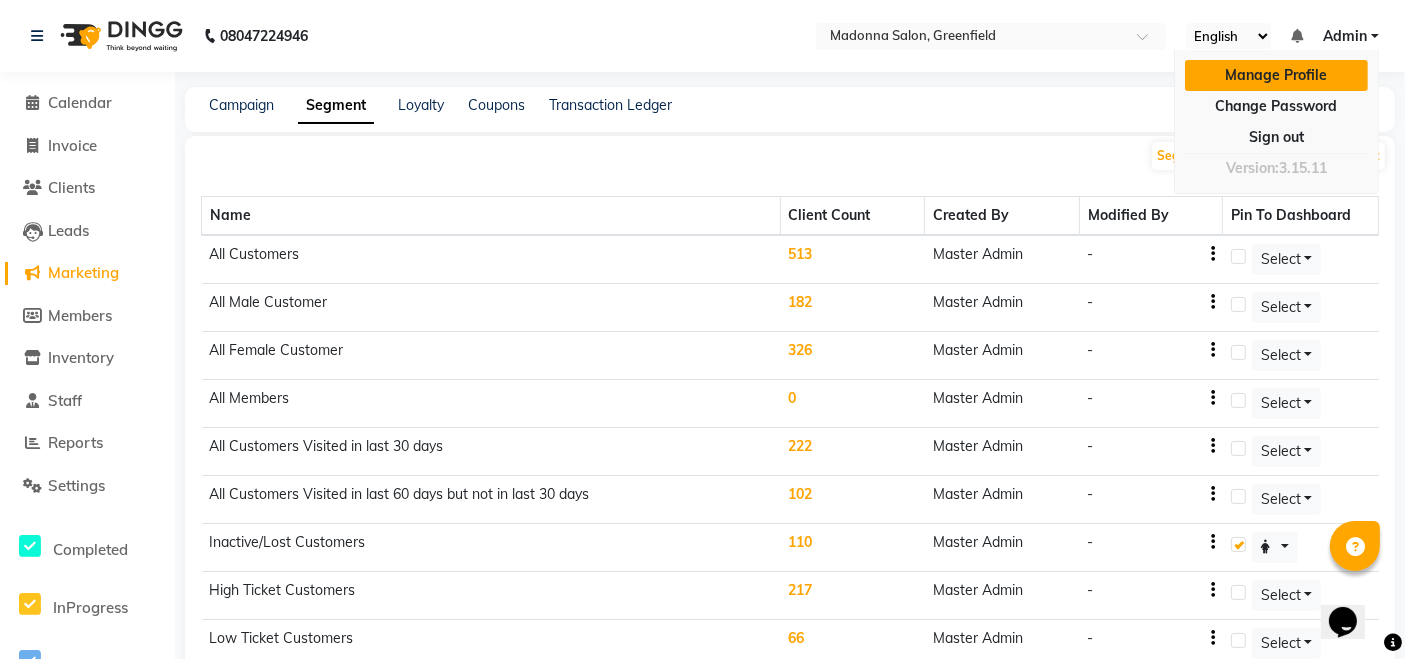 click on "Manage Profile" at bounding box center (1276, 75) 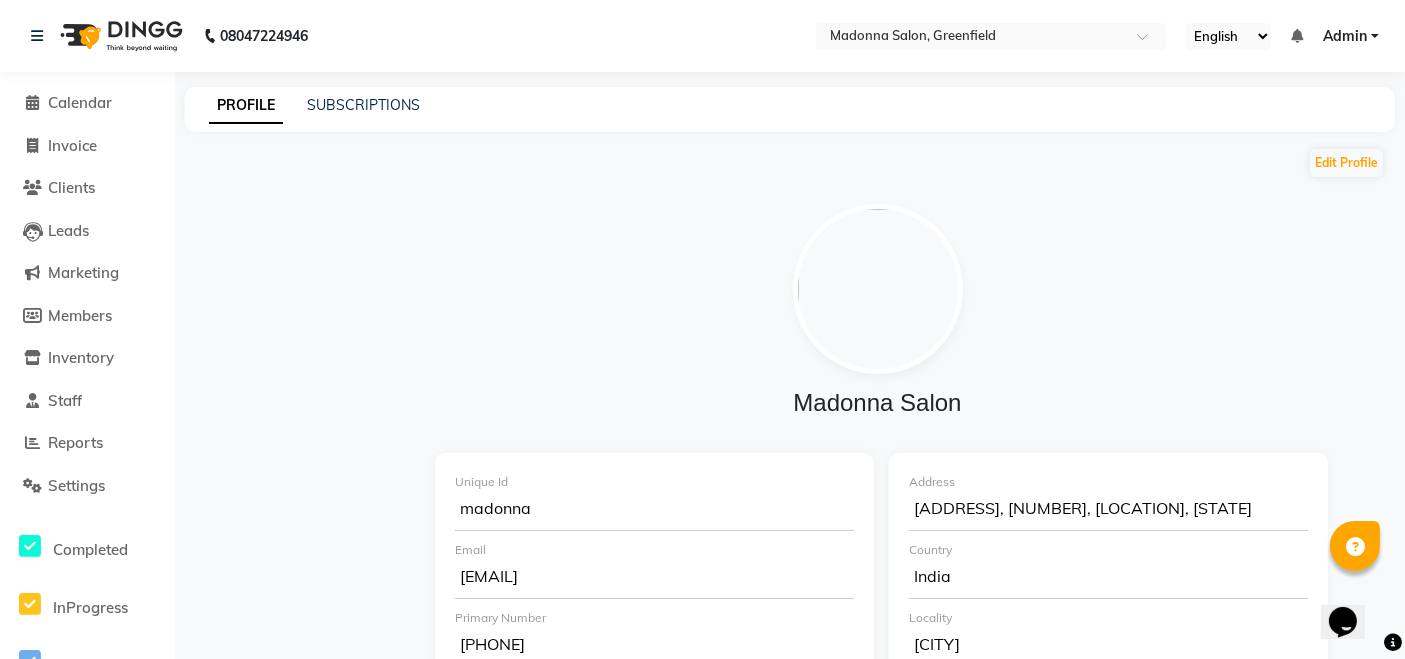 drag, startPoint x: 674, startPoint y: 575, endPoint x: 453, endPoint y: 579, distance: 221.0362 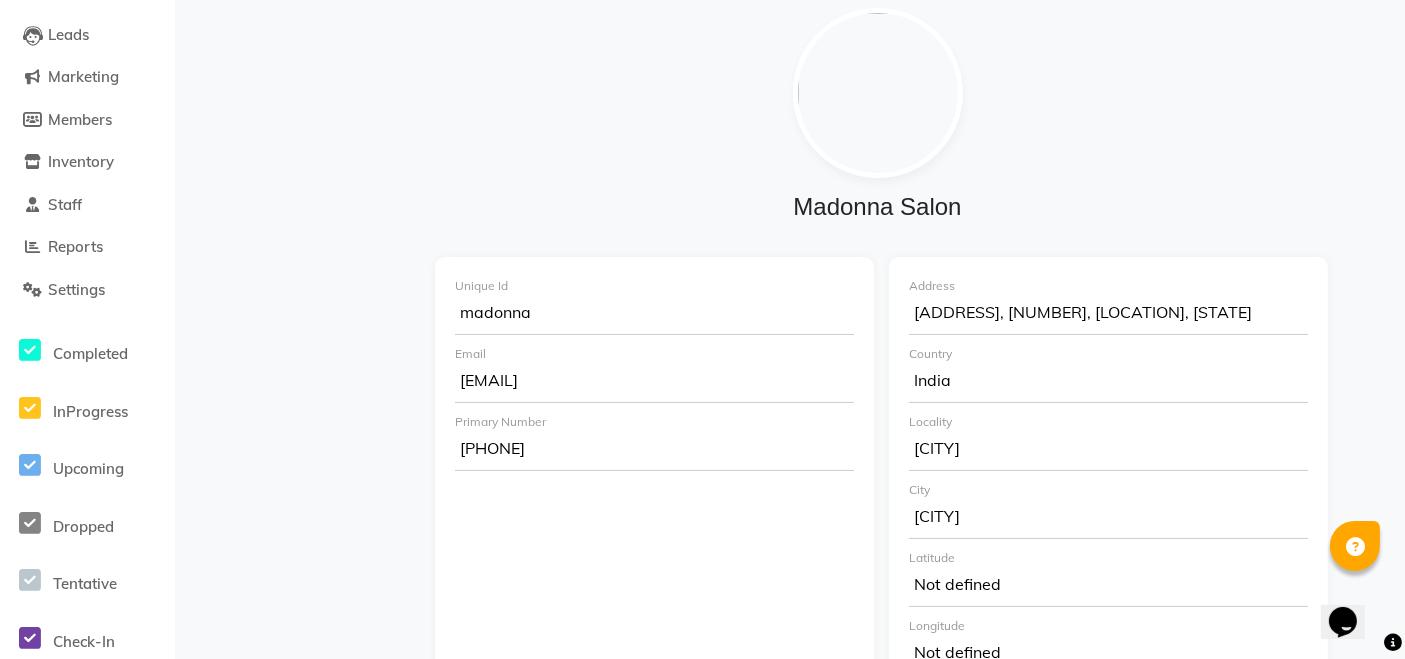 scroll, scrollTop: 260, scrollLeft: 0, axis: vertical 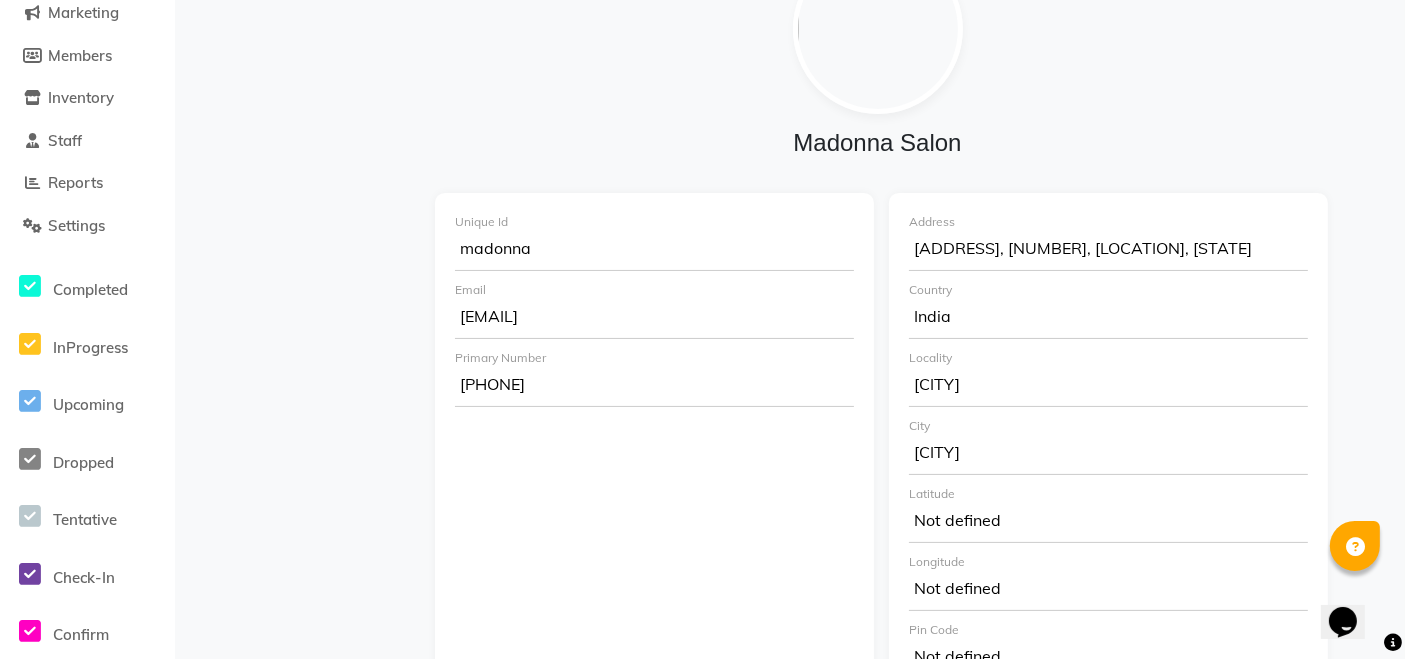 drag, startPoint x: 580, startPoint y: 378, endPoint x: 481, endPoint y: 377, distance: 99.00505 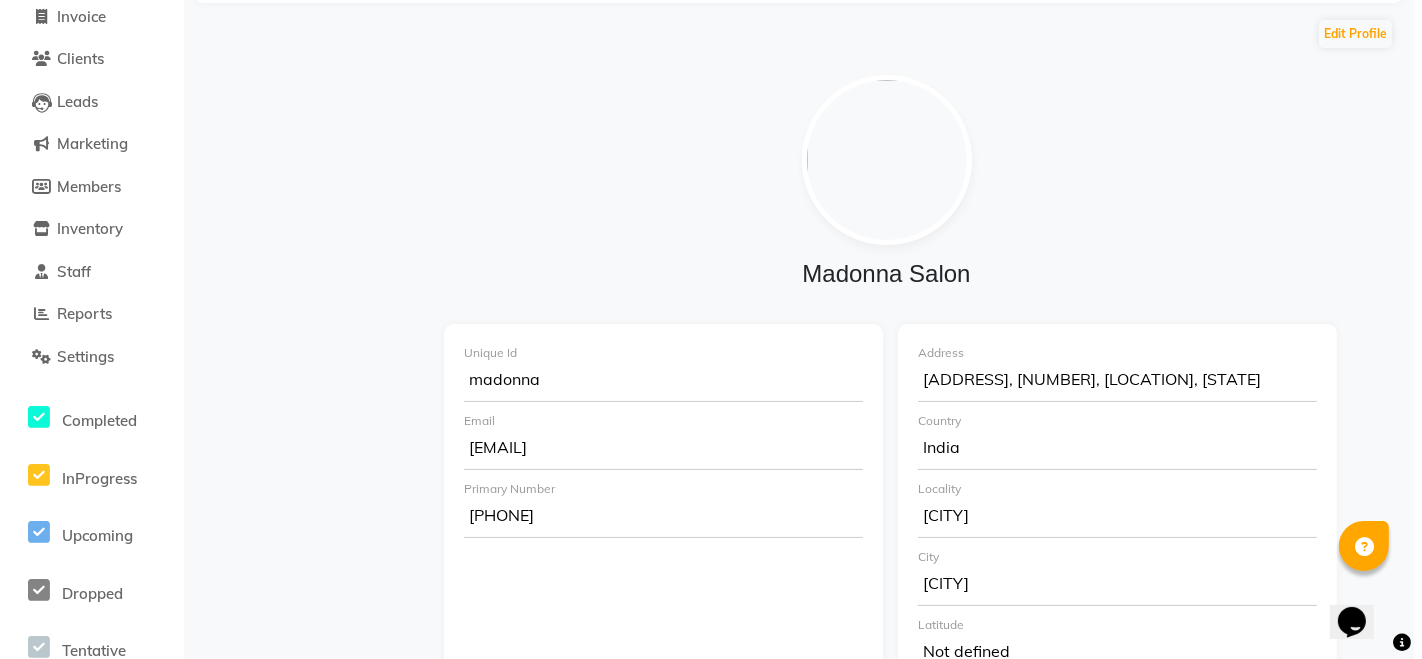 scroll, scrollTop: 0, scrollLeft: 0, axis: both 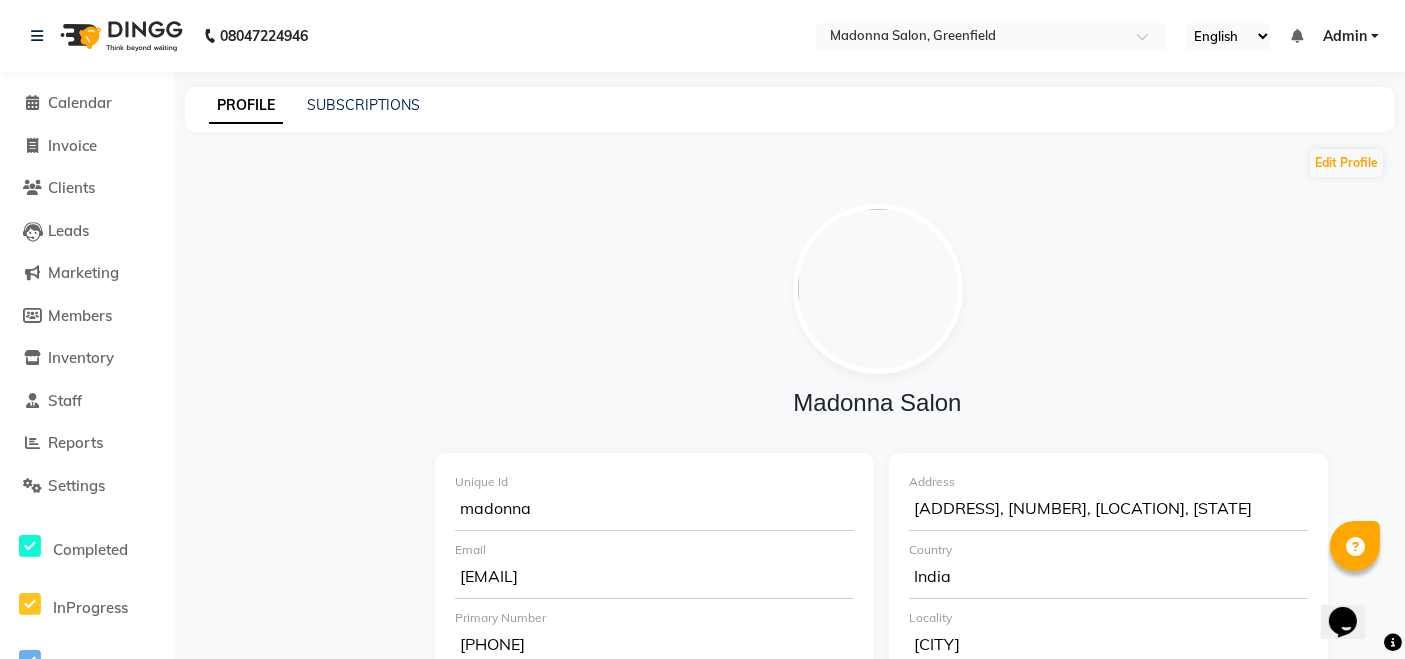 click on "08047224946 Select Location × Madonna Salon, Greenfield English ENGLISH Español العربية मराठी हिंदी ગુજરાતી தமிழ் 中文 Notifications nothing to show Admin Manage Profile Change Password Sign out  Version:3.15.11" 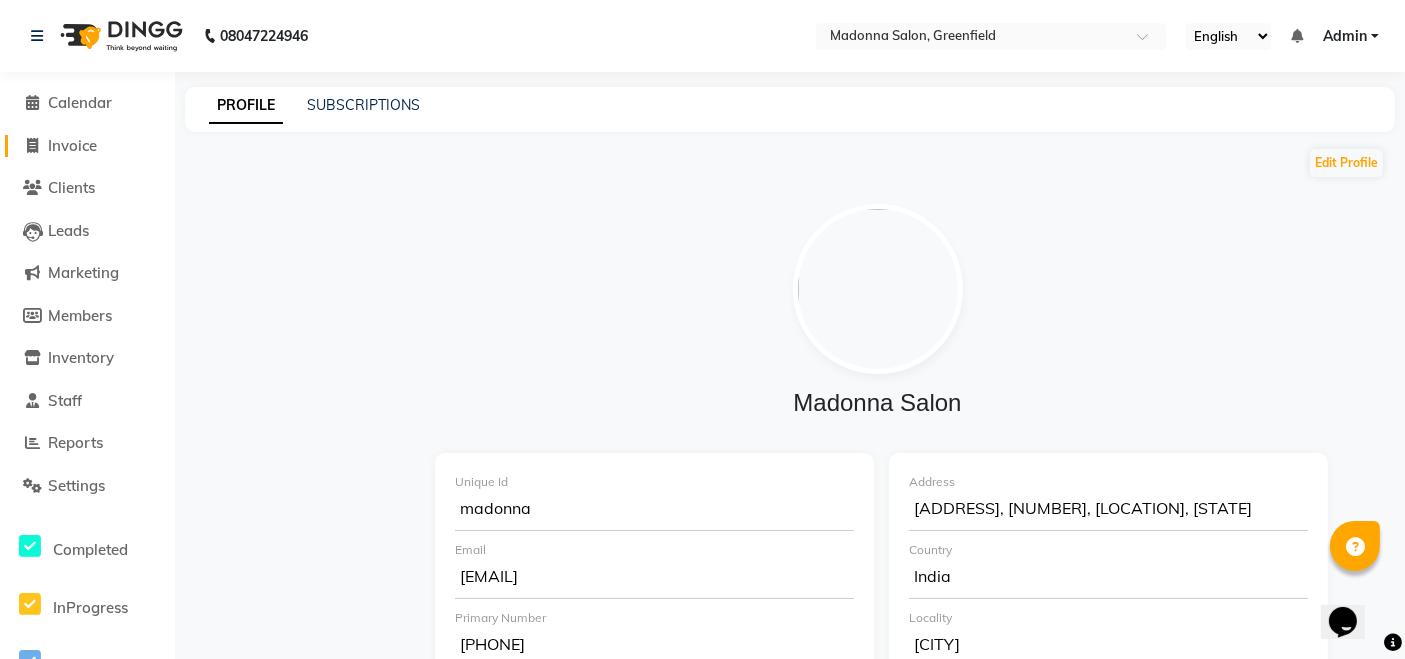 click on "Invoice" 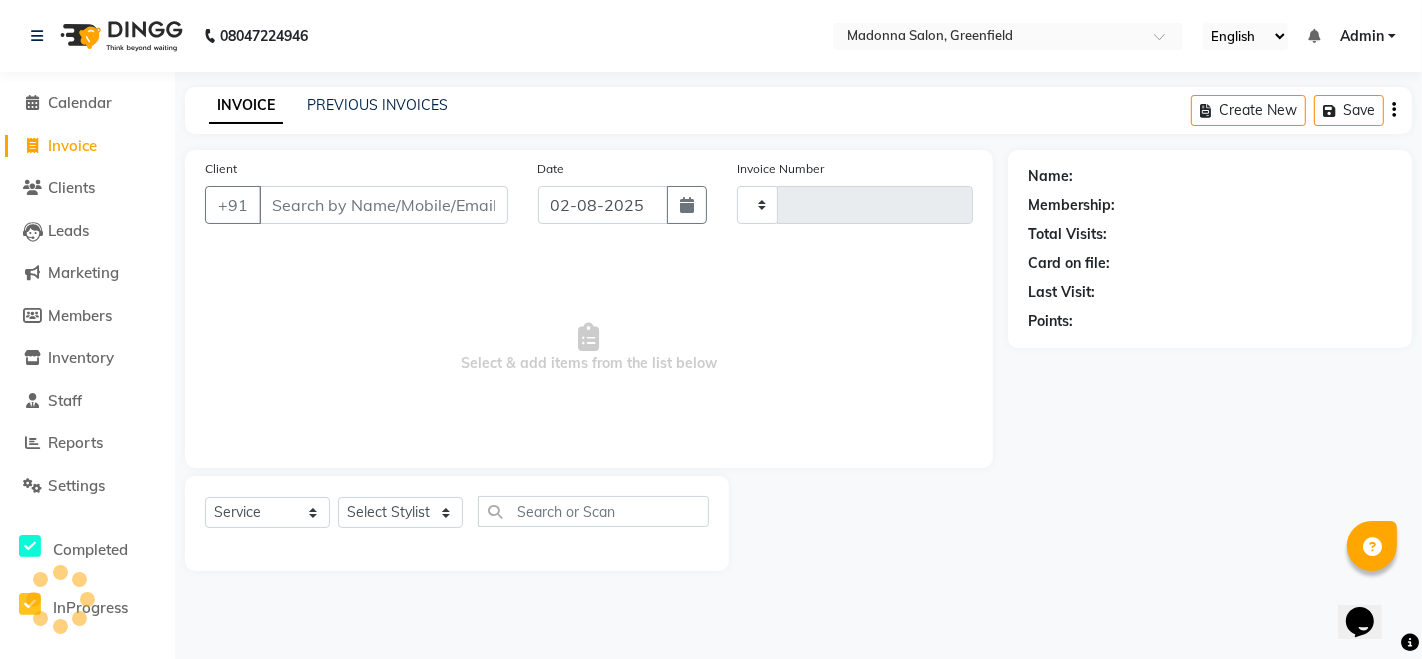 type on "1244" 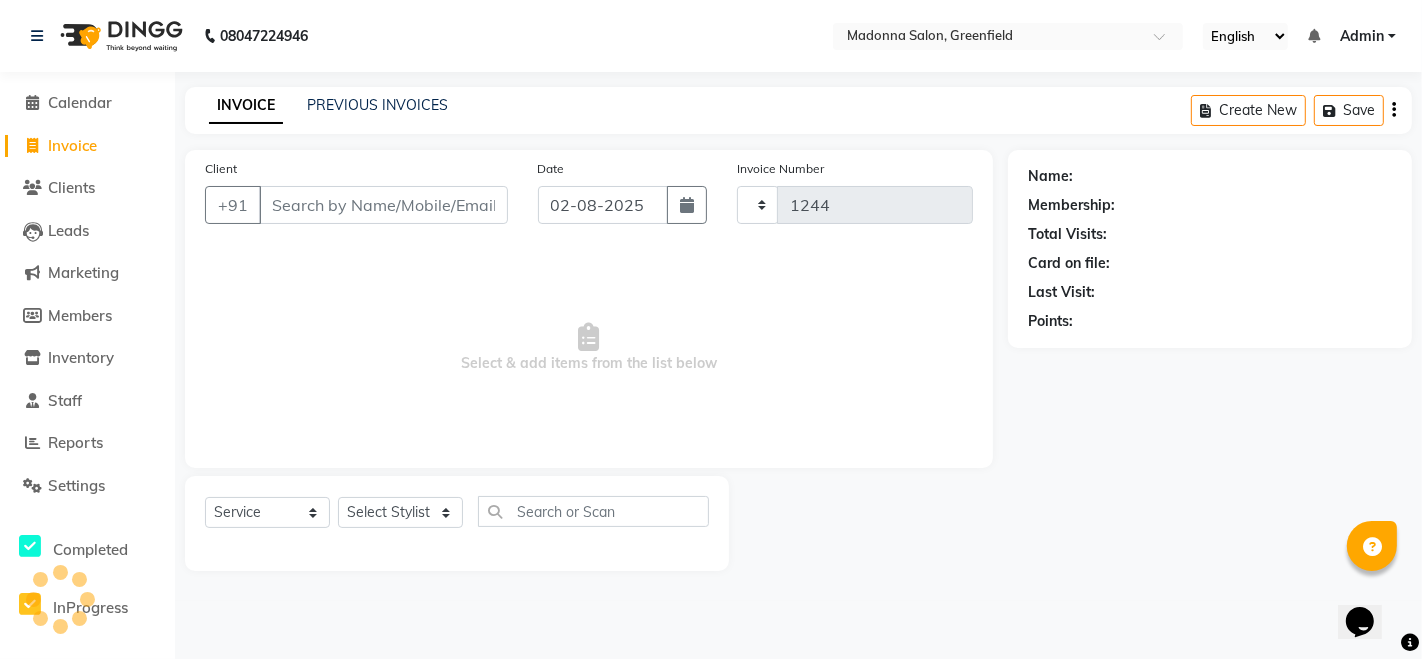 select on "7672" 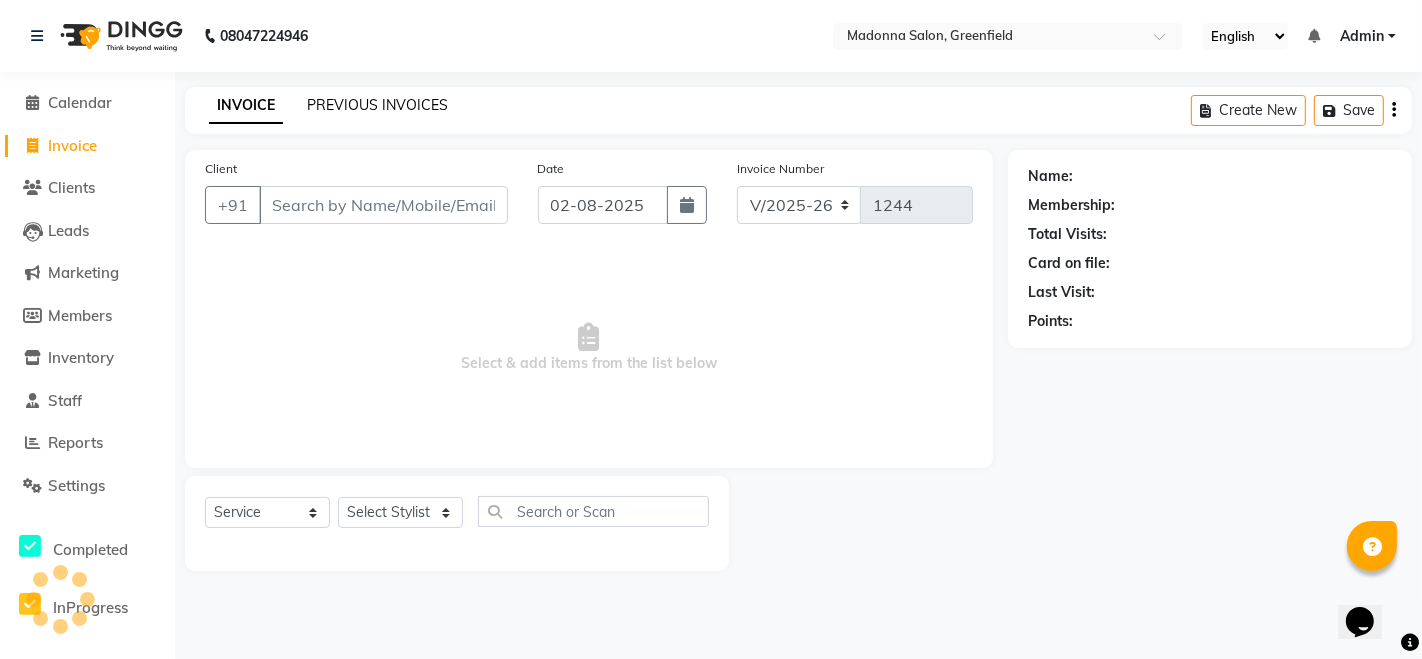 click on "PREVIOUS INVOICES" 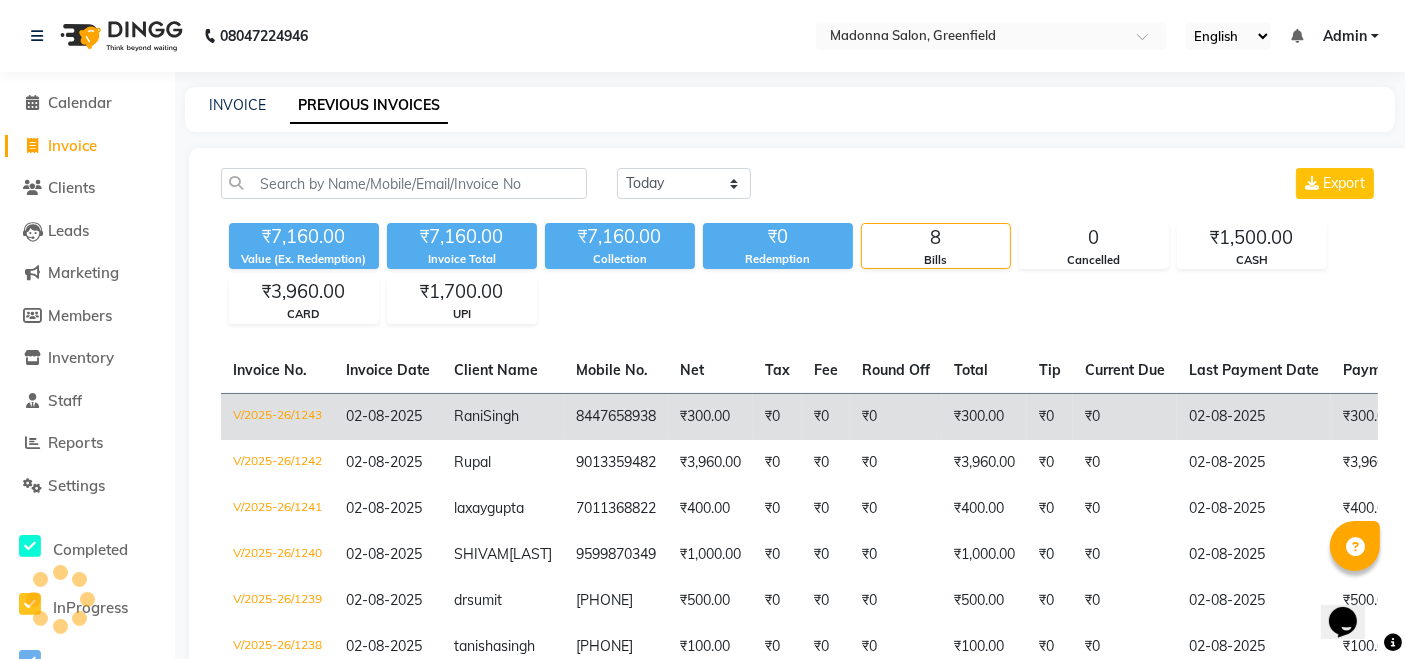 click on "Rani  Singh" 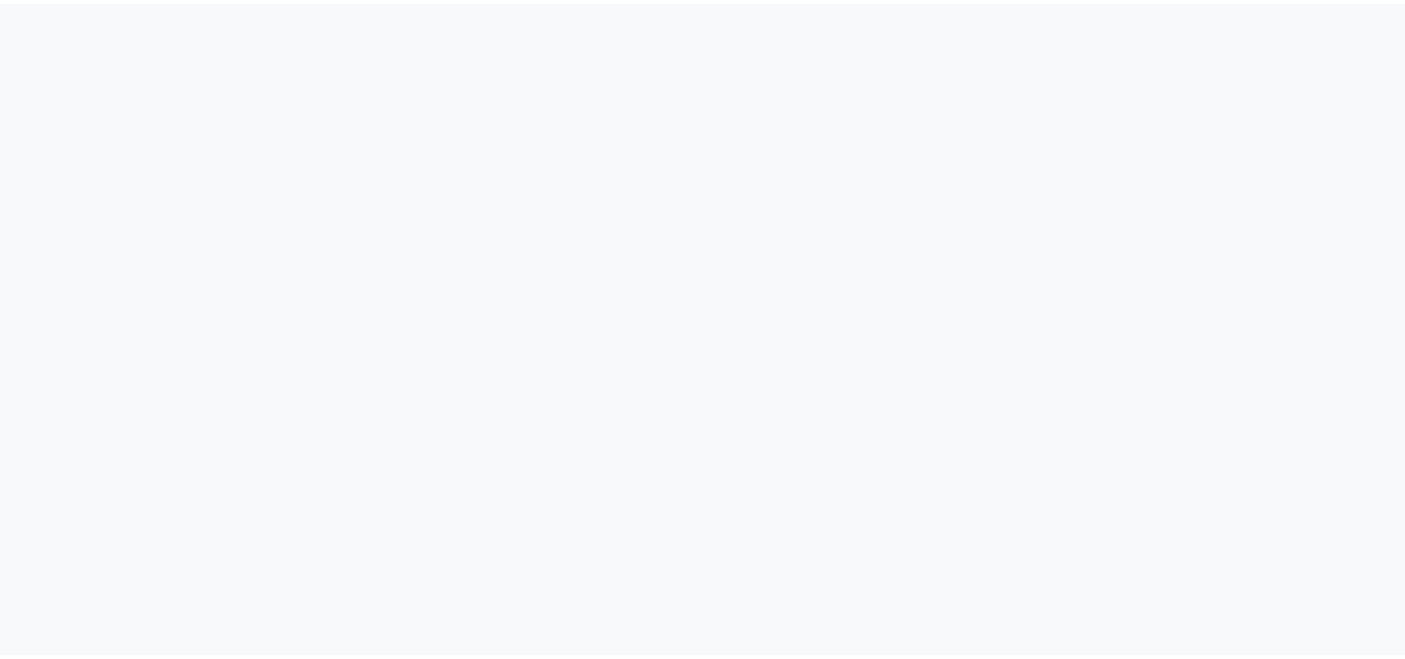 scroll, scrollTop: 0, scrollLeft: 0, axis: both 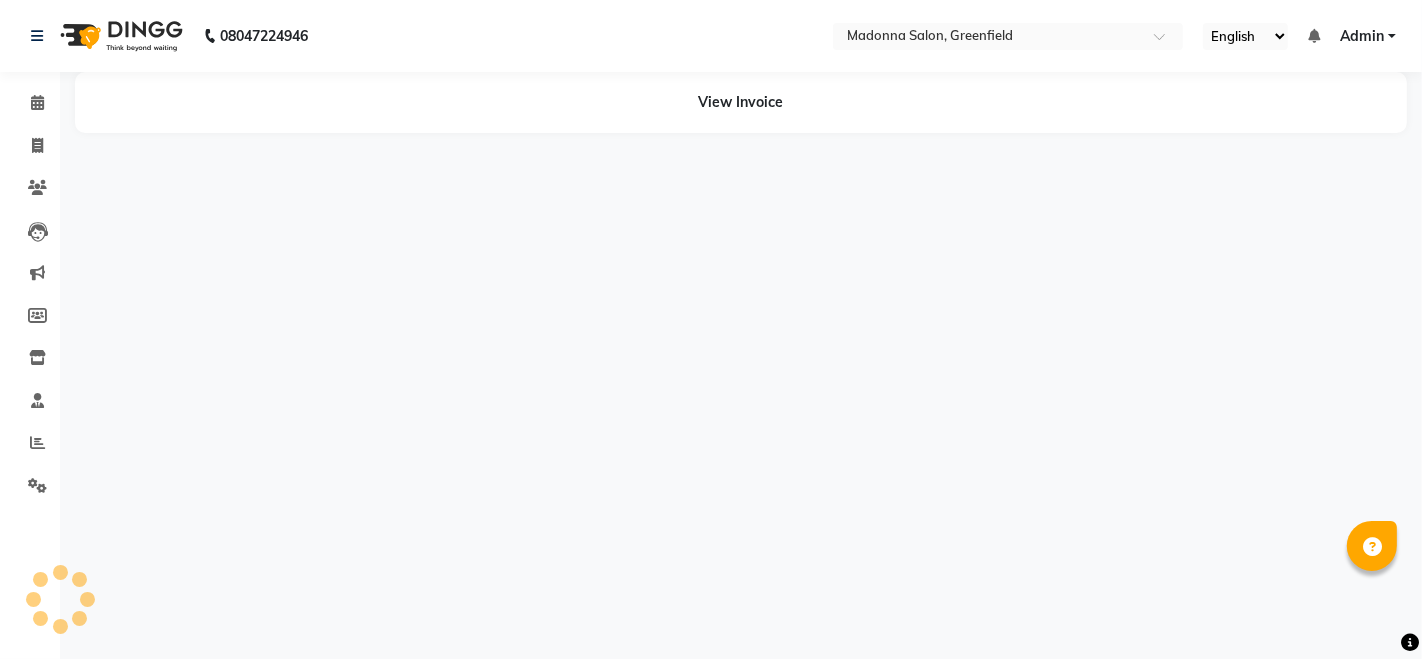 select on "en" 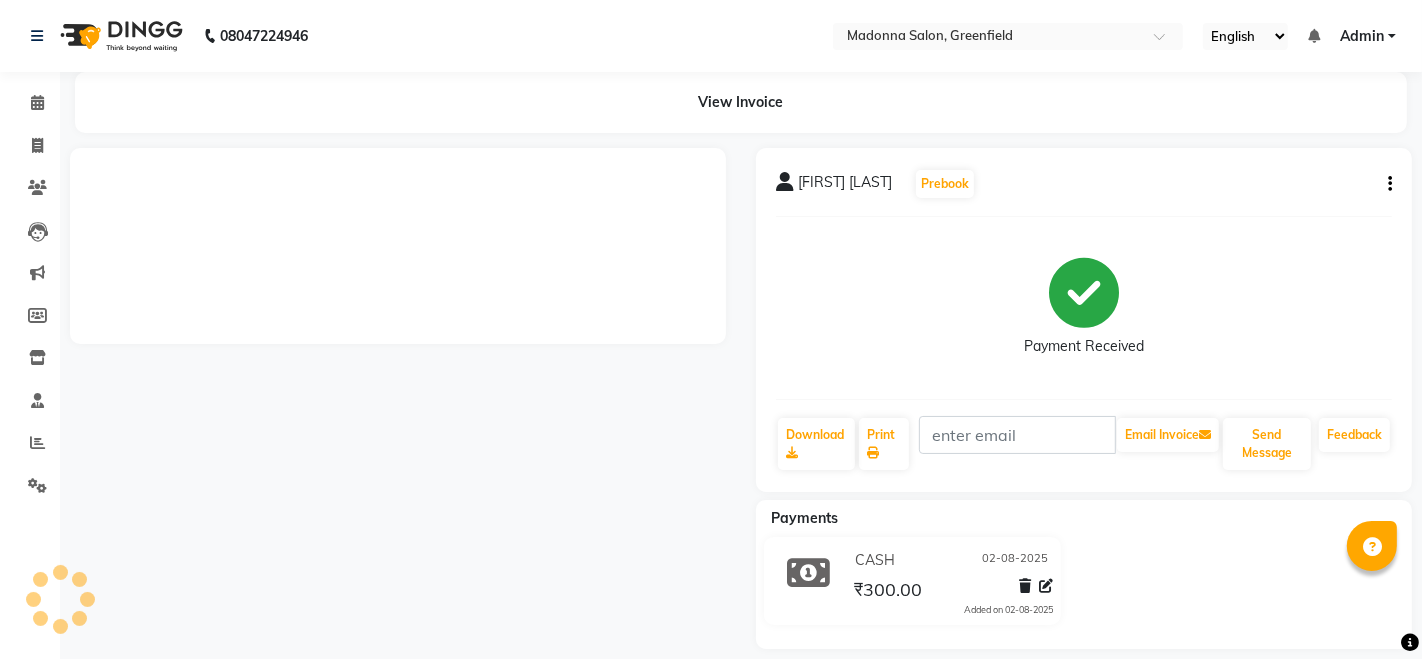 click 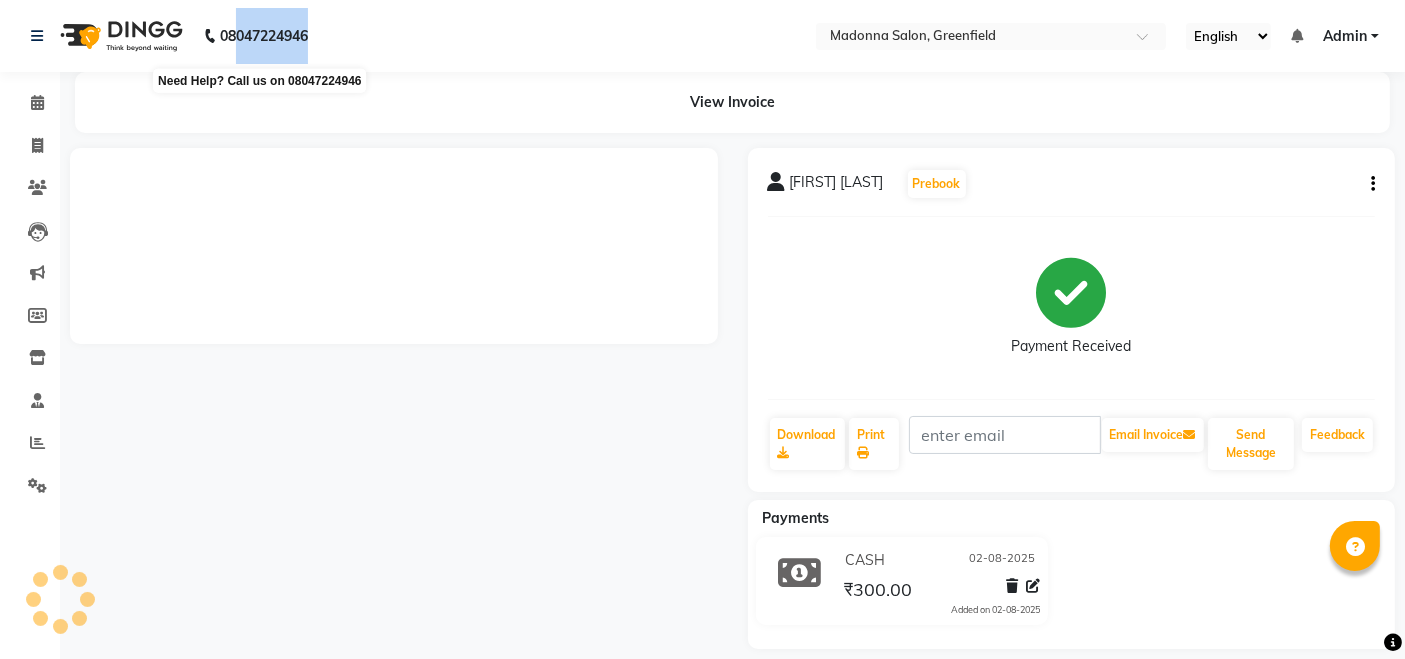 drag, startPoint x: 244, startPoint y: 34, endPoint x: 216, endPoint y: 32, distance: 28.071337 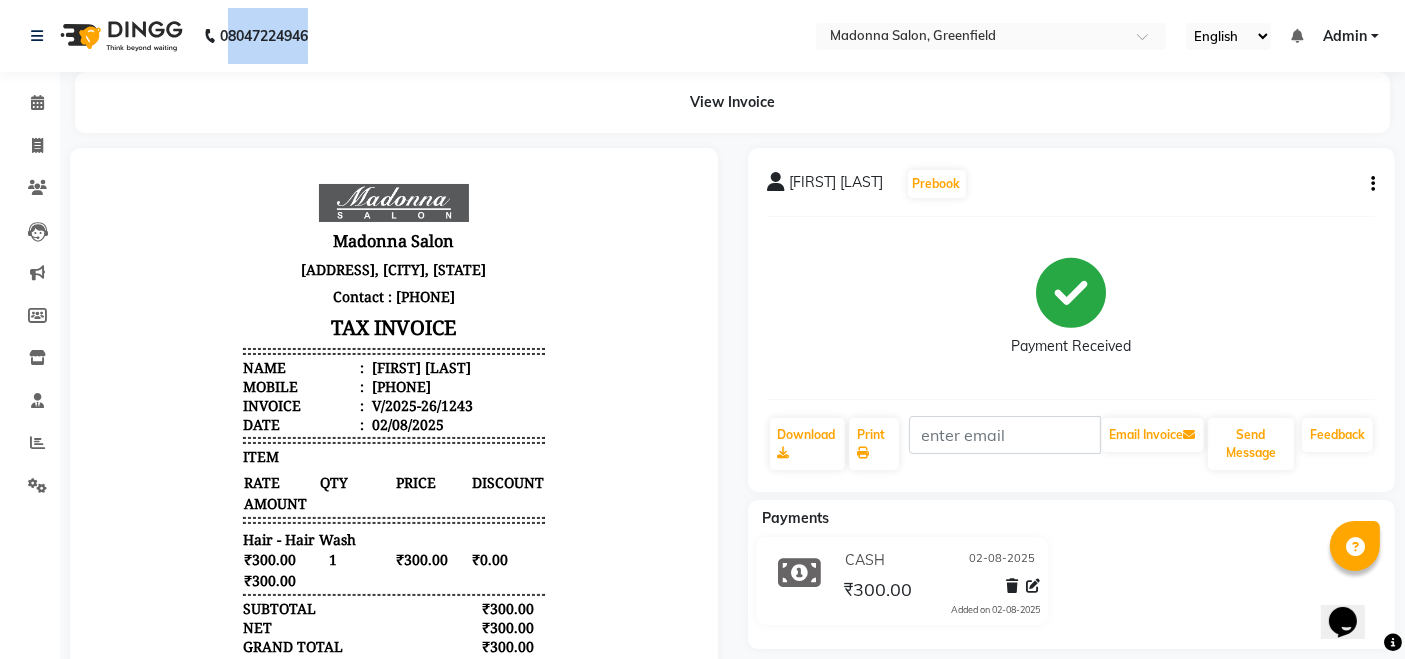 scroll, scrollTop: 0, scrollLeft: 0, axis: both 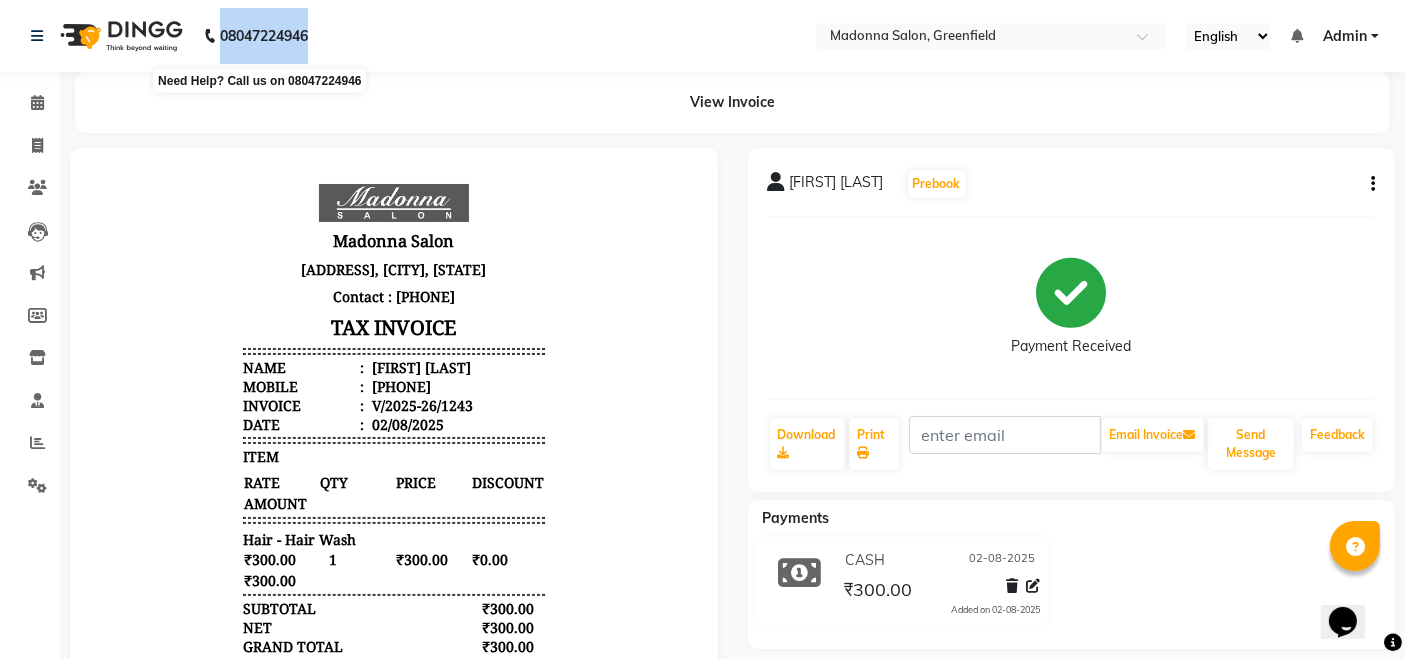 drag, startPoint x: 328, startPoint y: 44, endPoint x: 211, endPoint y: 28, distance: 118.08895 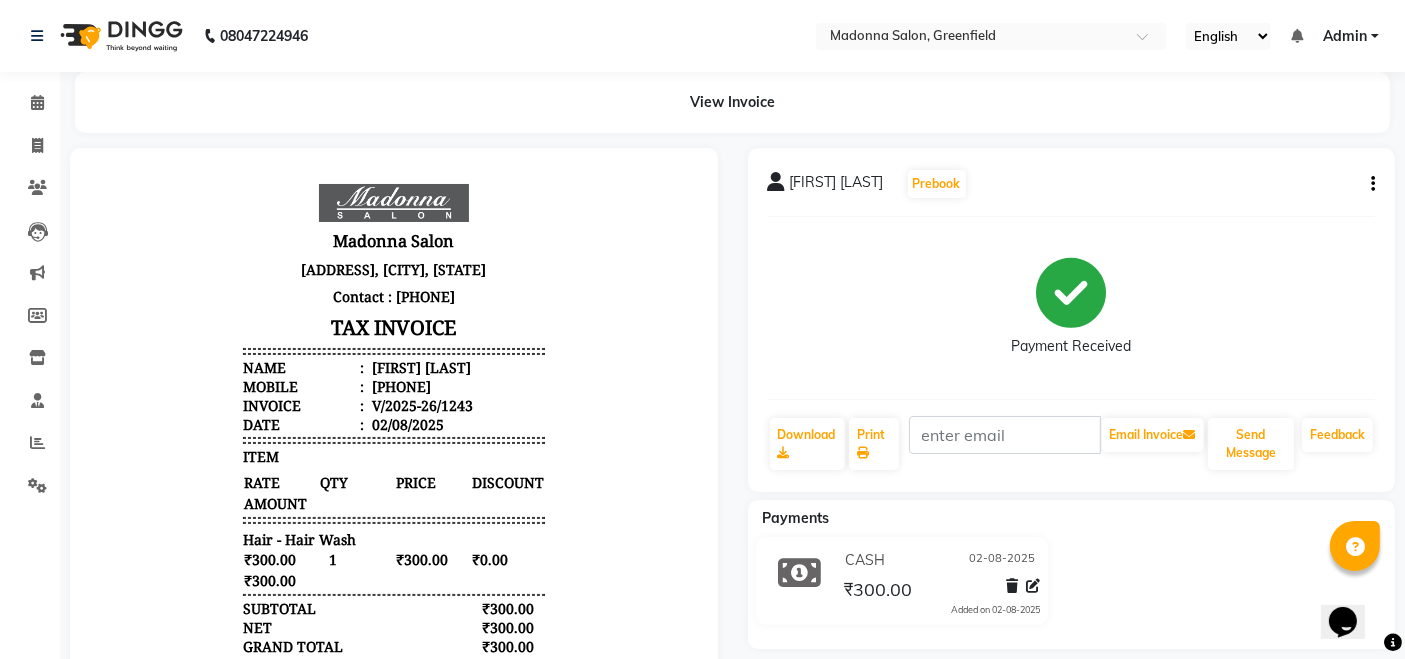 click on "Admin" at bounding box center [1345, 36] 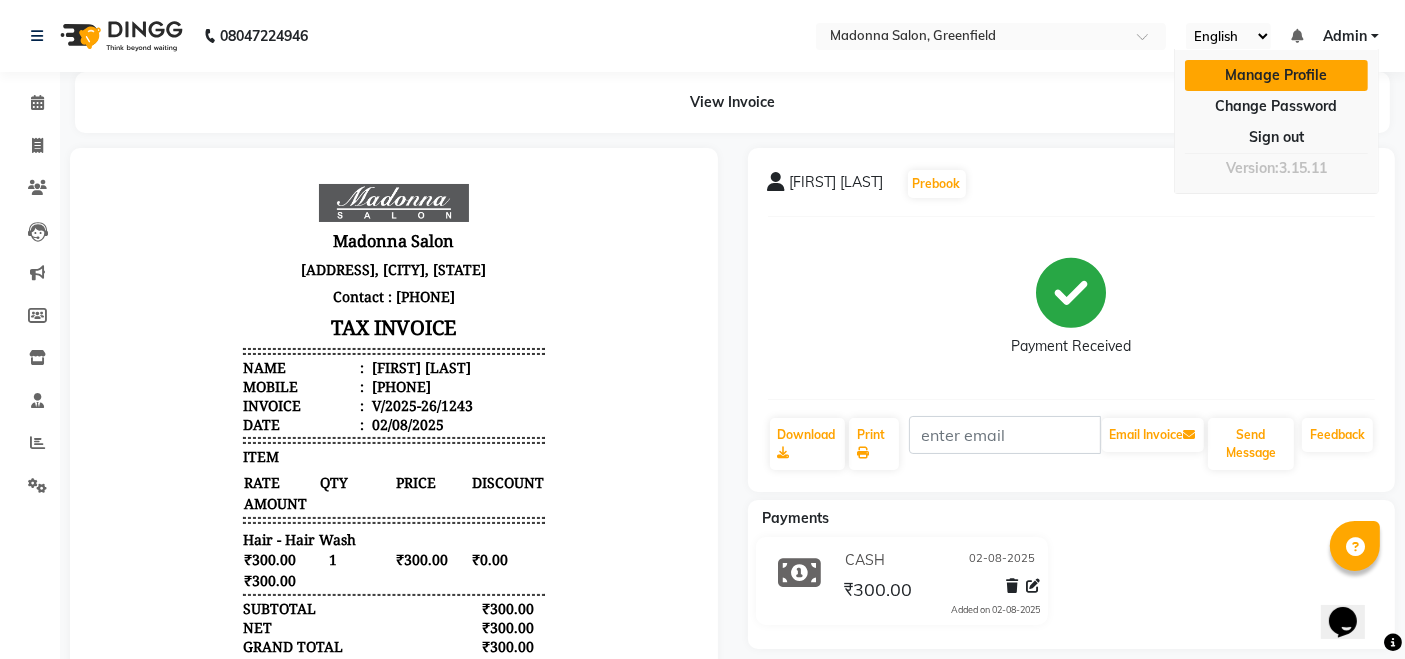 click on "Manage Profile" at bounding box center (1276, 75) 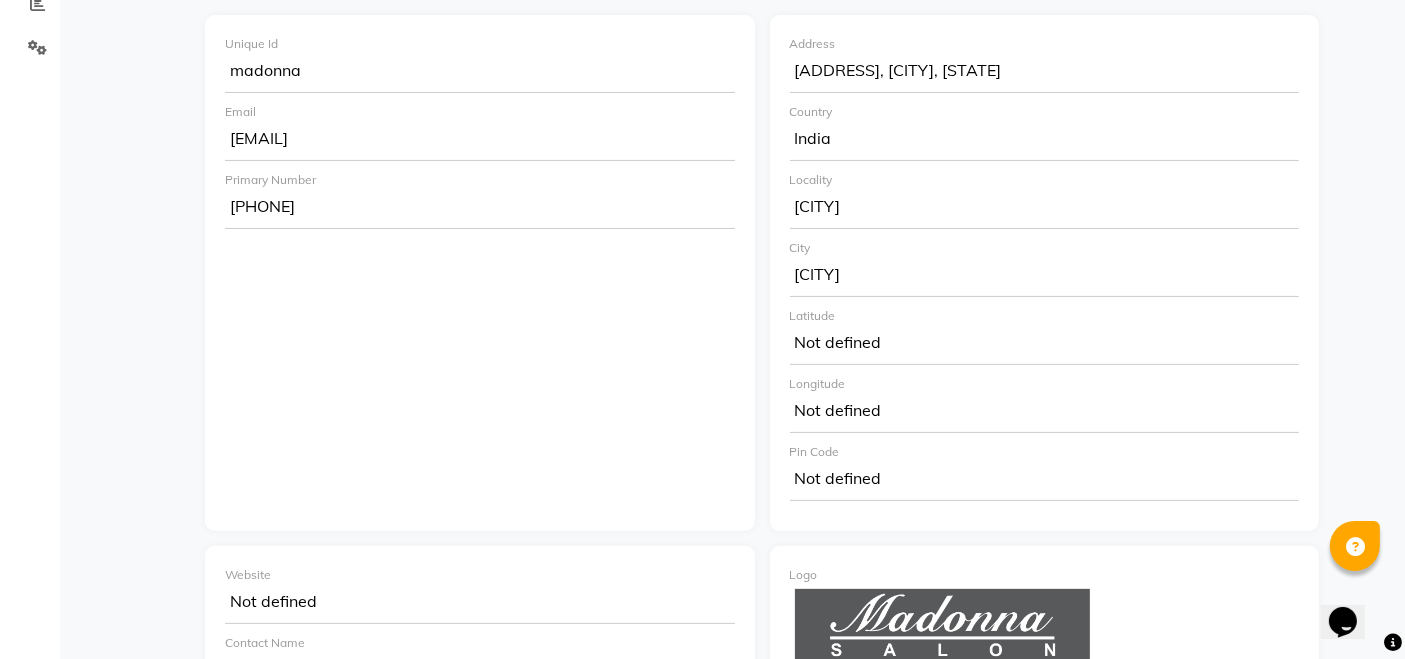 scroll, scrollTop: 470, scrollLeft: 0, axis: vertical 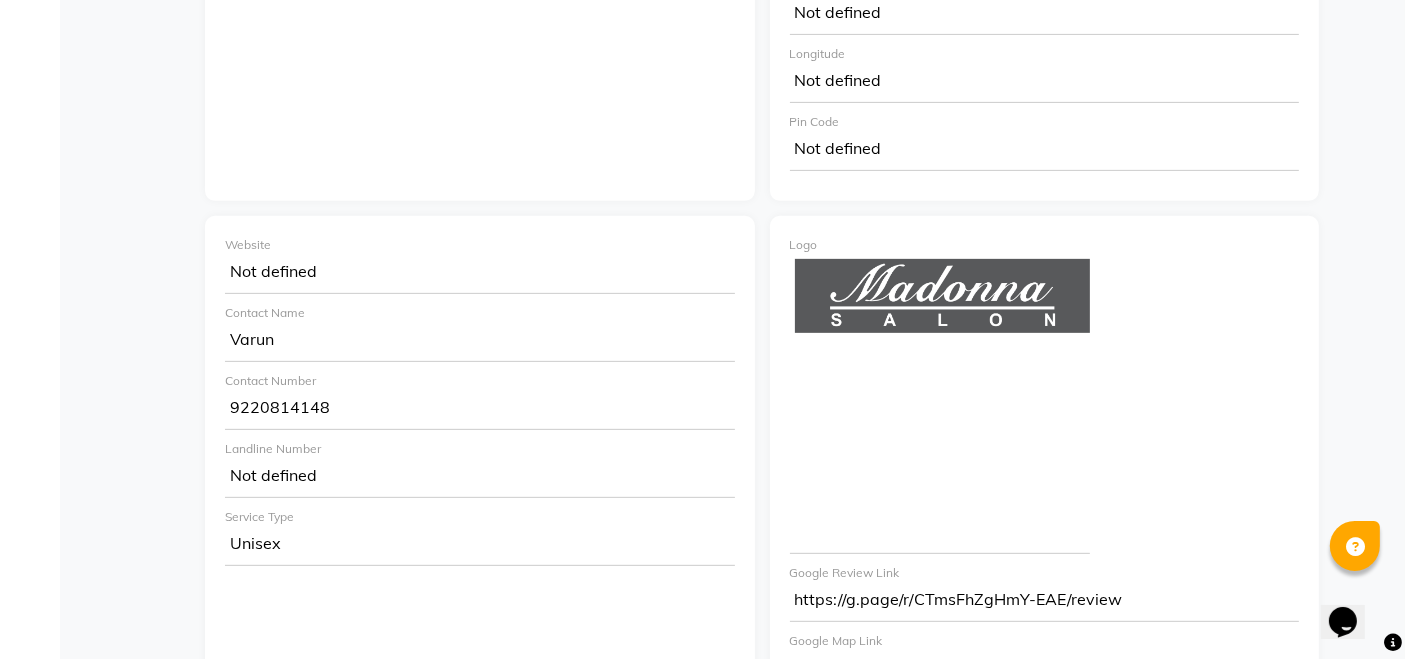 click on "Varun" 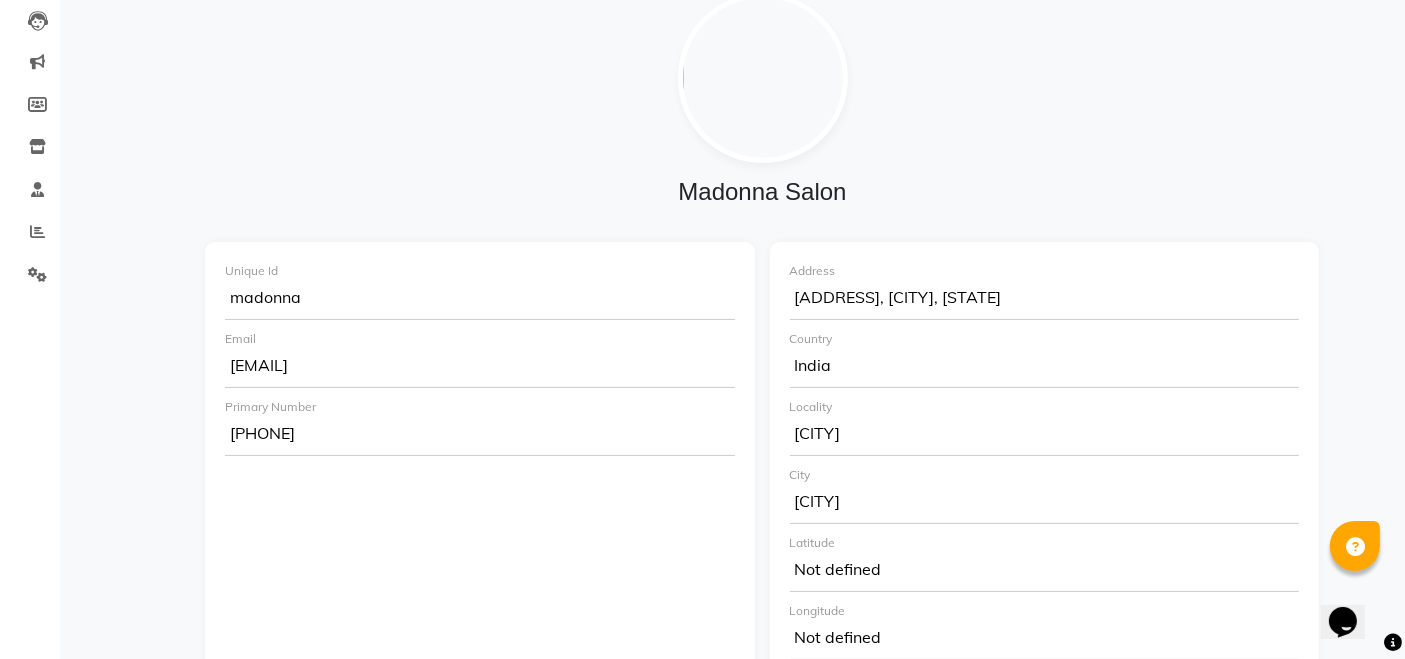 scroll, scrollTop: 11, scrollLeft: 0, axis: vertical 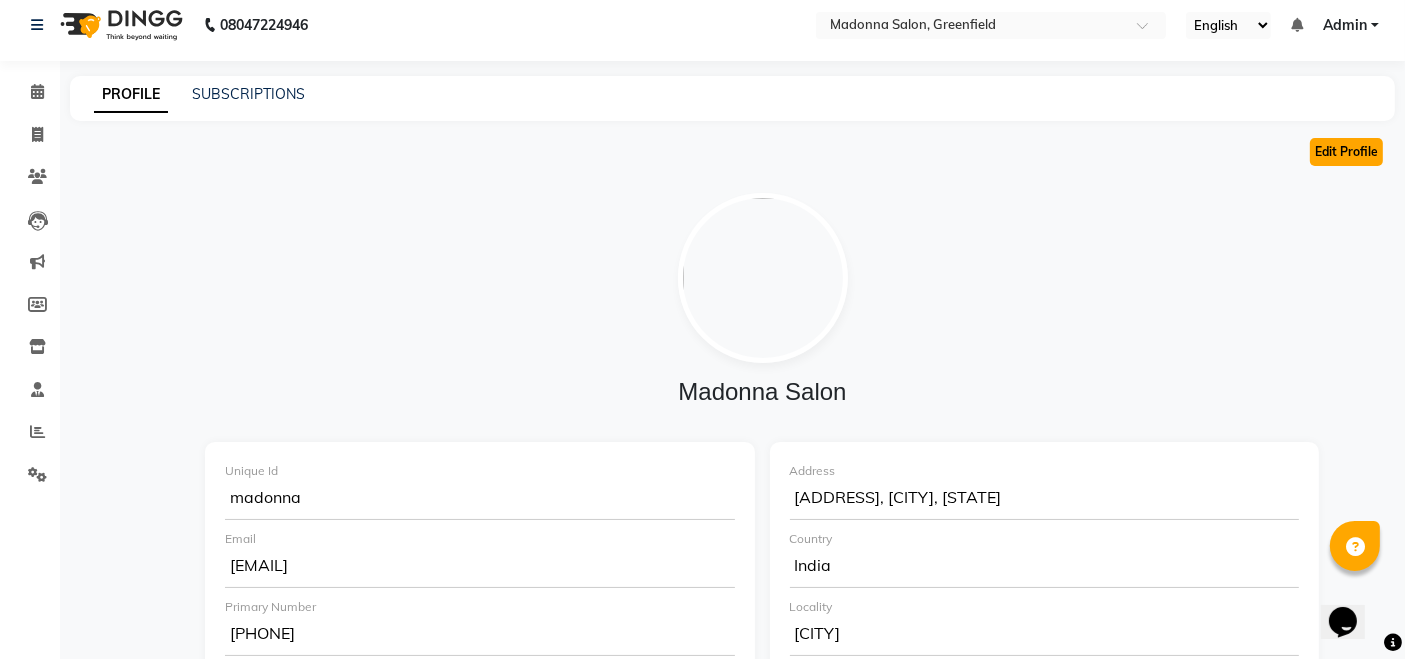click on "Edit Profile" 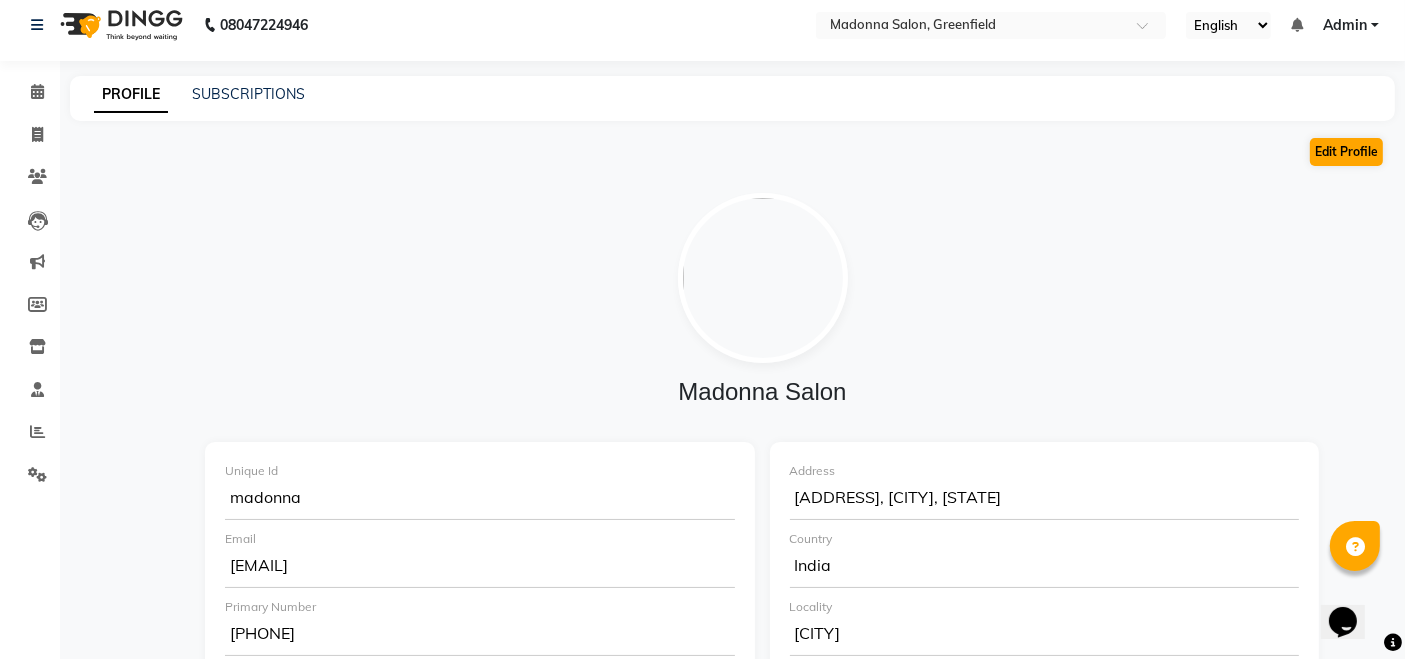 select on "1" 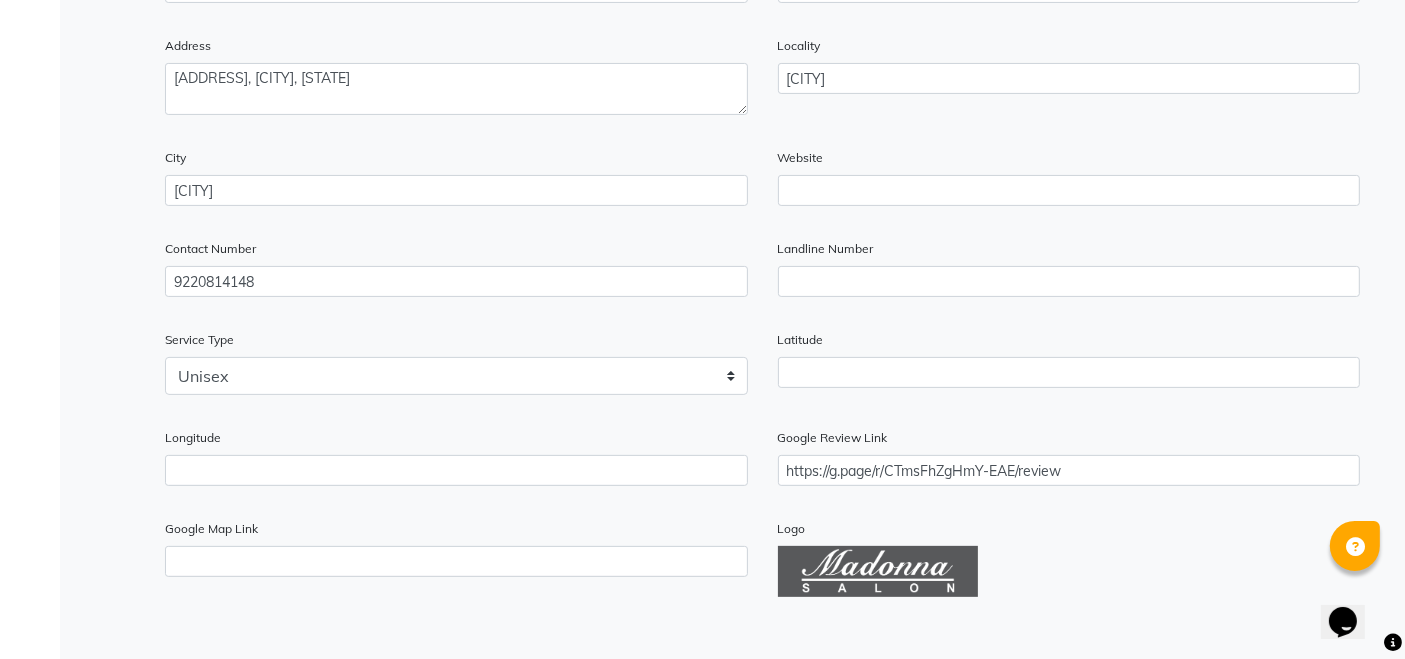 scroll, scrollTop: 533, scrollLeft: 0, axis: vertical 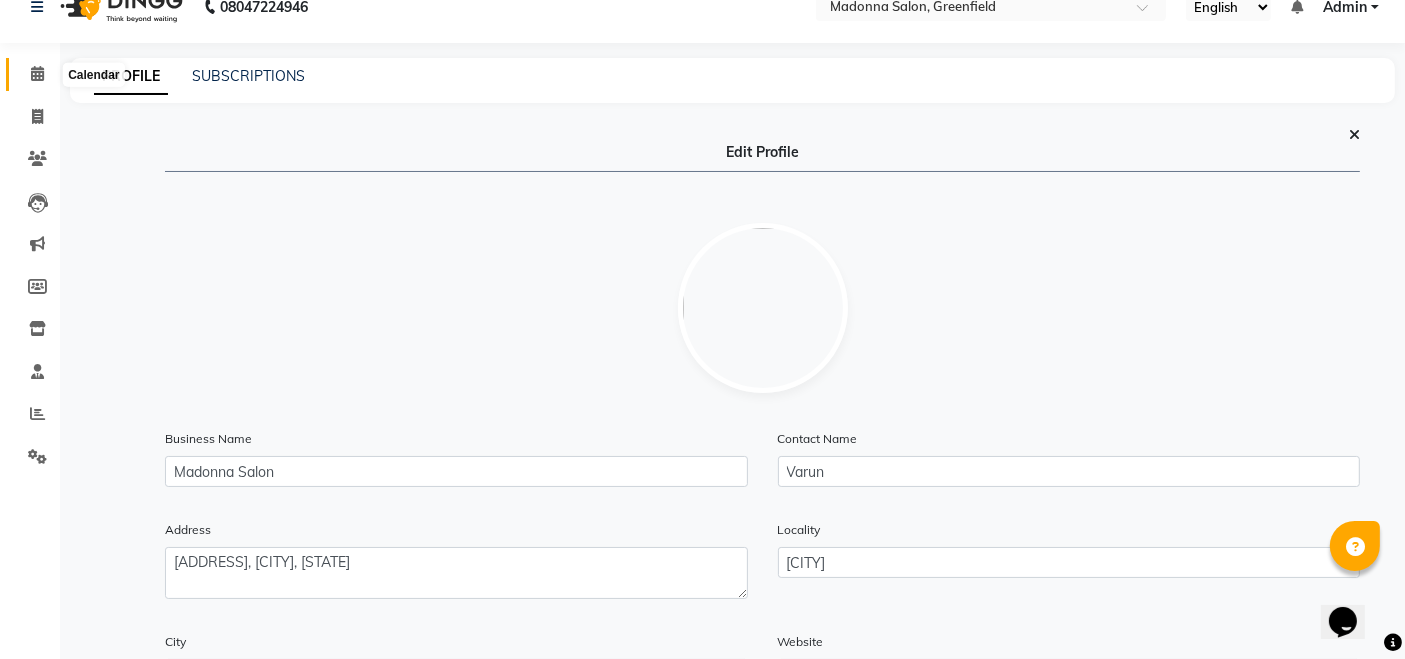 click 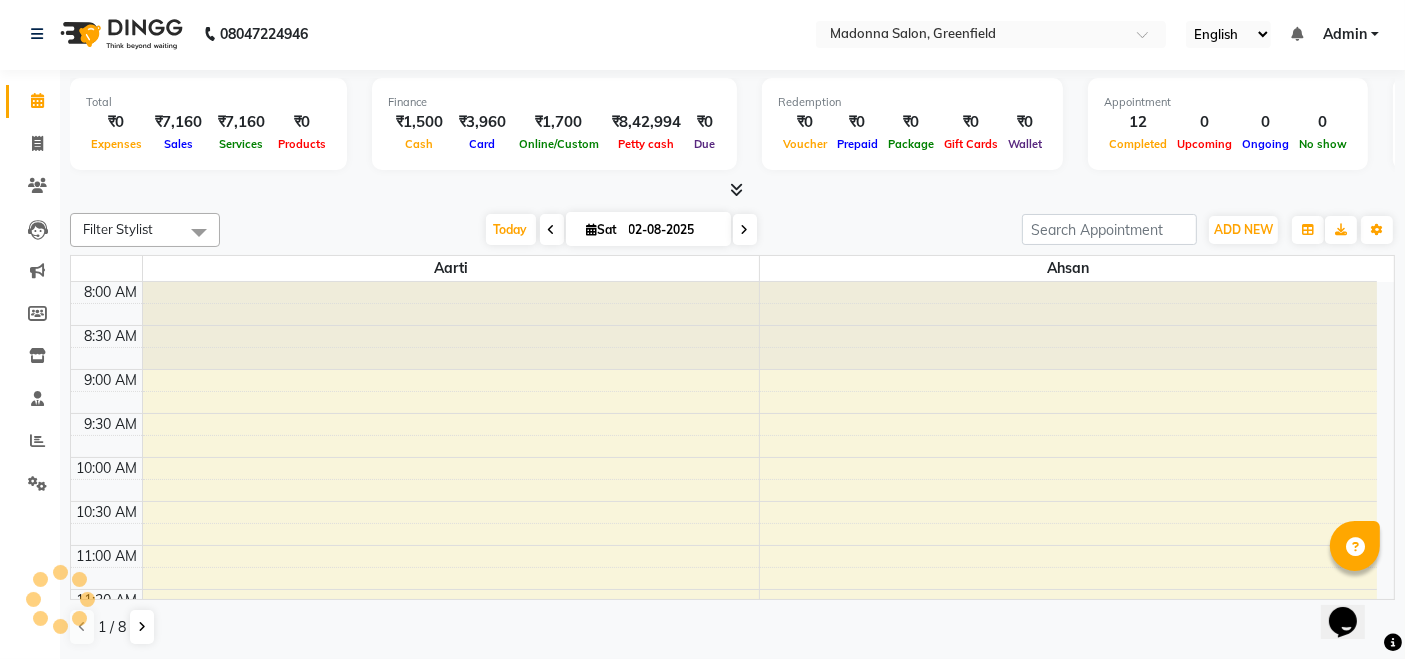 scroll, scrollTop: 0, scrollLeft: 0, axis: both 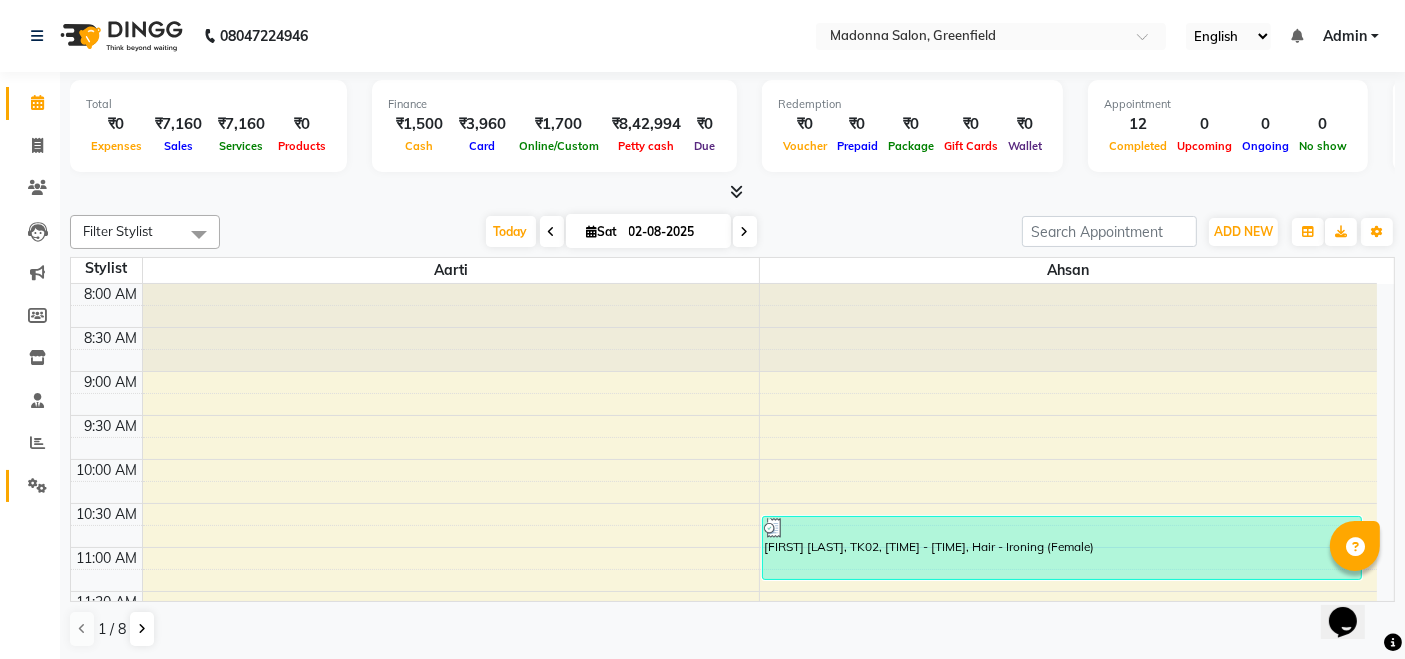 click 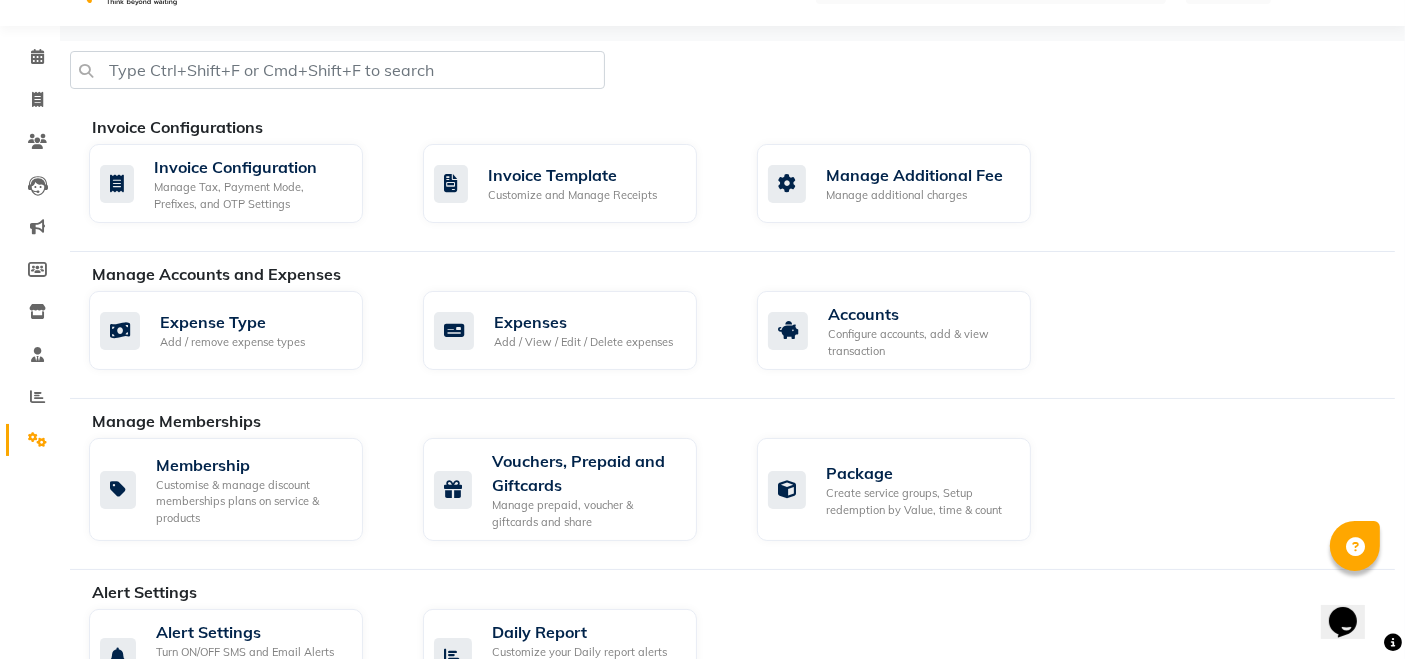scroll, scrollTop: 0, scrollLeft: 0, axis: both 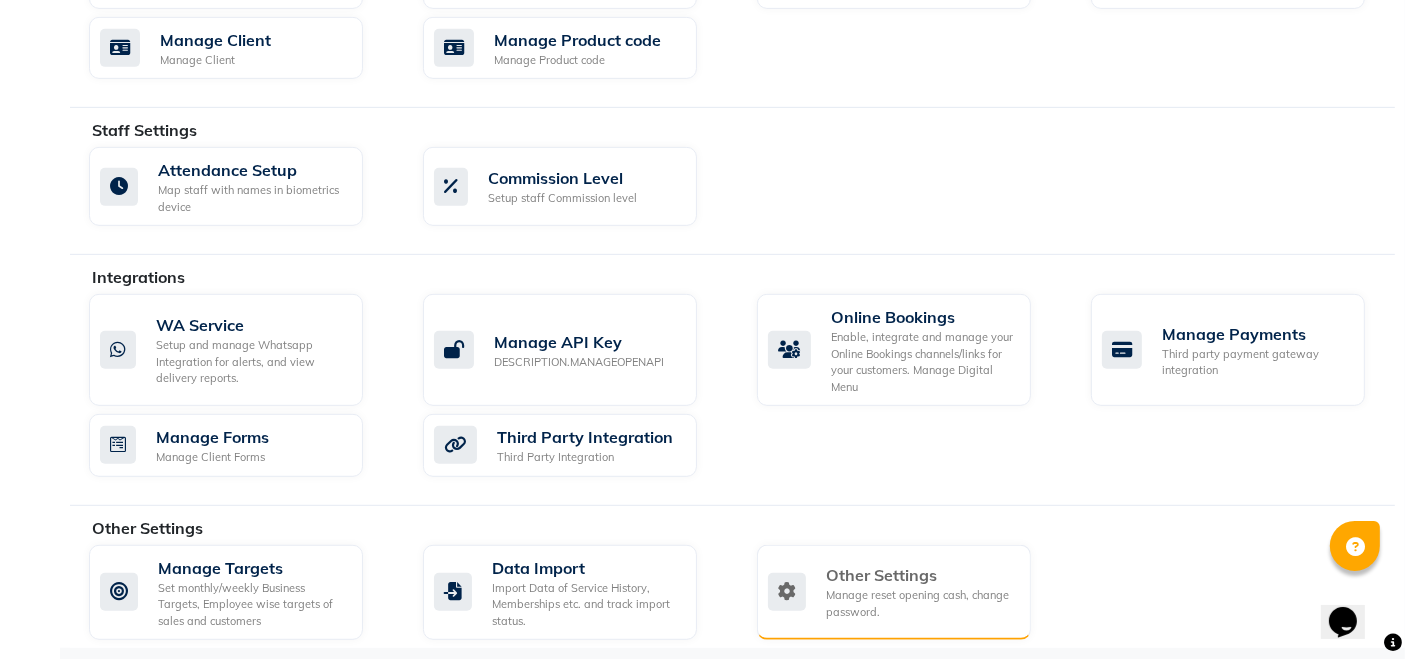 click on "Other Settings Manage reset opening cash, change password." 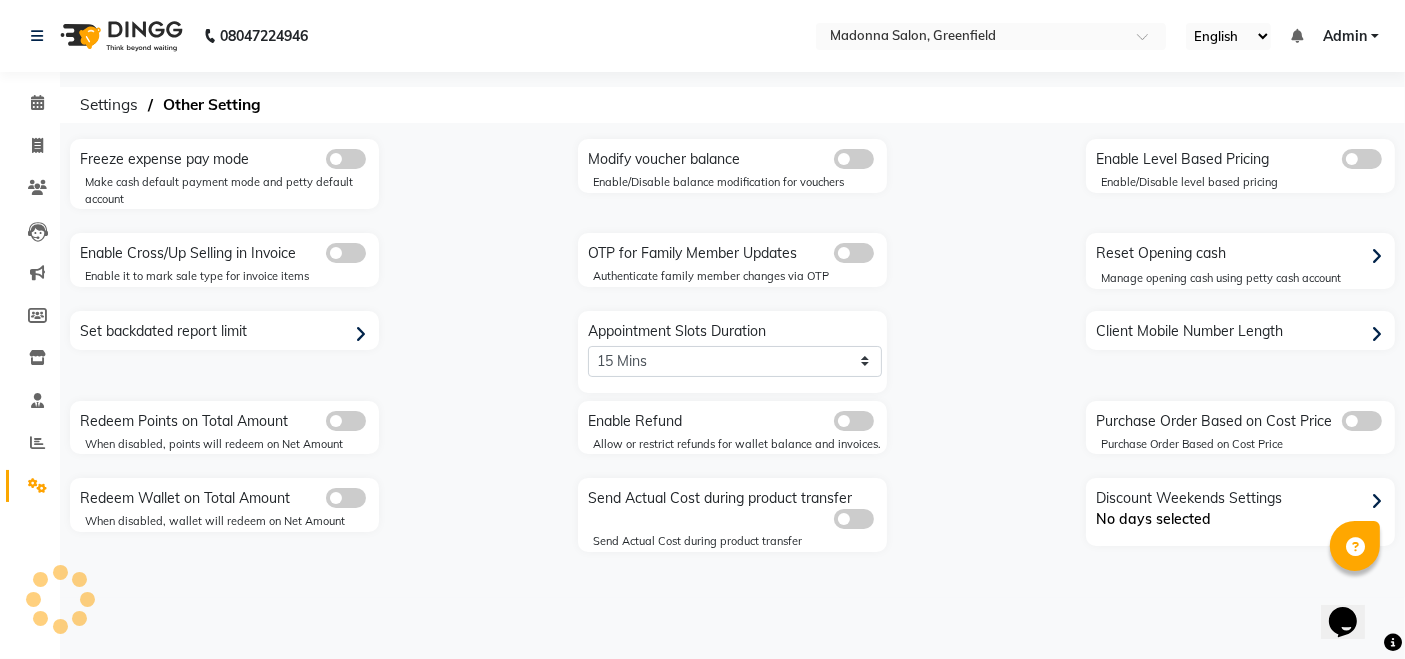 scroll, scrollTop: 0, scrollLeft: 0, axis: both 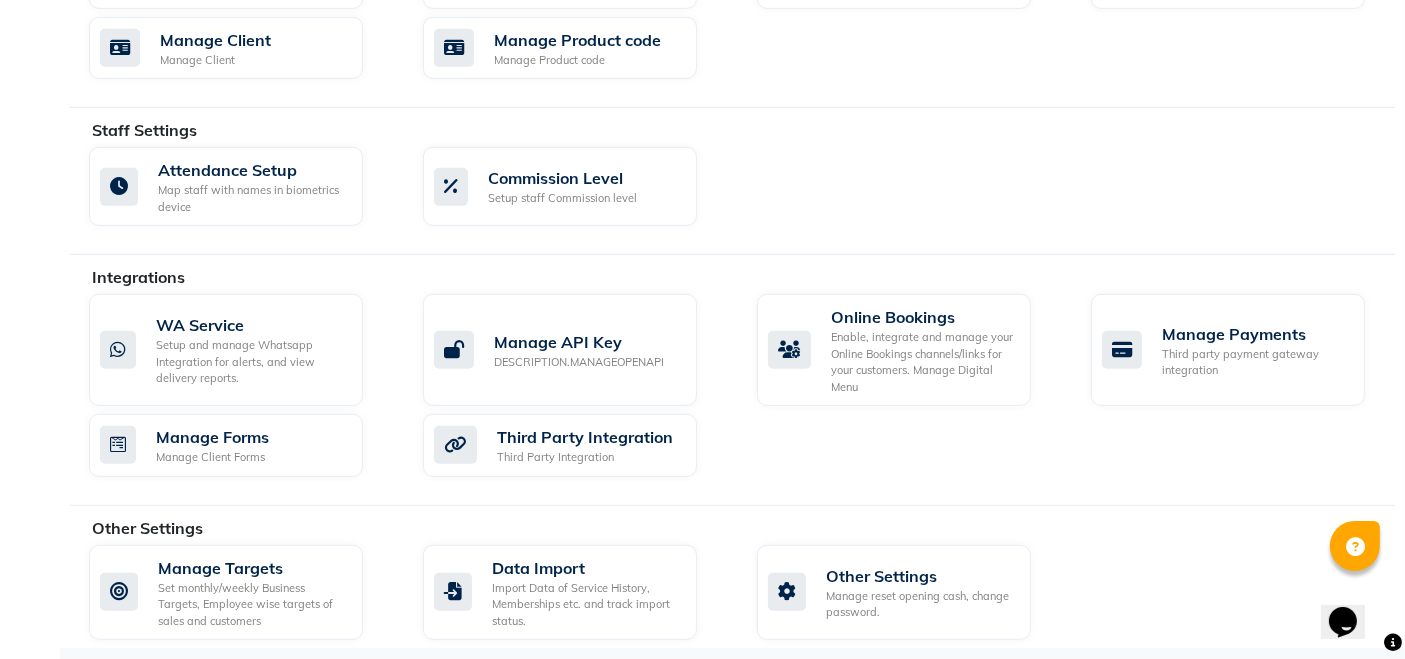 click at bounding box center (1393, 643) 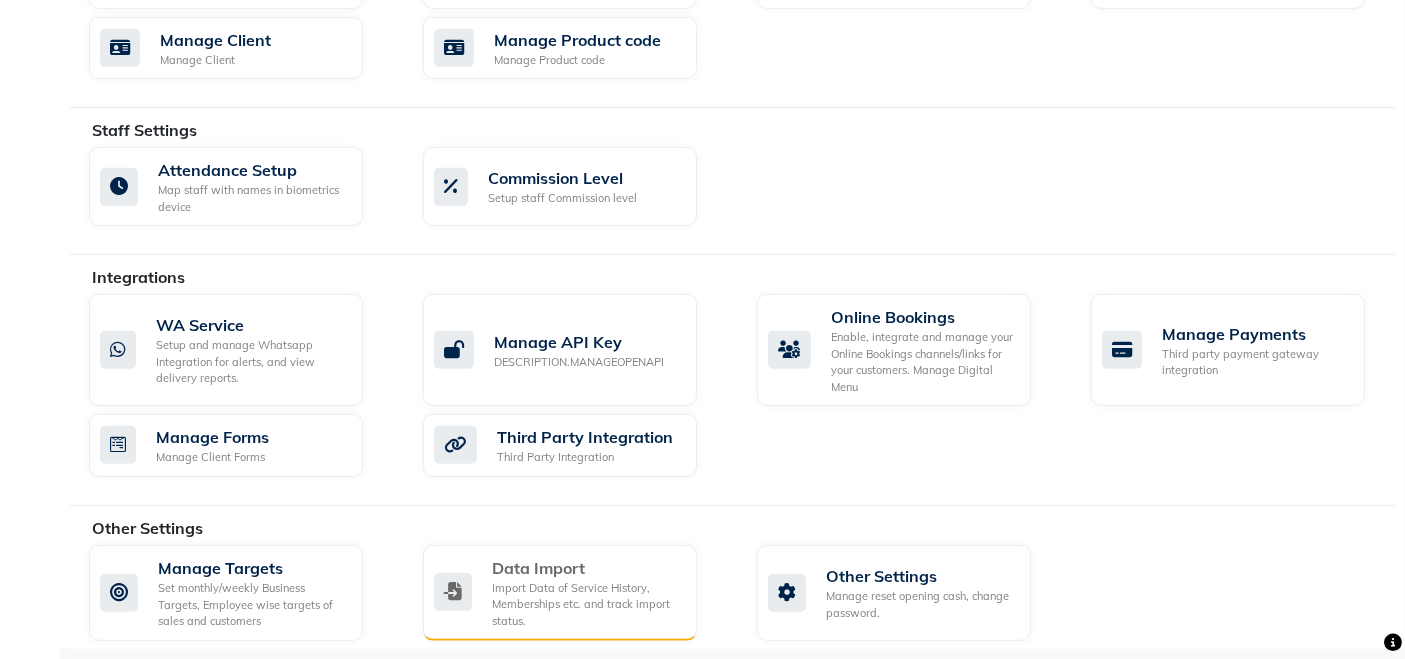 click on "Import Data of Service History, Memberships etc. and track import status." 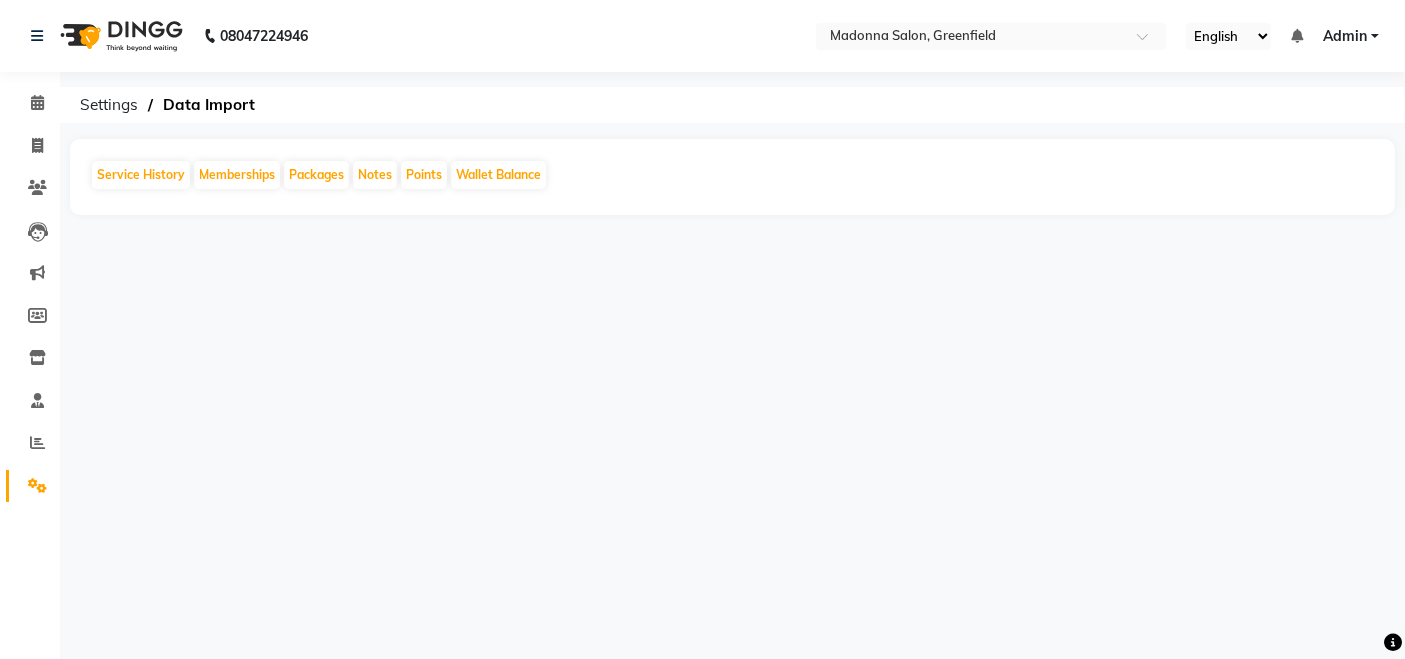 scroll, scrollTop: 0, scrollLeft: 0, axis: both 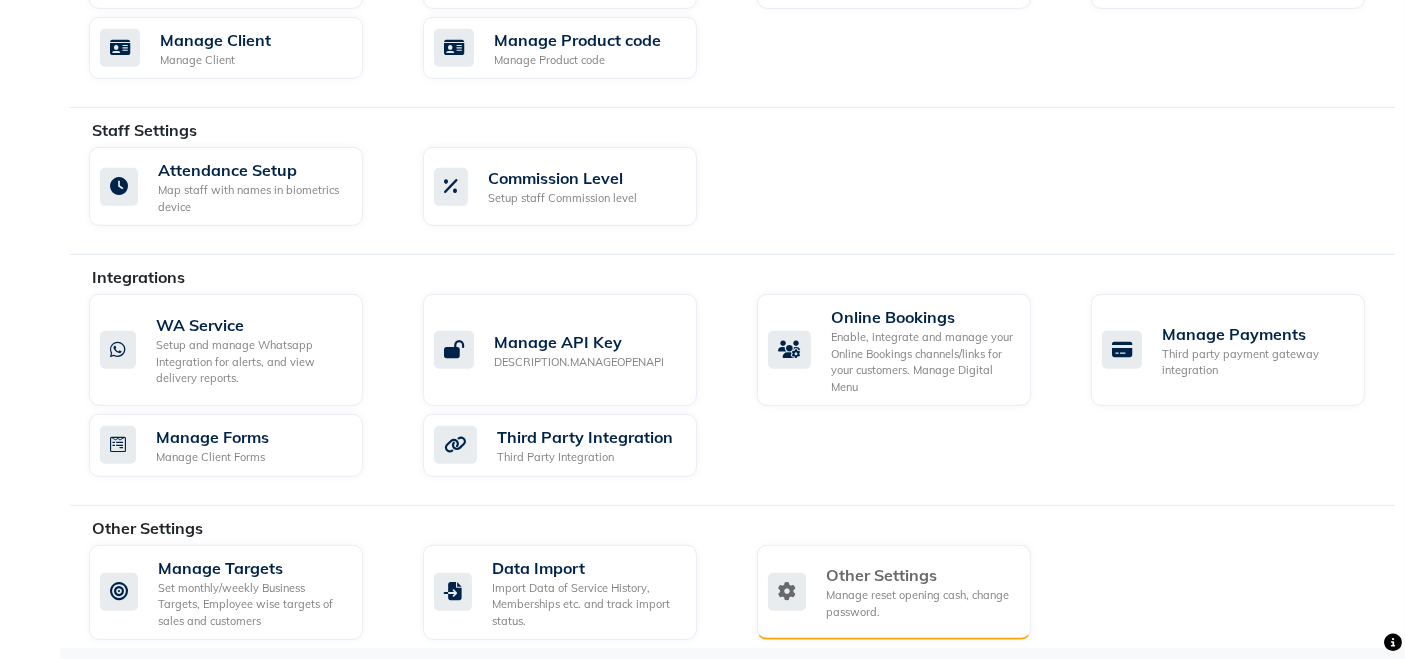 click on "Manage reset opening cash, change password." 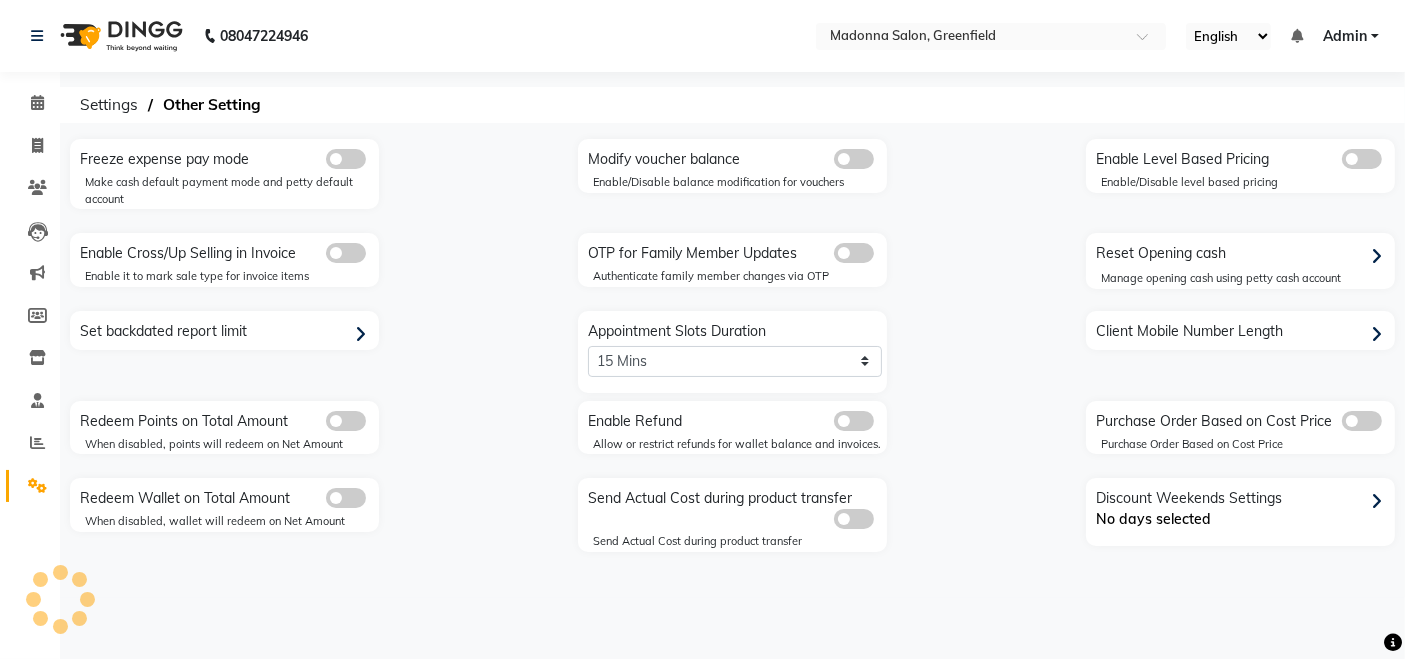 scroll, scrollTop: 0, scrollLeft: 0, axis: both 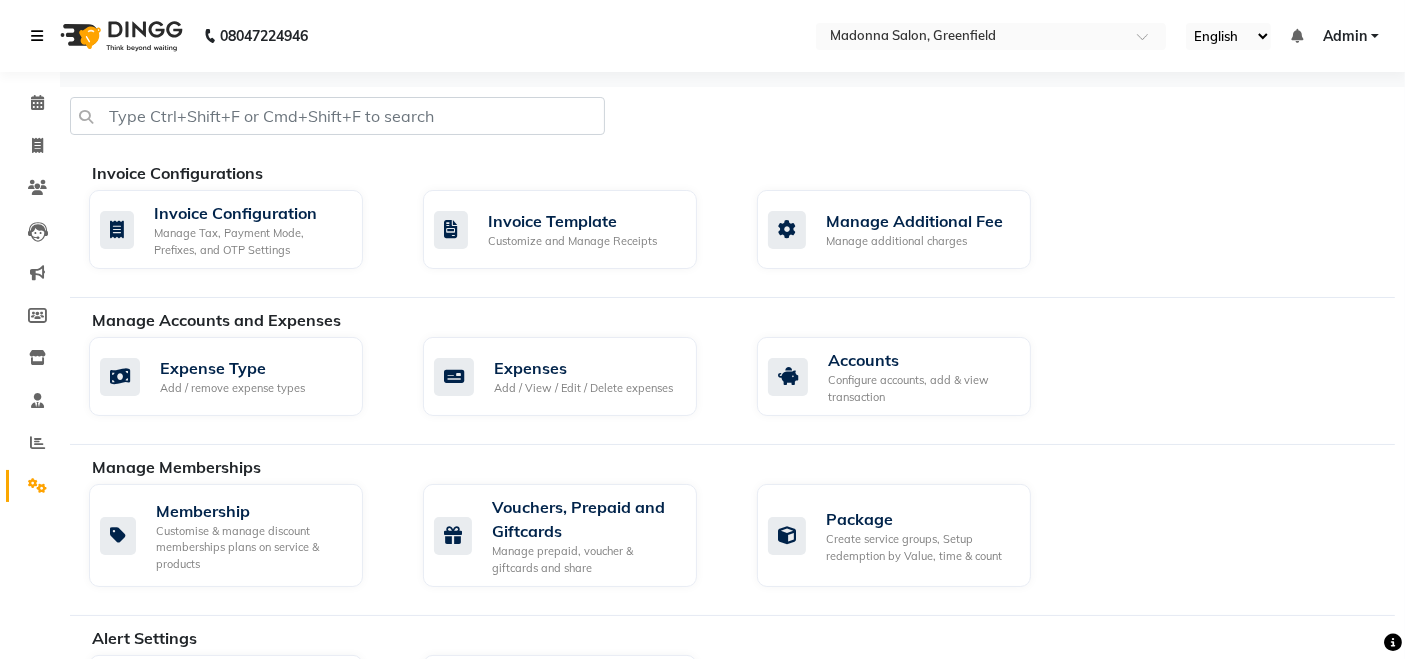 click at bounding box center [37, 36] 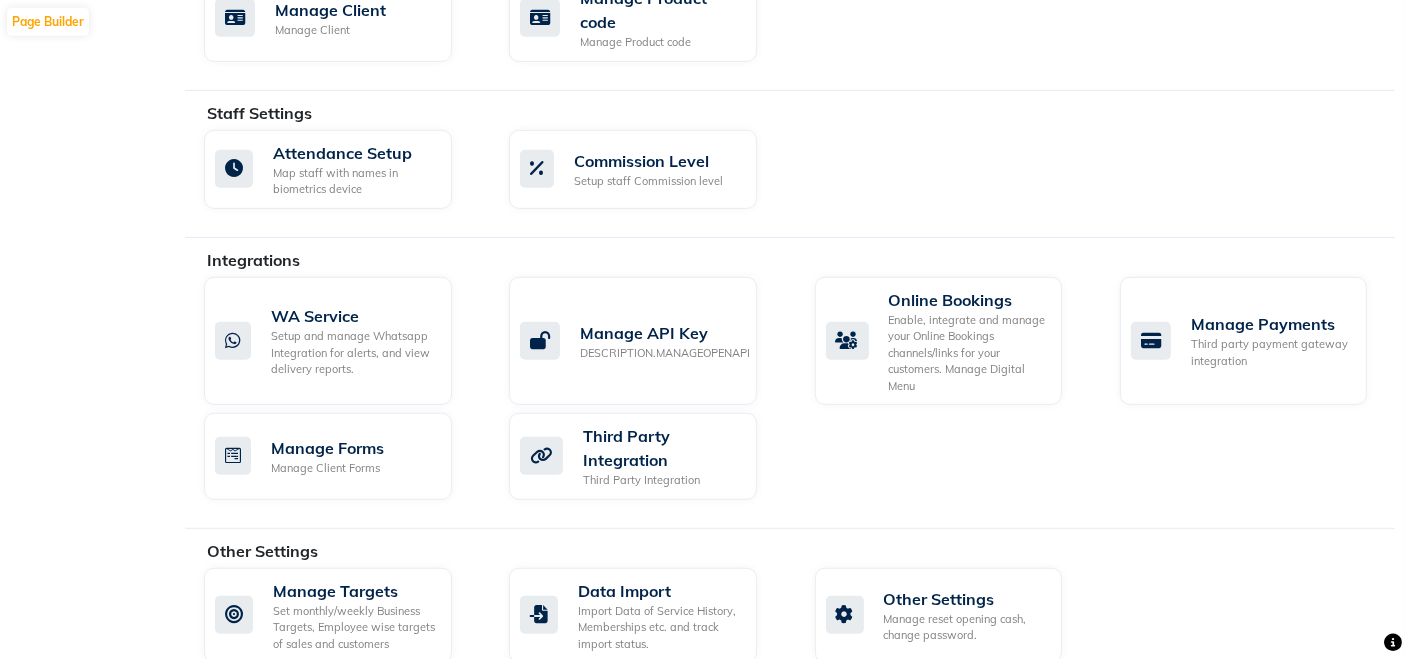 scroll, scrollTop: 1096, scrollLeft: 0, axis: vertical 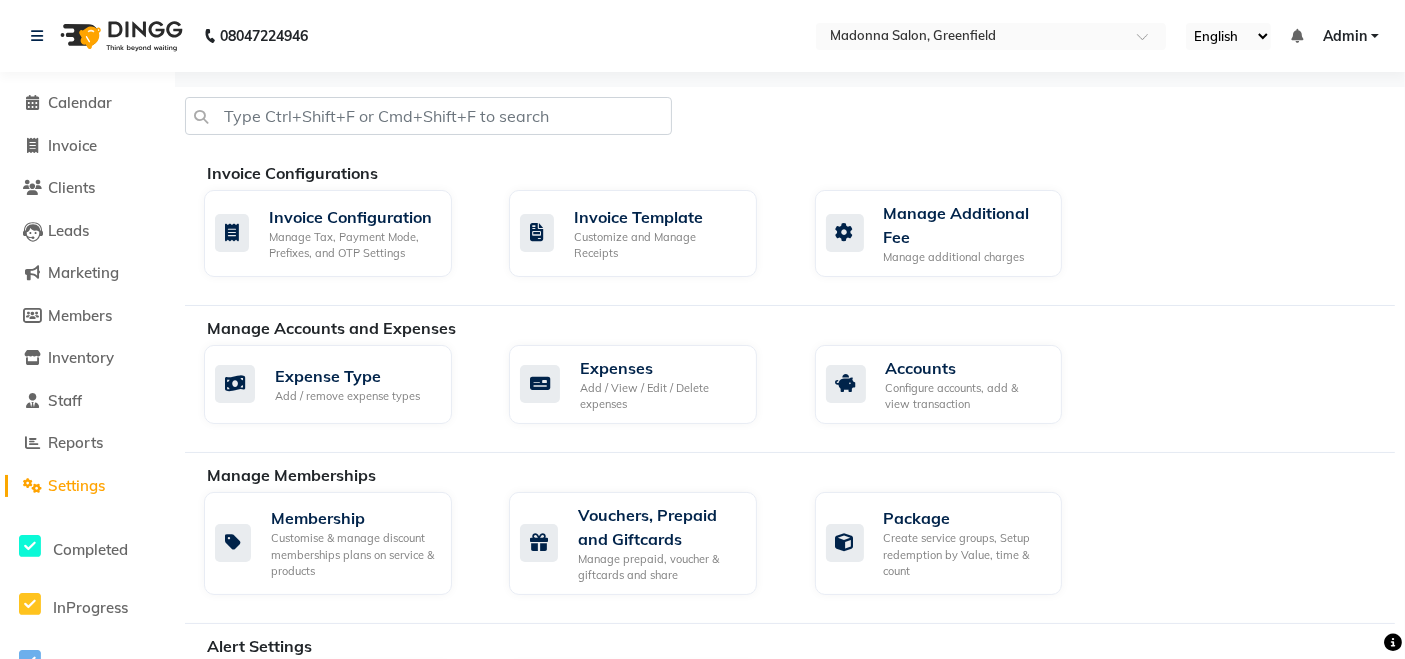 click on "Calendar" 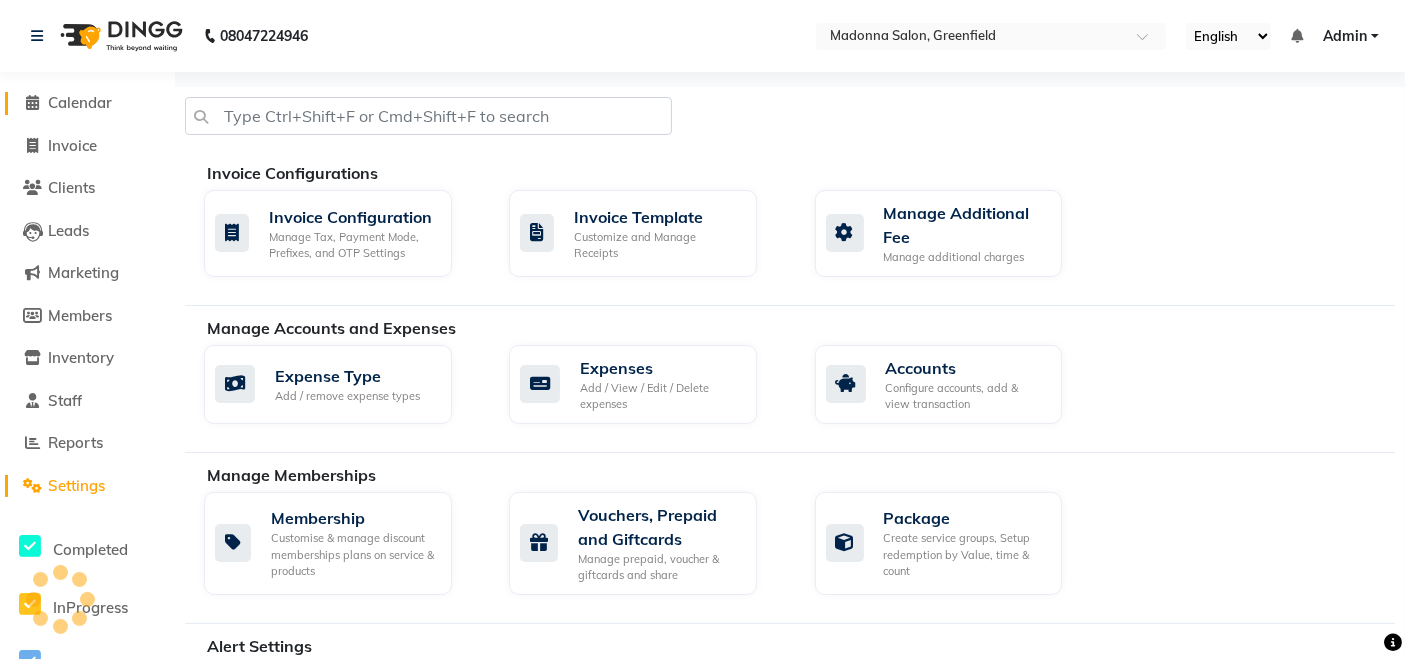 click on "Calendar" 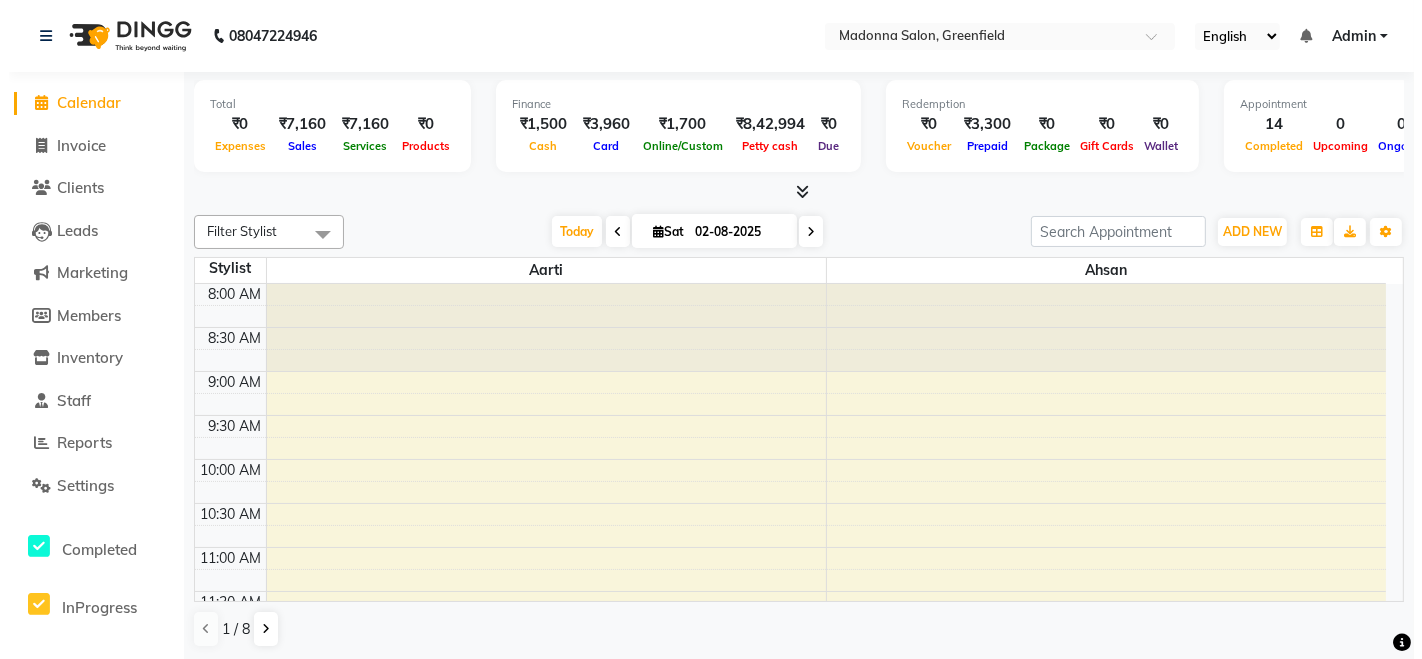 scroll, scrollTop: 0, scrollLeft: 0, axis: both 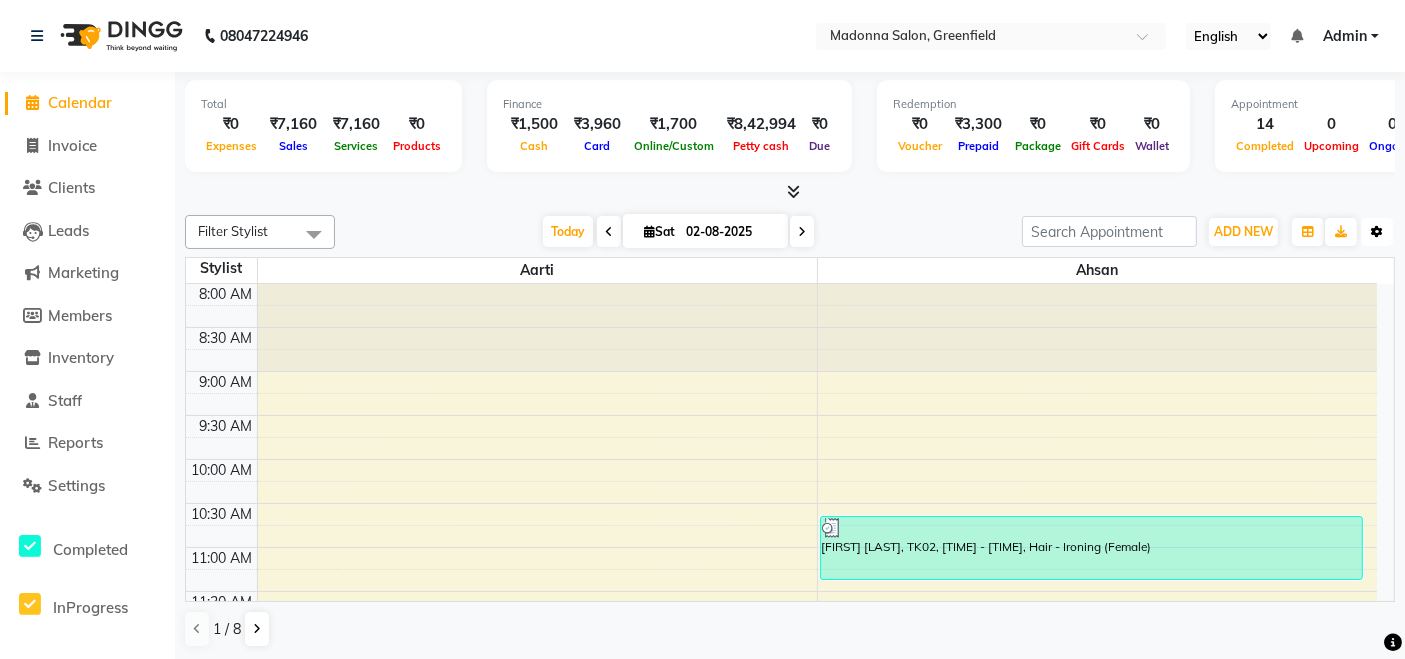 click at bounding box center [1377, 232] 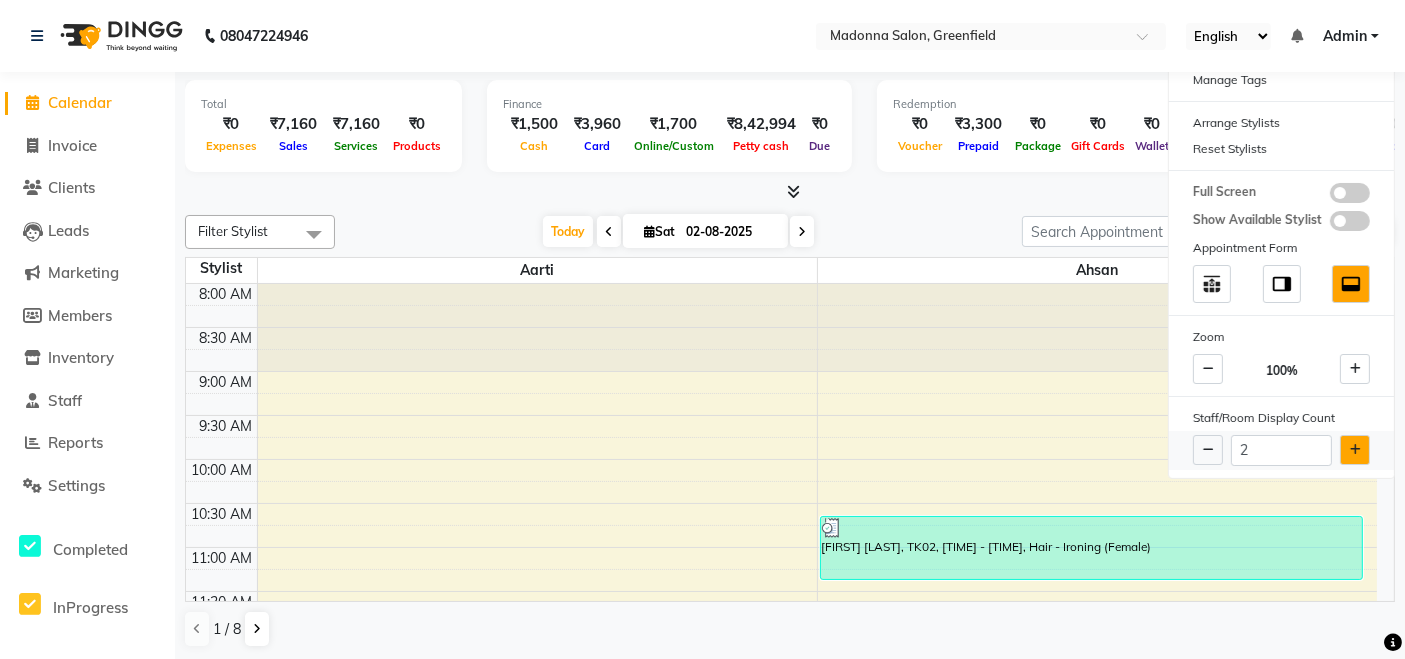 click at bounding box center [1355, 450] 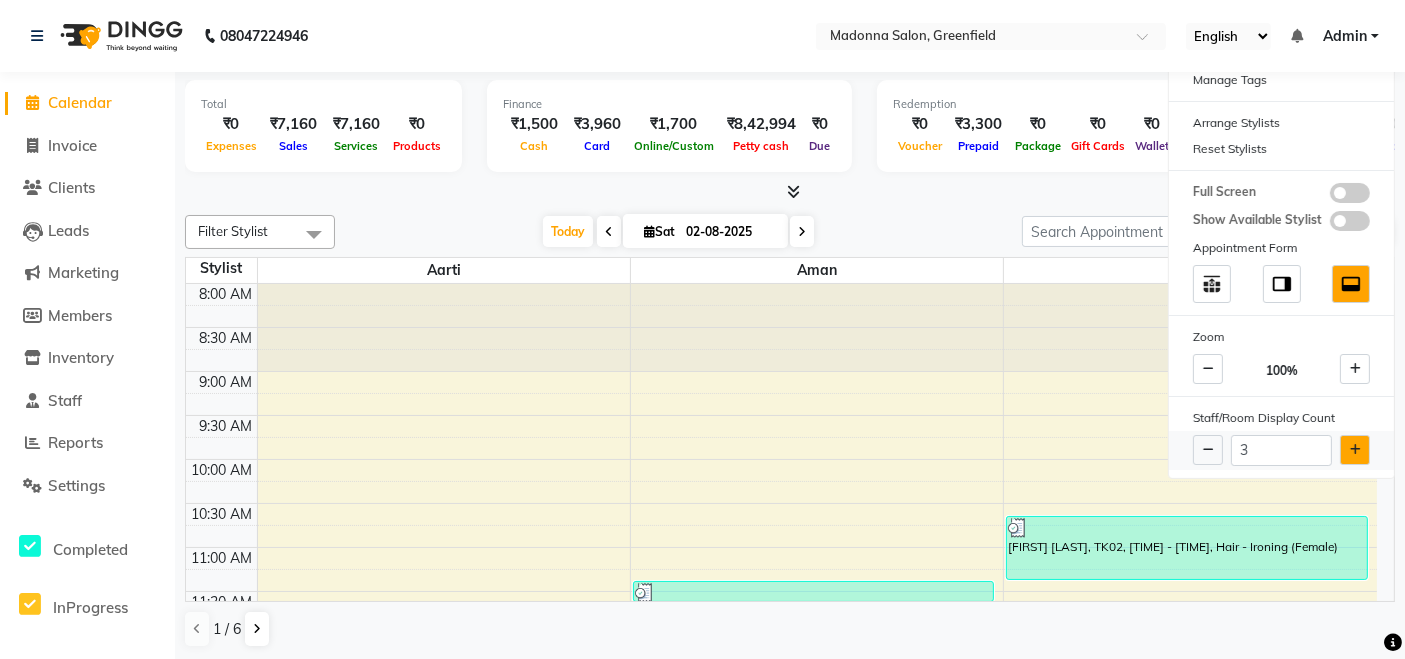 click at bounding box center (1355, 450) 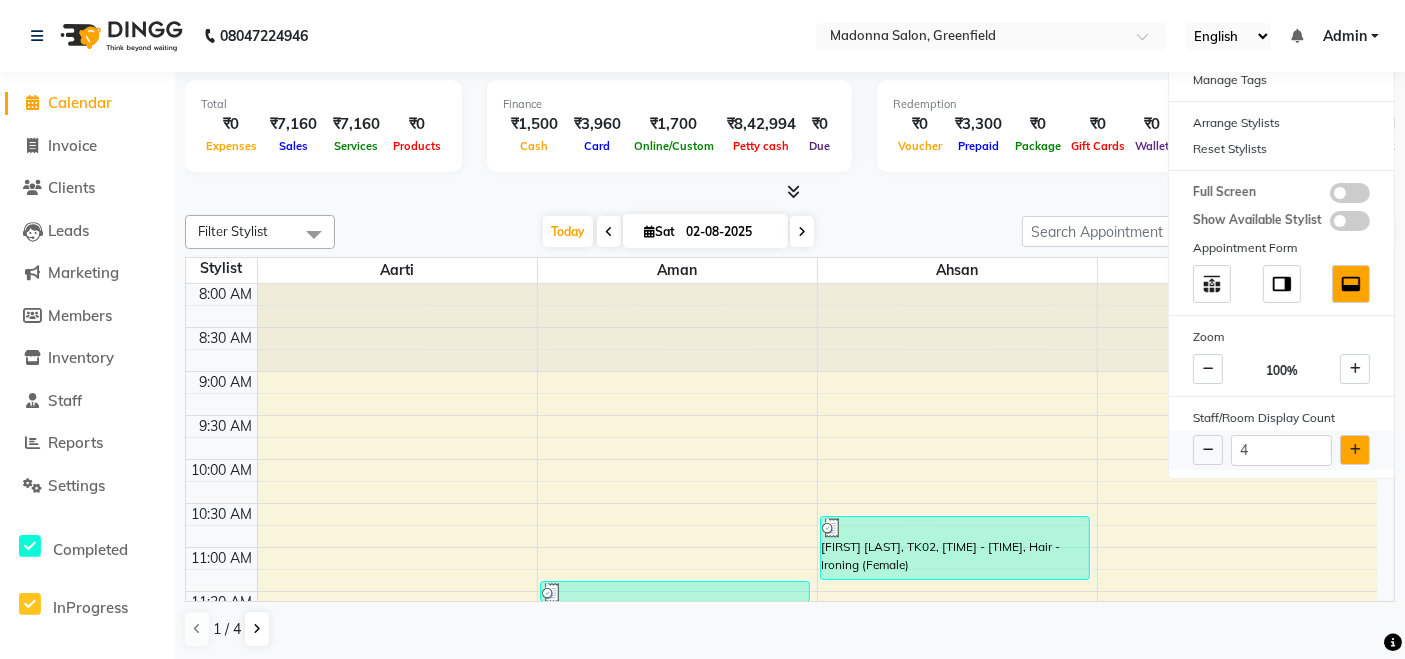 click at bounding box center (1355, 450) 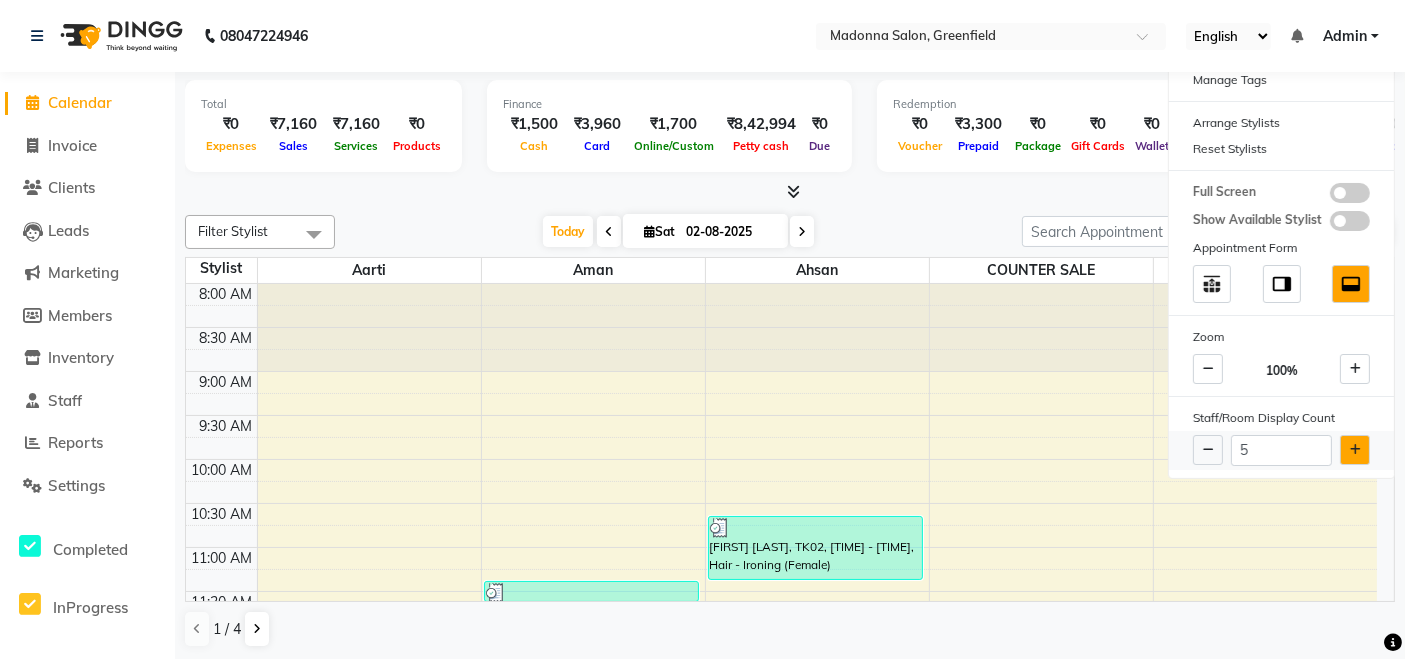 click at bounding box center (1355, 450) 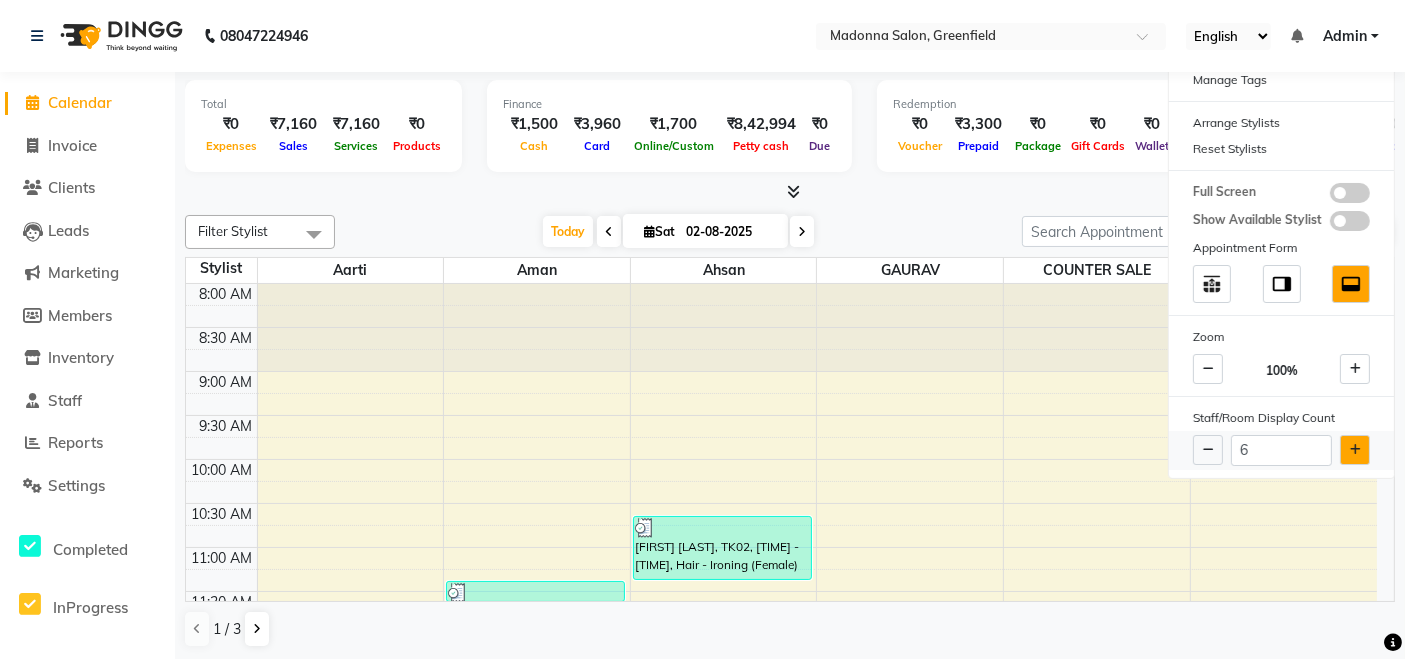 click at bounding box center (1355, 450) 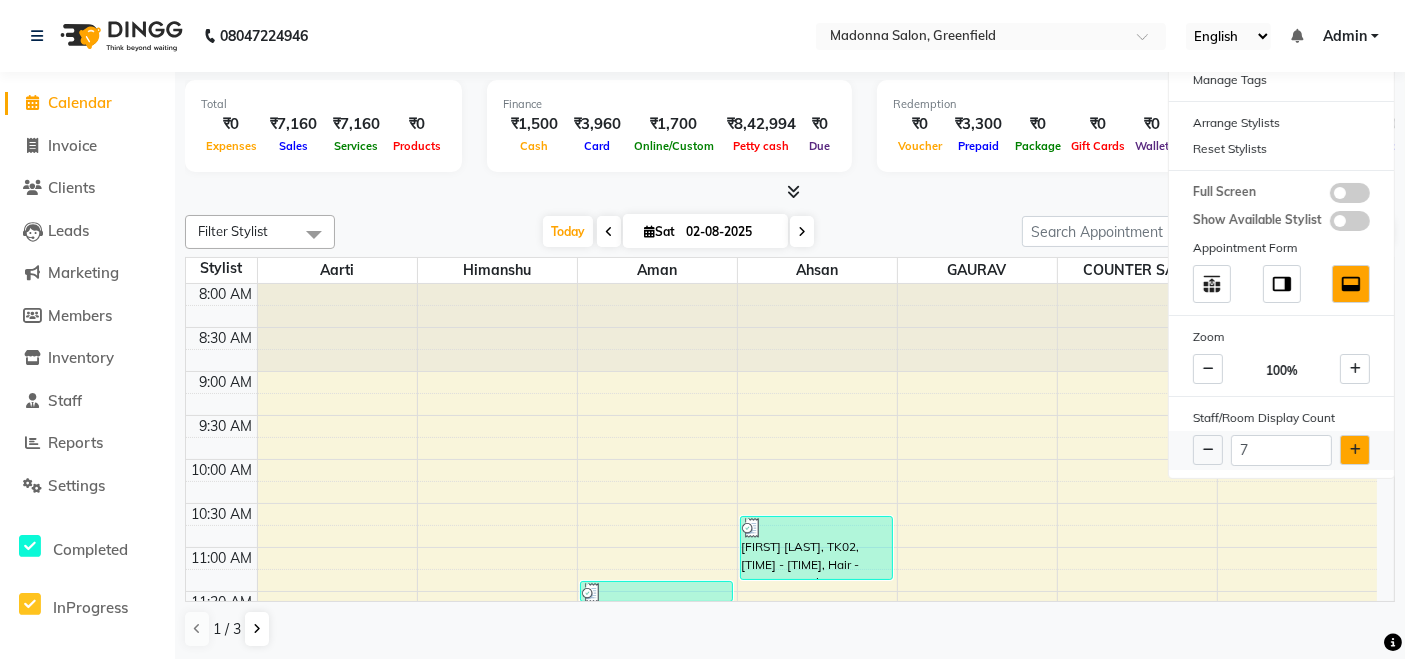 click at bounding box center (1355, 450) 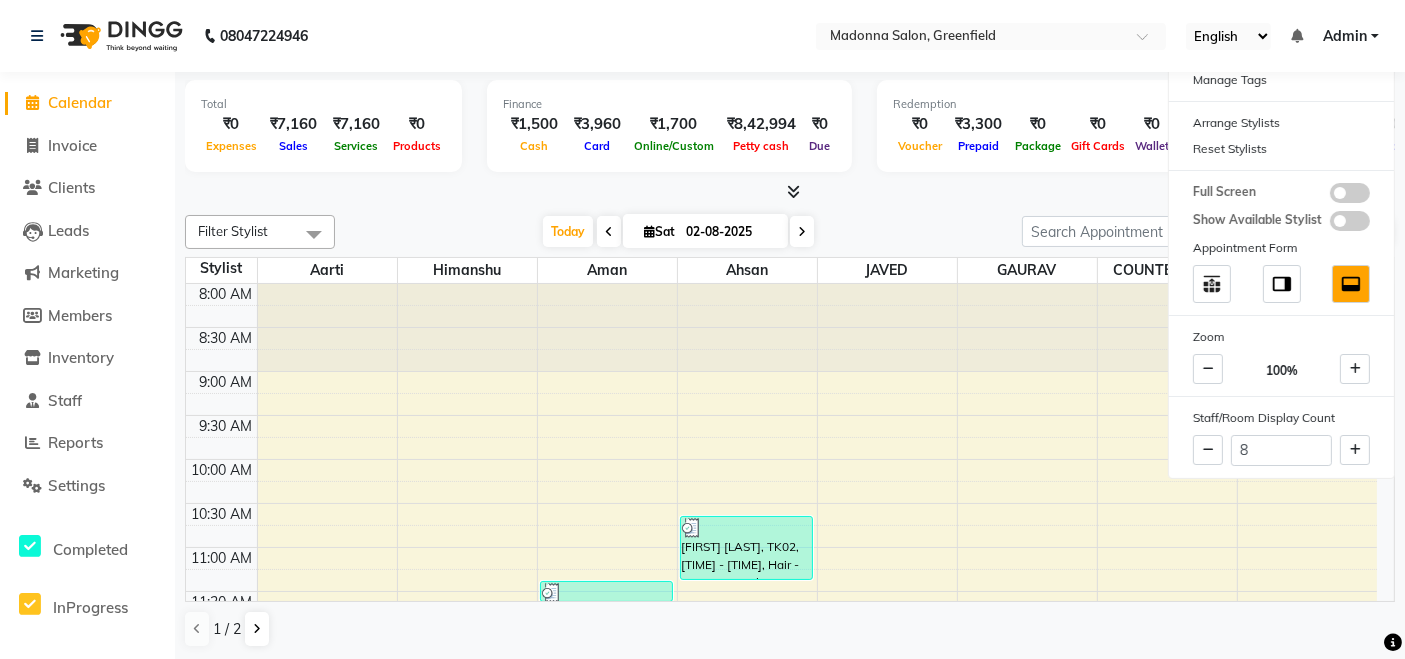 click on "Today  Sat 02-08-2025" at bounding box center (678, 232) 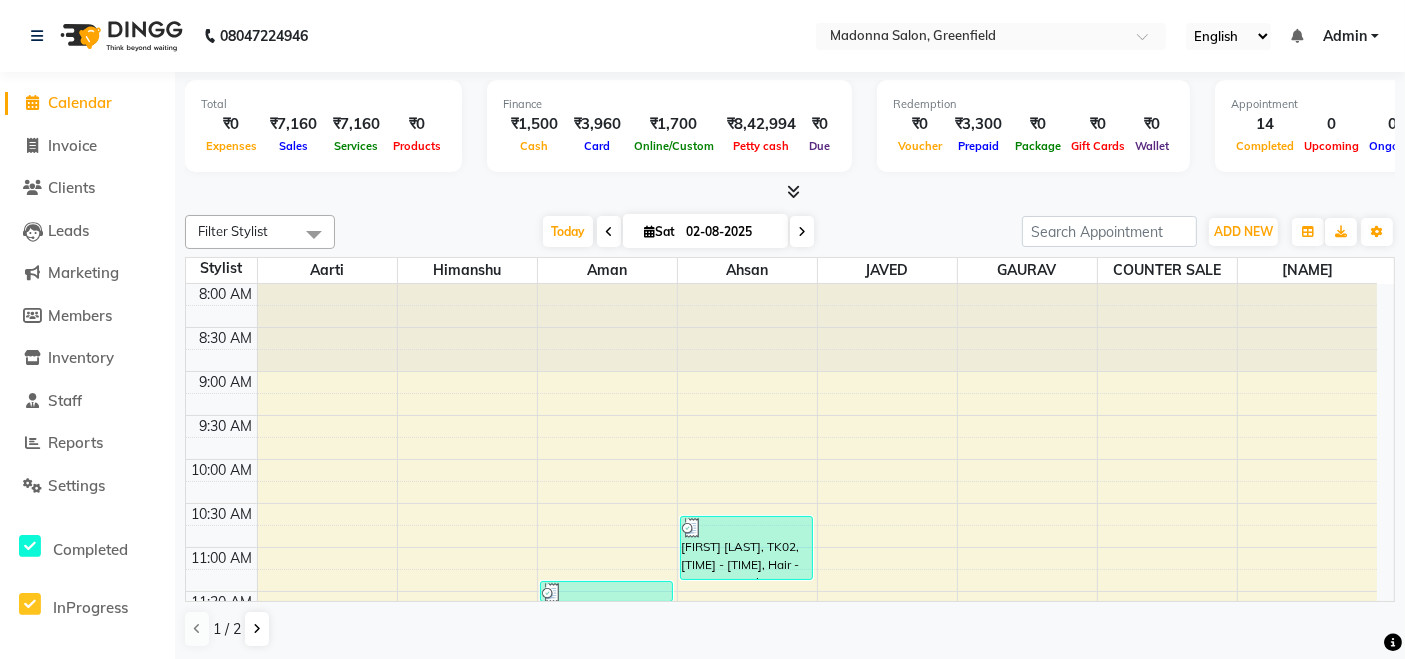 click on "Admin" at bounding box center [1345, 36] 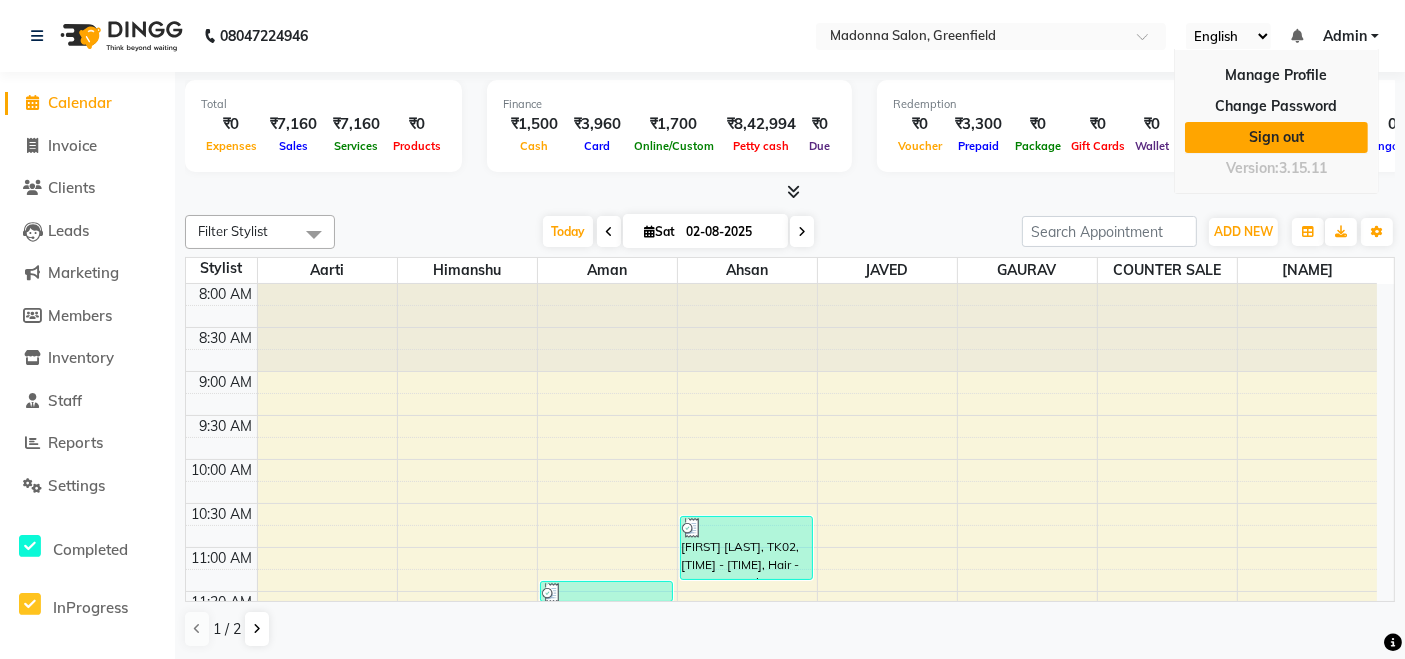 click on "Sign out" at bounding box center (1276, 137) 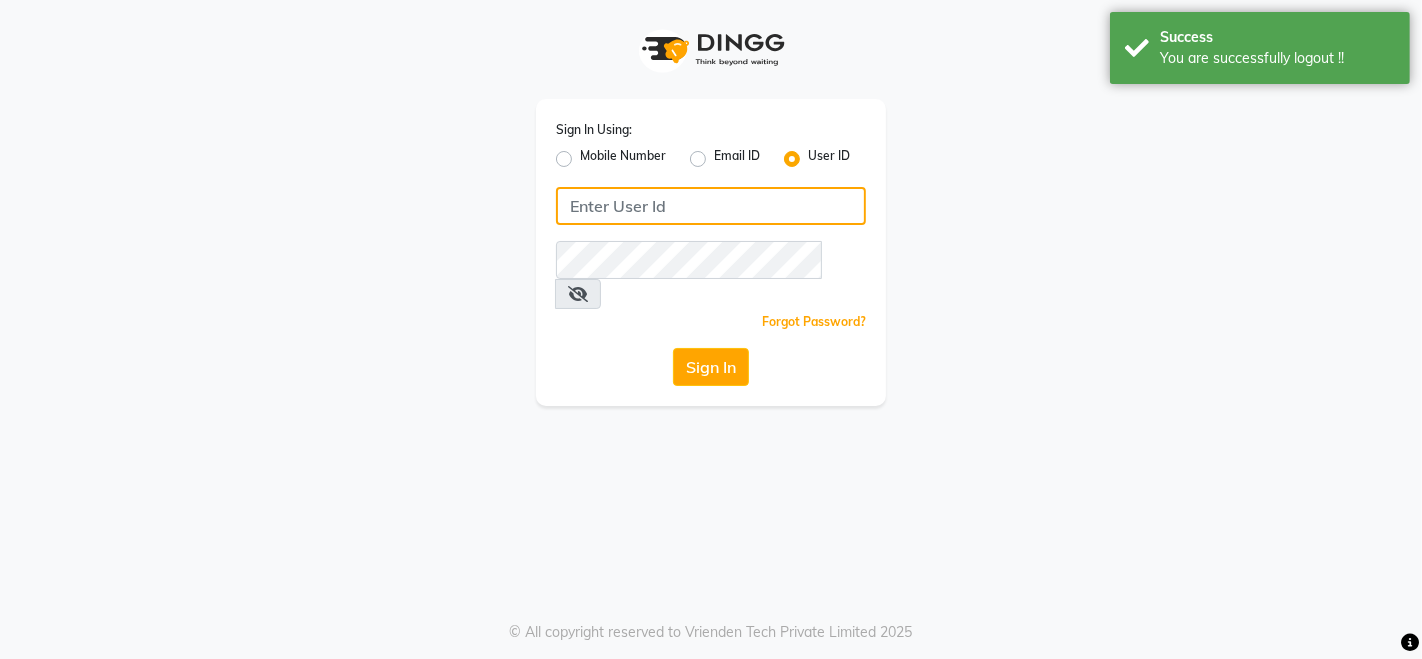 type on "9354747414" 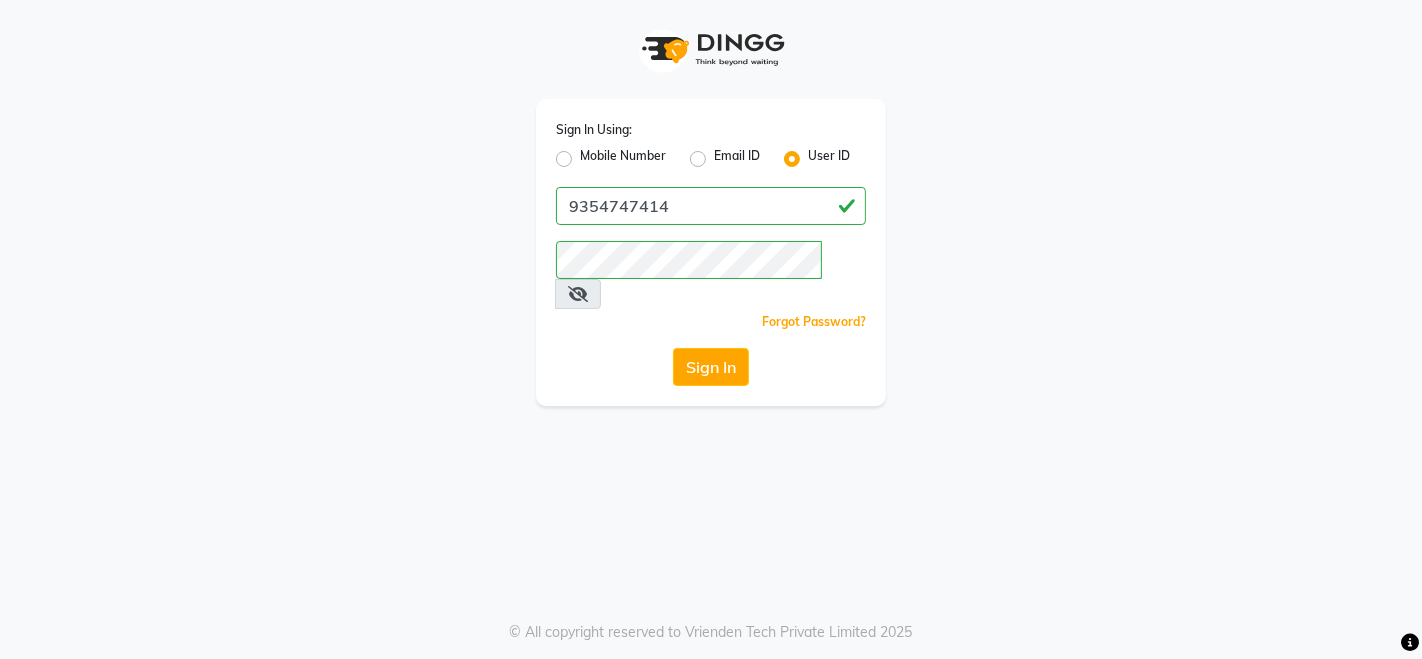 click on "Mobile Number" 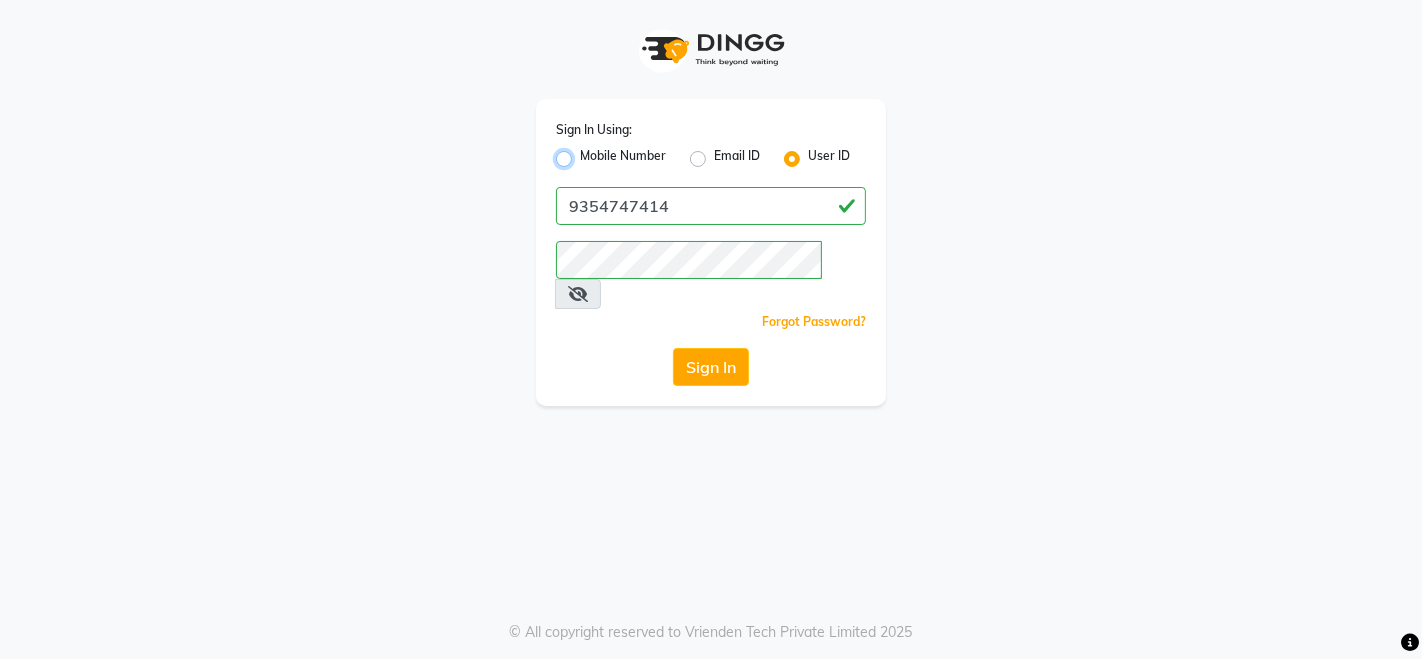click on "Mobile Number" at bounding box center [586, 153] 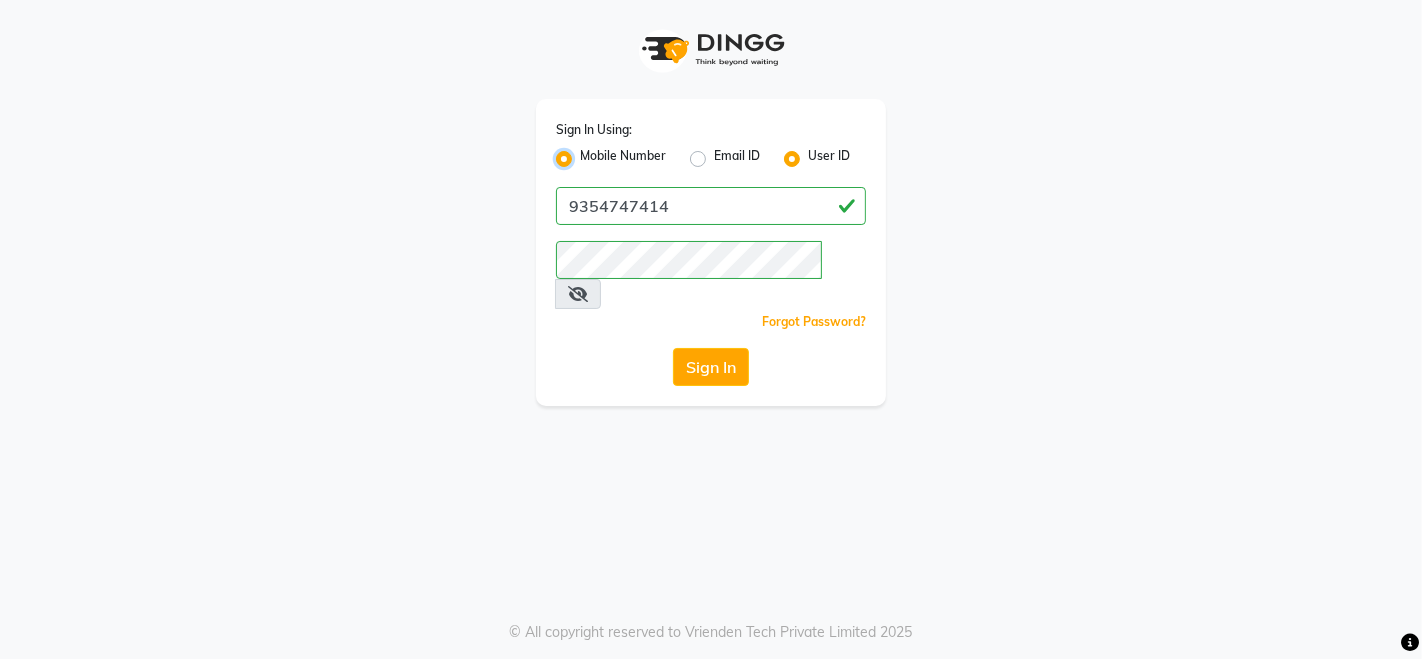 radio on "false" 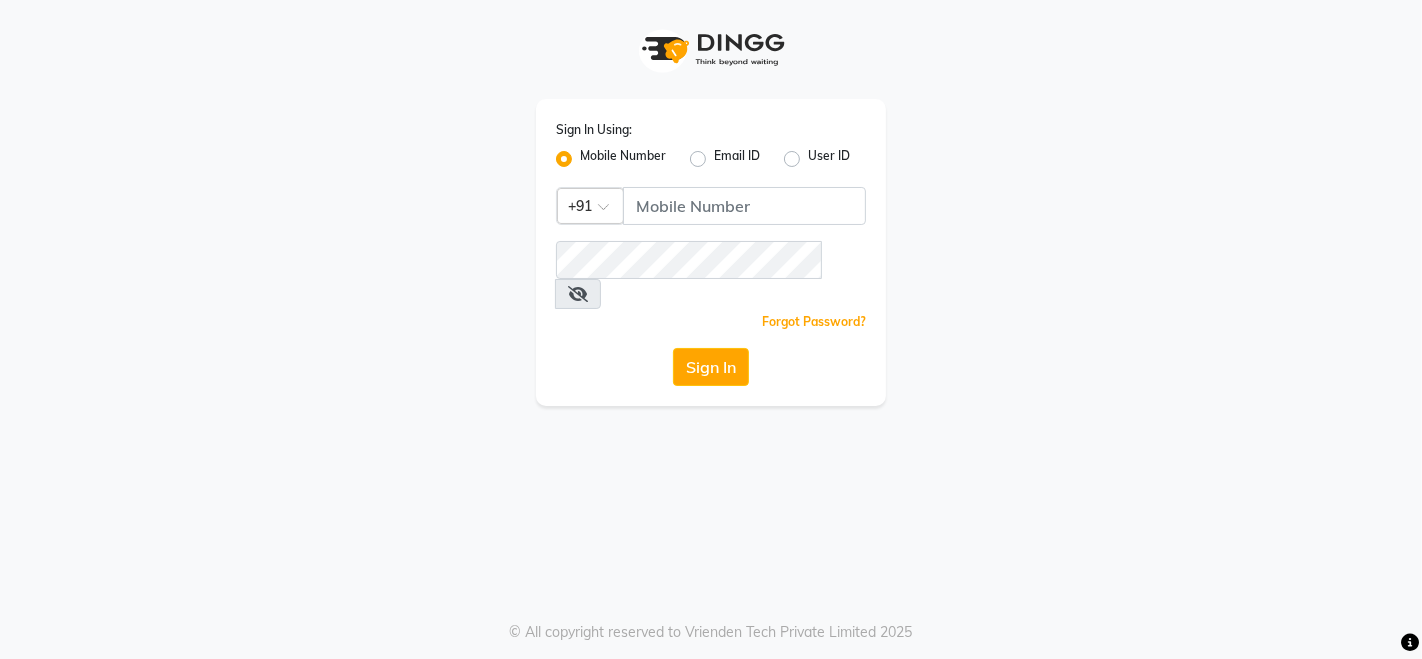 click on "Sign In Using: Mobile Number Email ID User ID Country Code × +91  Remember me Forgot Password?  Sign In" 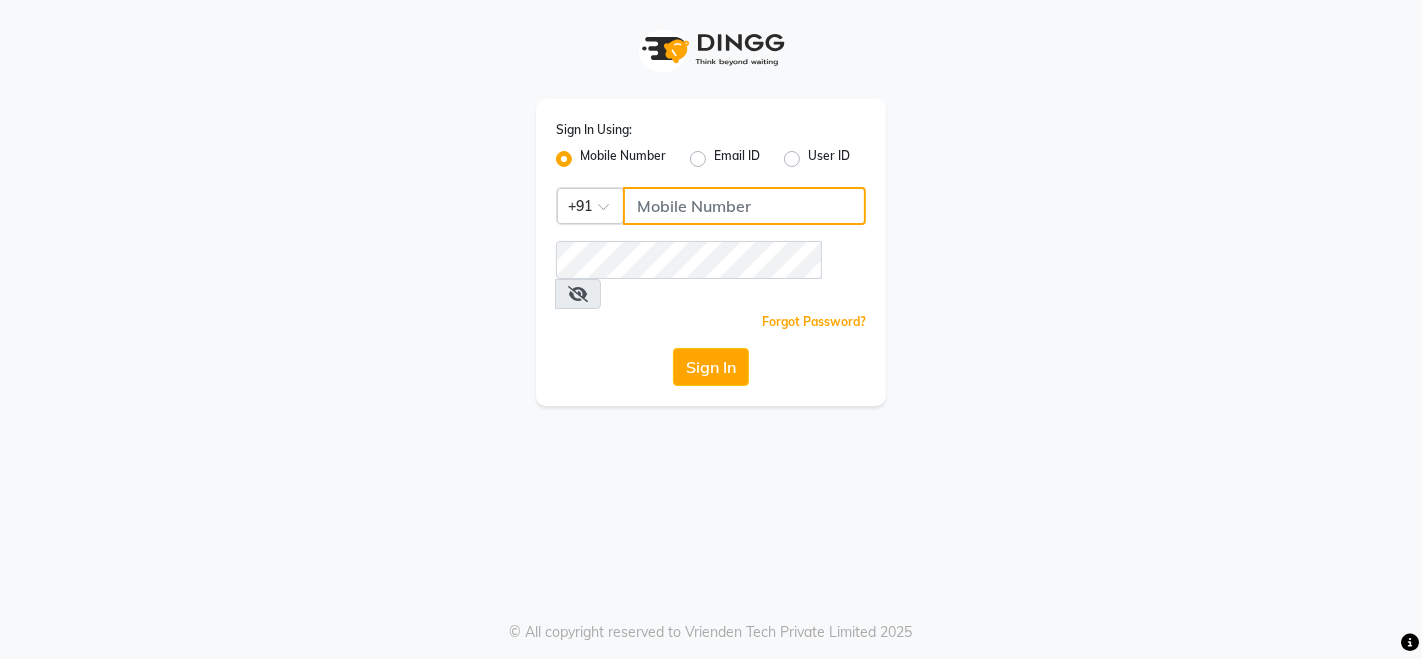 click 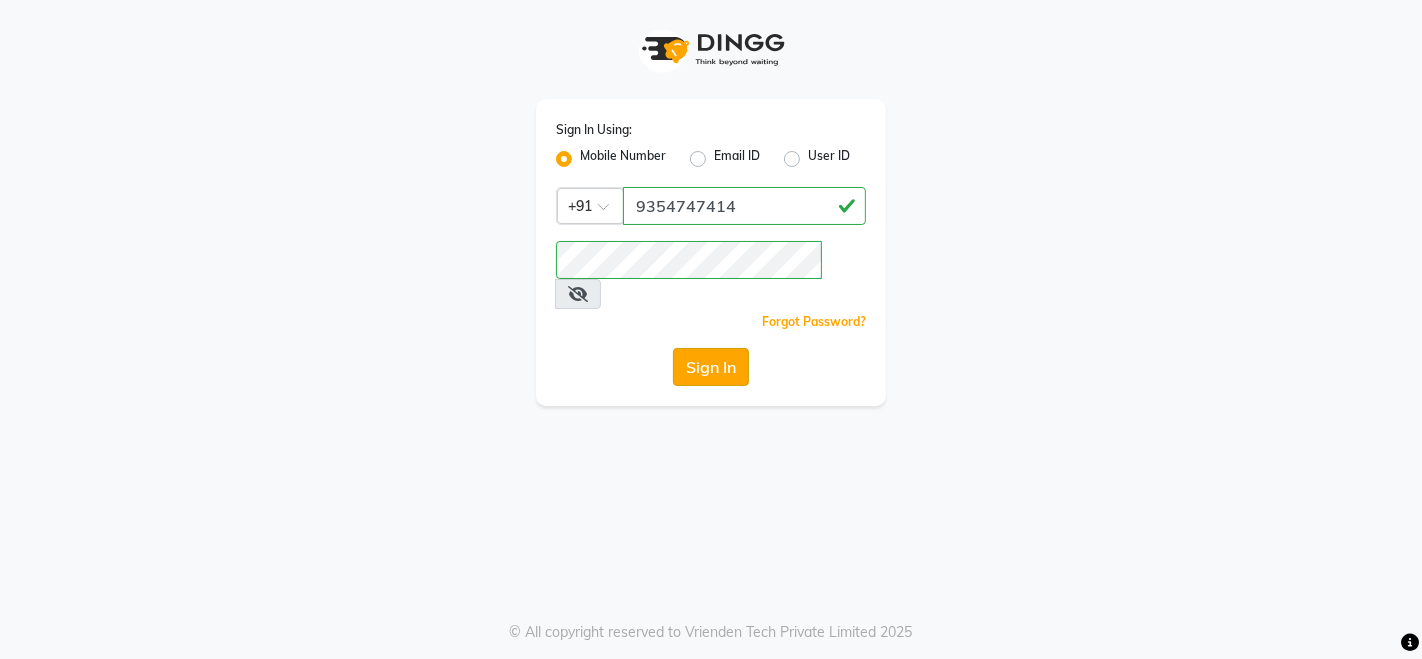 click on "Sign In" 